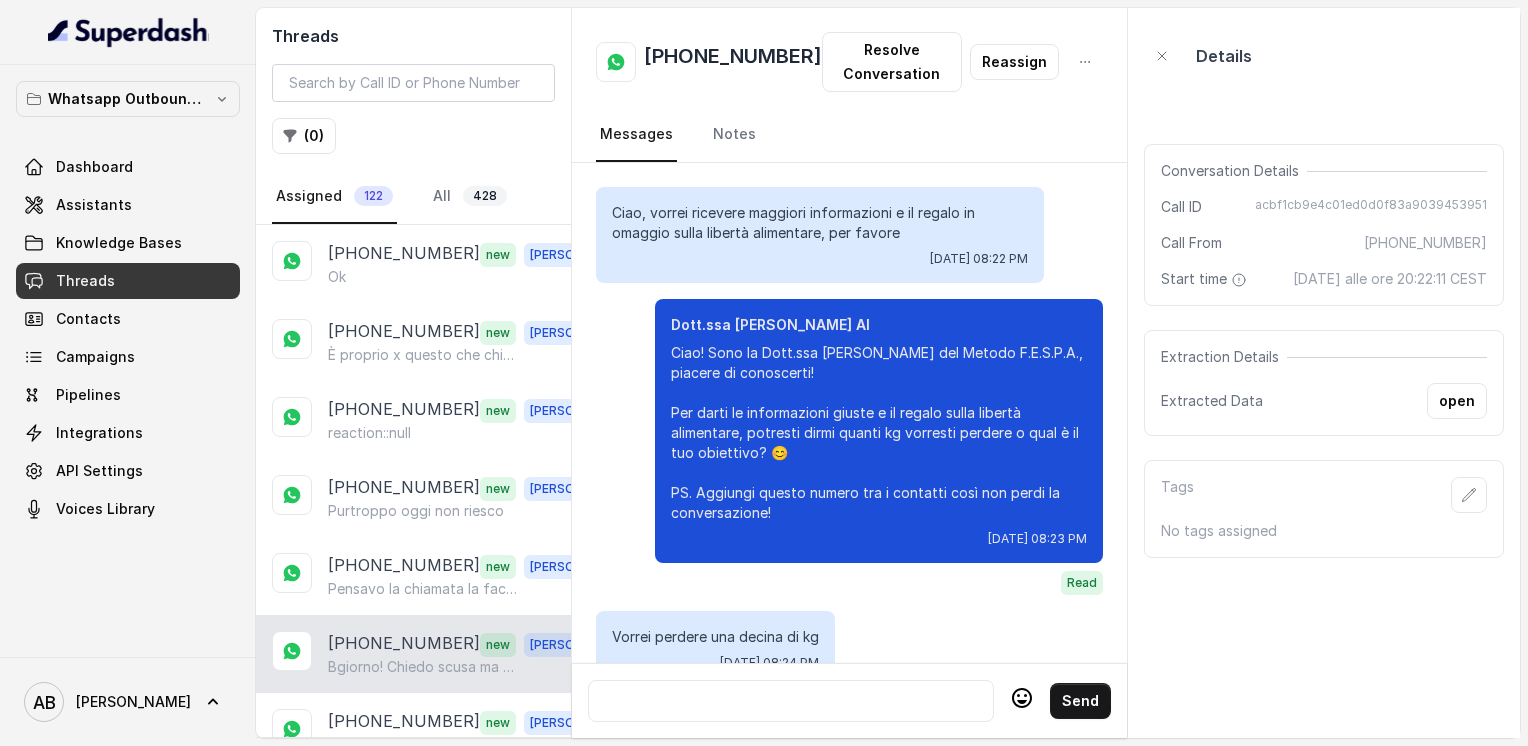 scroll, scrollTop: 0, scrollLeft: 0, axis: both 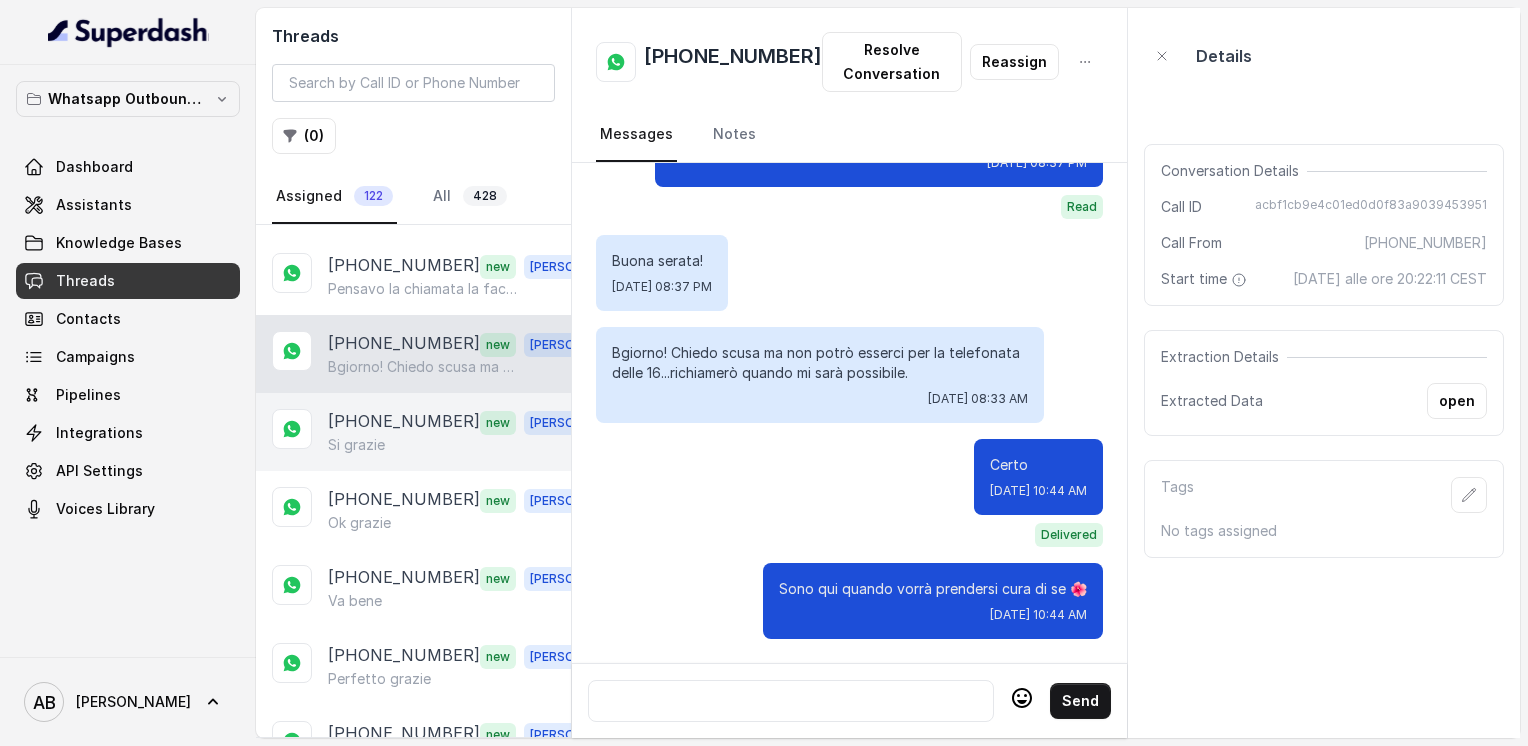 click on "[PHONE_NUMBER]" at bounding box center [404, 422] 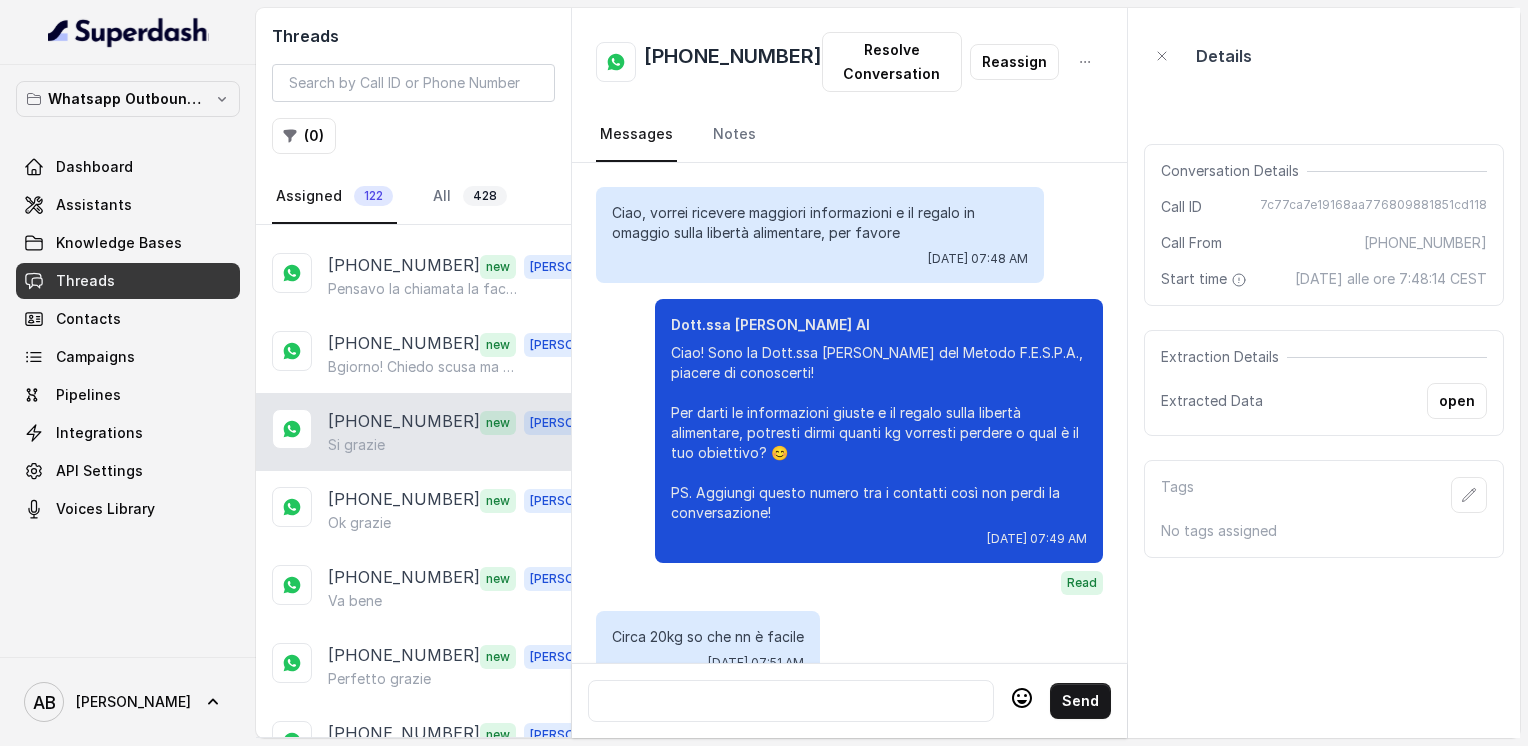 scroll, scrollTop: 2012, scrollLeft: 0, axis: vertical 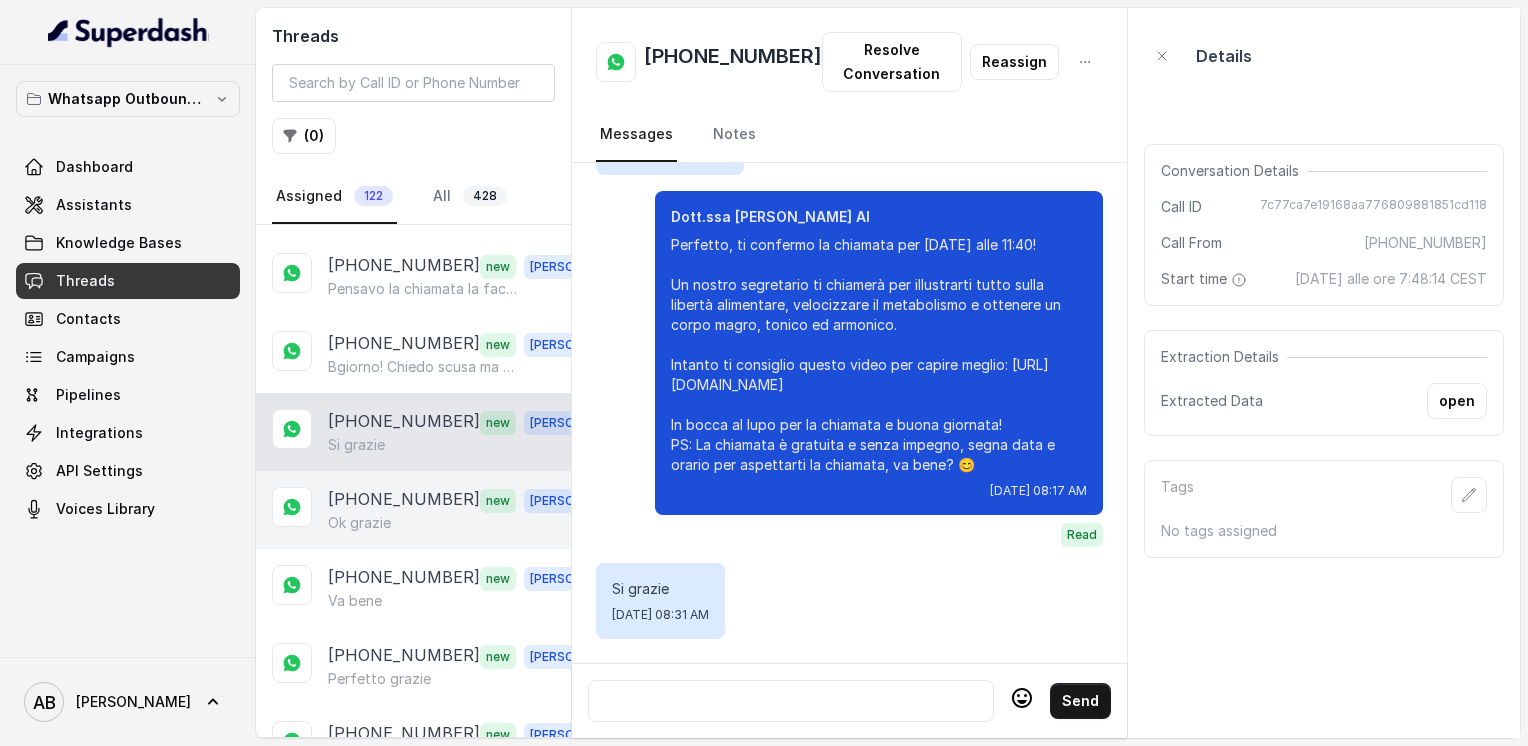 click on "[PHONE_NUMBER]" at bounding box center (404, 500) 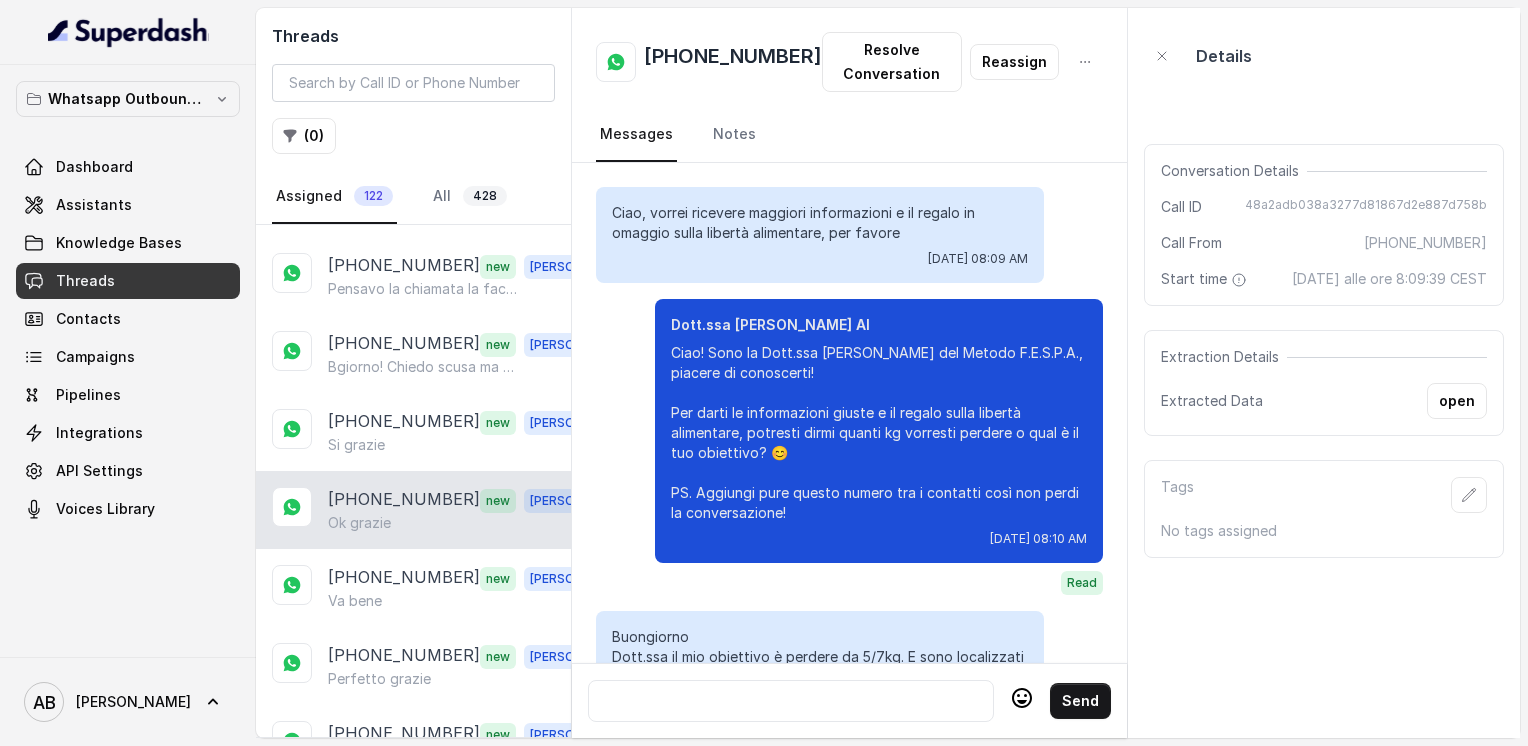 scroll, scrollTop: 2224, scrollLeft: 0, axis: vertical 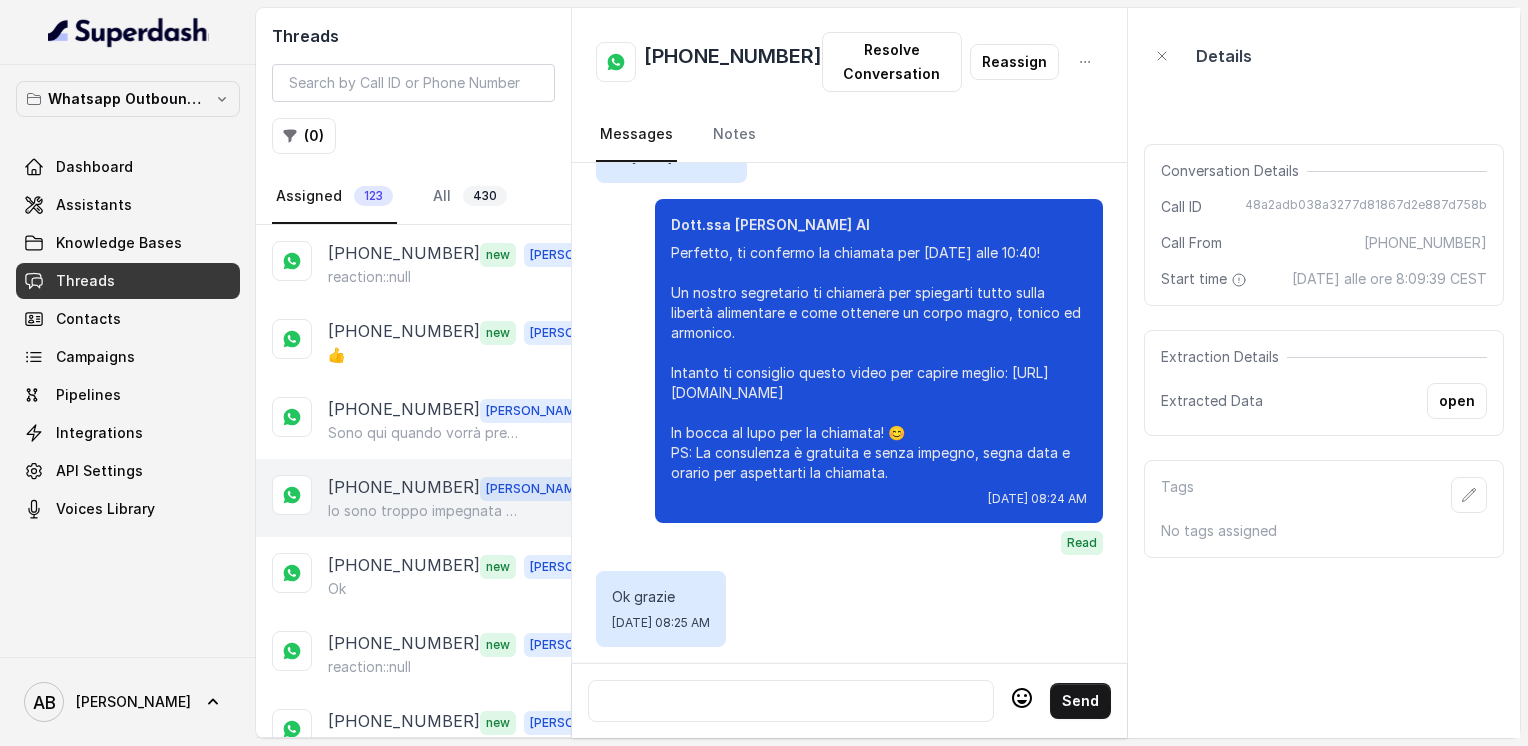click on "Io sono troppo impegnata nel seguire cara e creare percorsi ma in futuro all'interno del nostro Metodo può capitare di essere insieme a lezione 🌺" at bounding box center [424, 511] 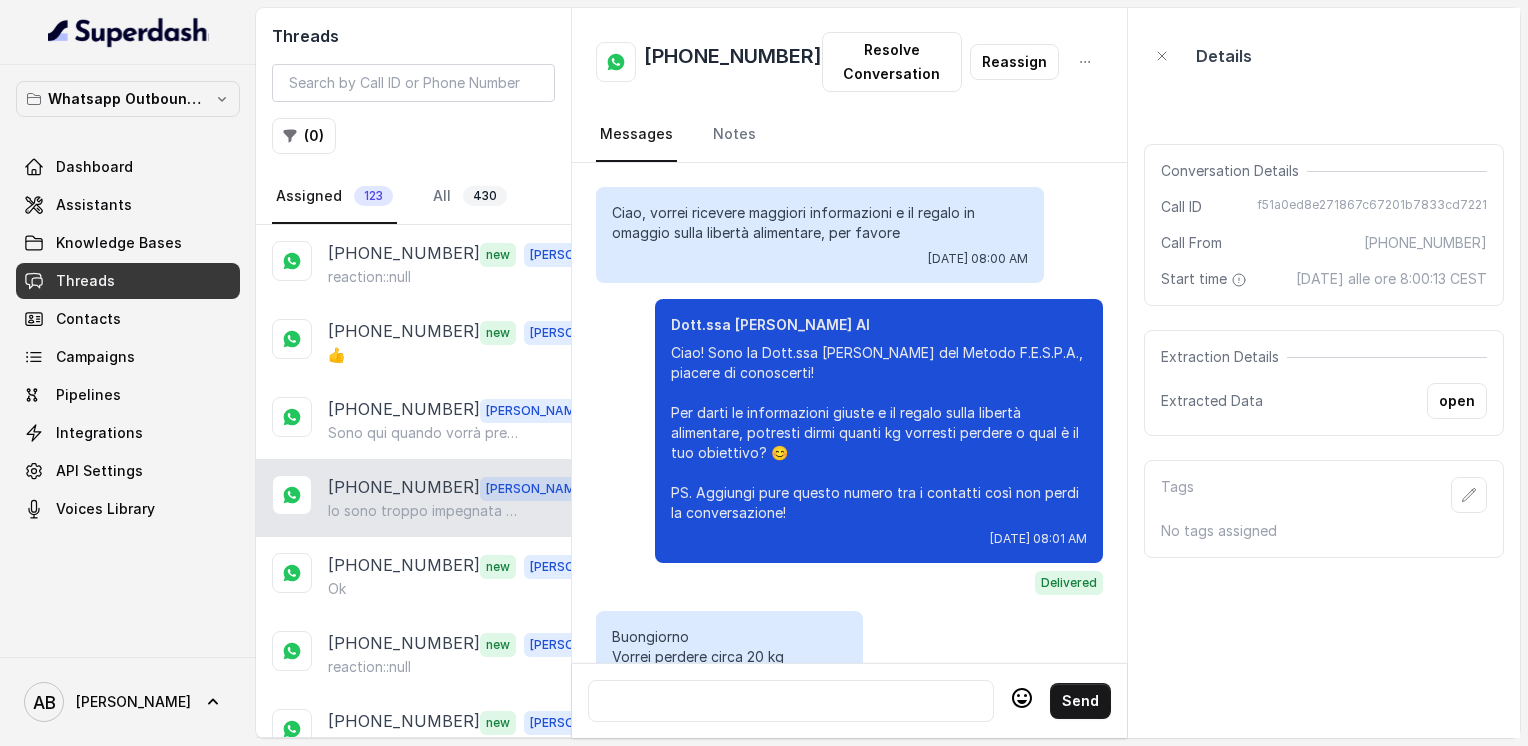 scroll, scrollTop: 3356, scrollLeft: 0, axis: vertical 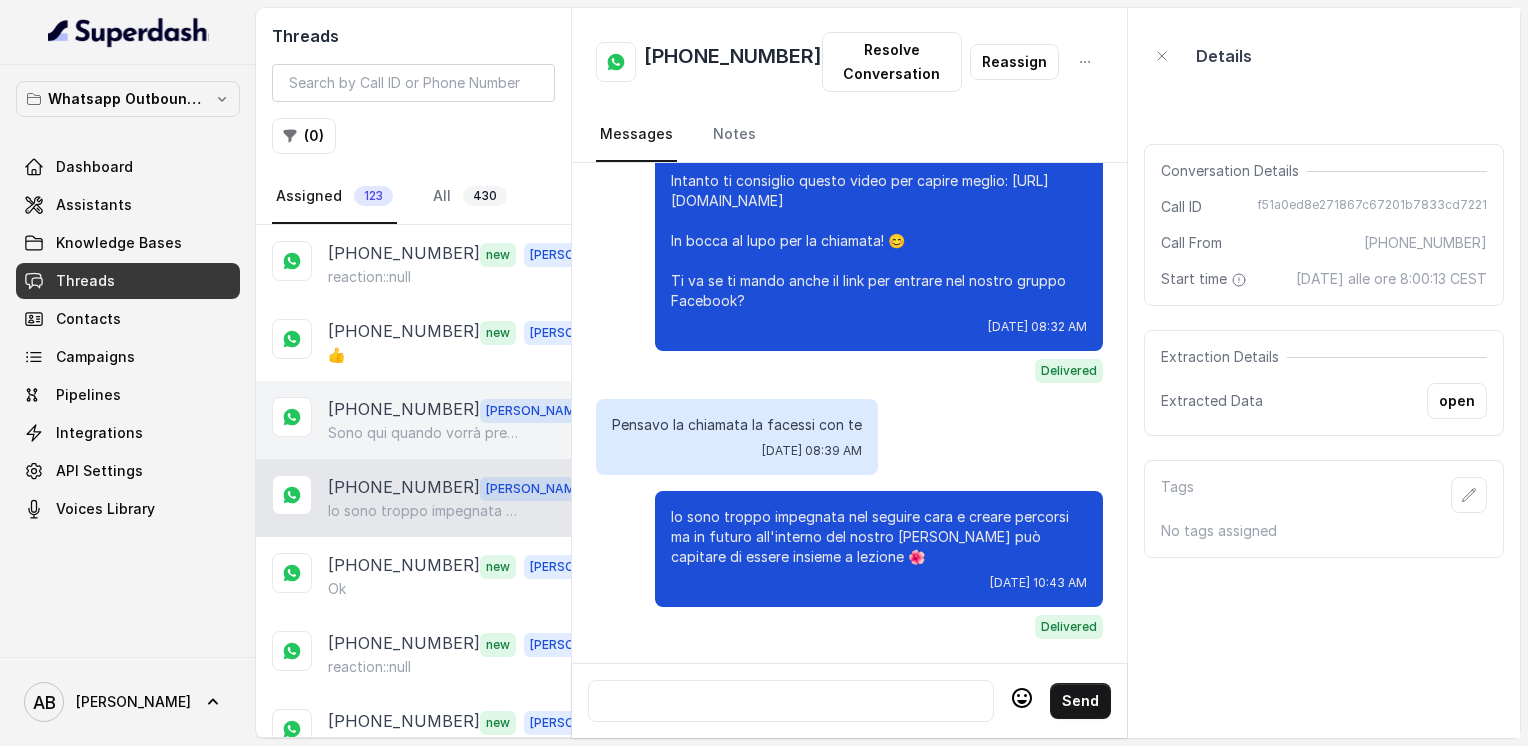 click on "Sono qui quando vorrà prendersi cura di se 🌺" at bounding box center (424, 433) 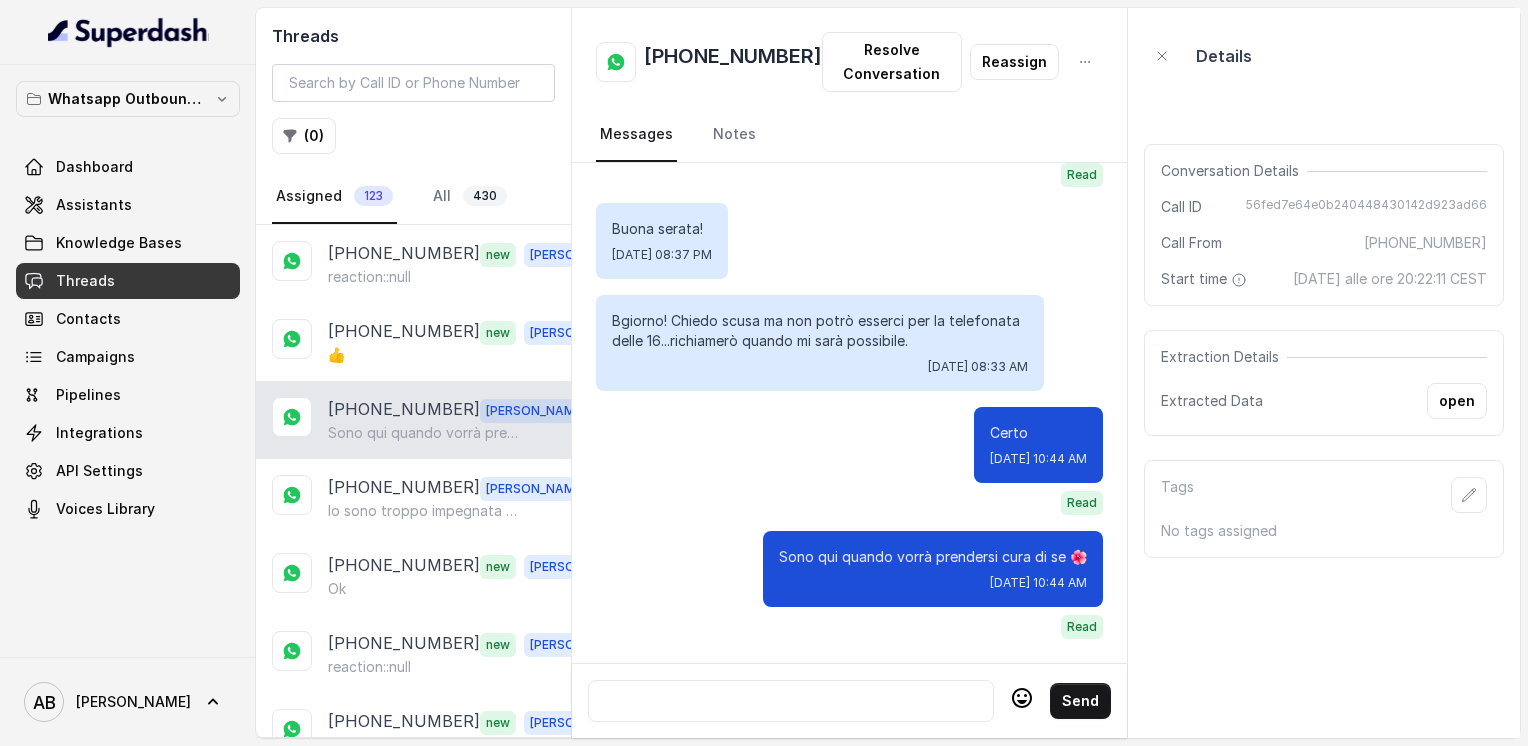 scroll, scrollTop: 2888, scrollLeft: 0, axis: vertical 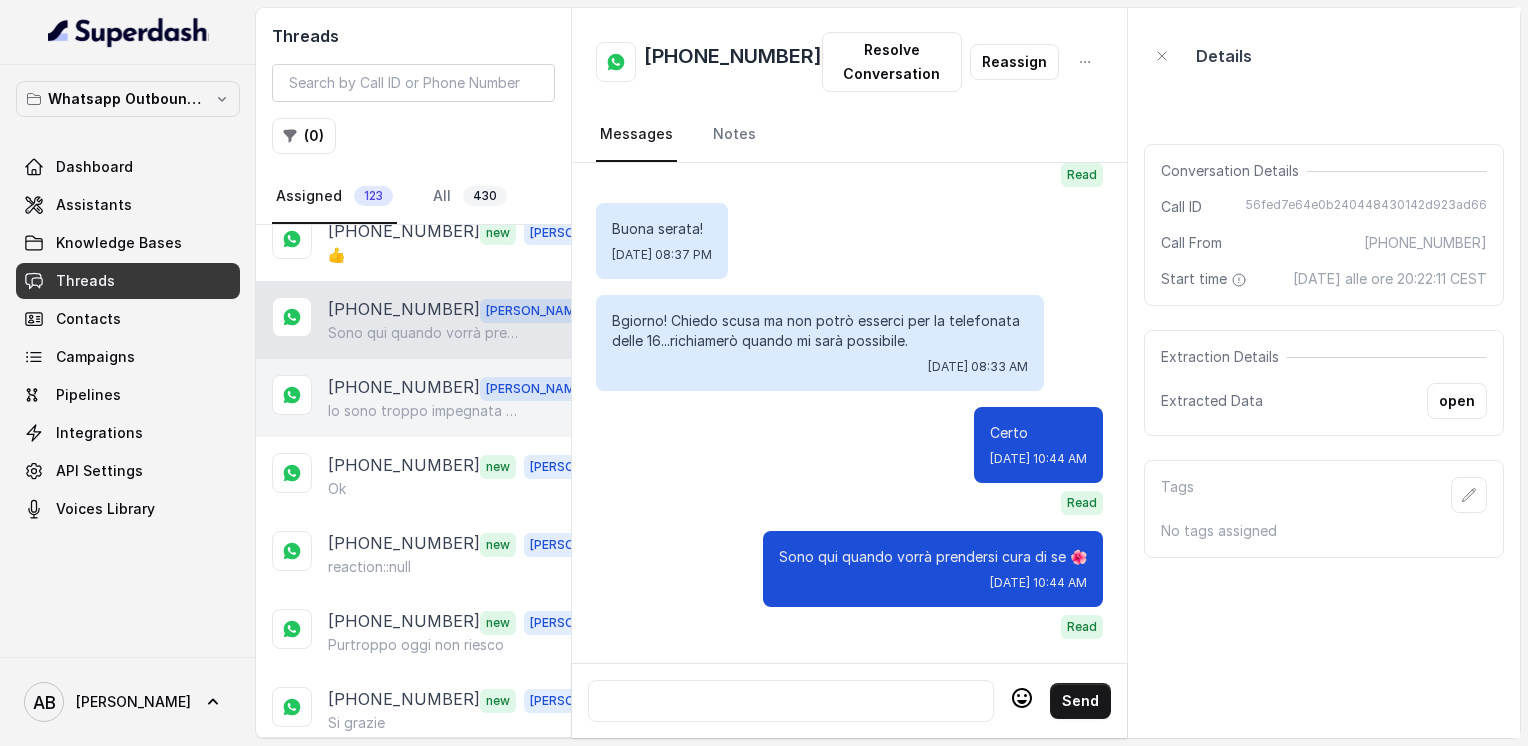click on "+393889906925   Alessandro Io sono troppo impegnata nel seguire cara e creare percorsi ma in futuro all'interno del nostro Metodo può capitare di essere insieme a lezione 🌺" at bounding box center (413, 398) 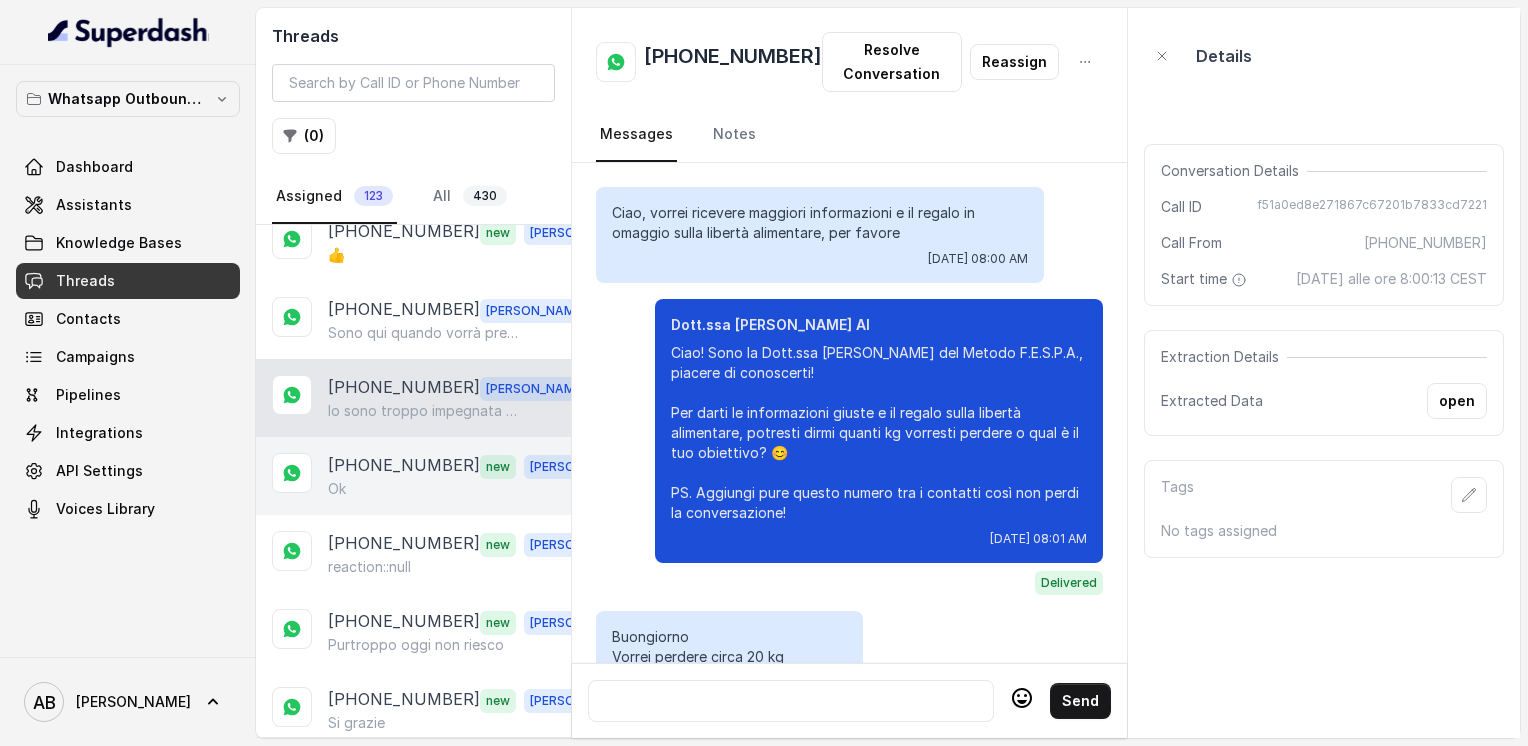 scroll, scrollTop: 3356, scrollLeft: 0, axis: vertical 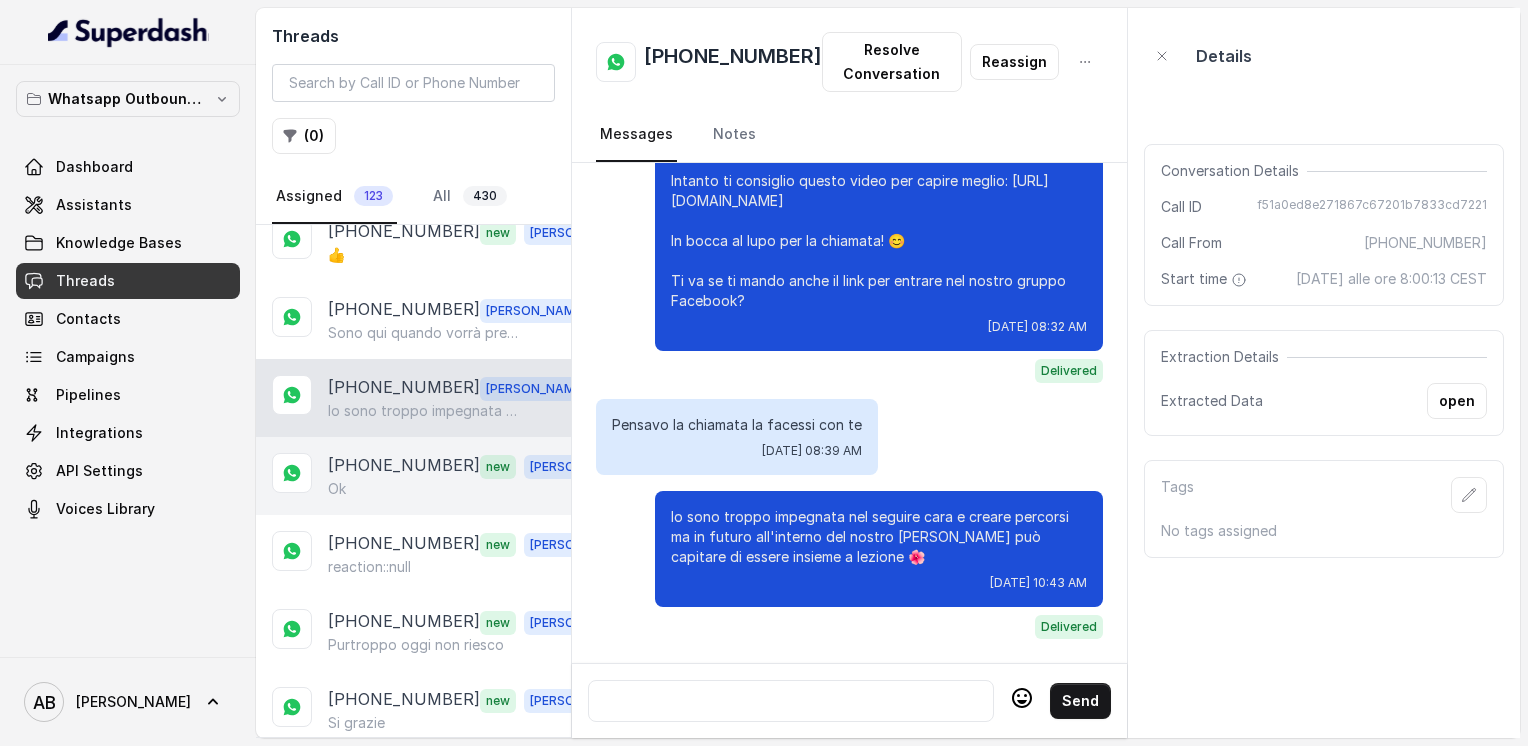 click on "[PHONE_NUMBER]" at bounding box center [404, 466] 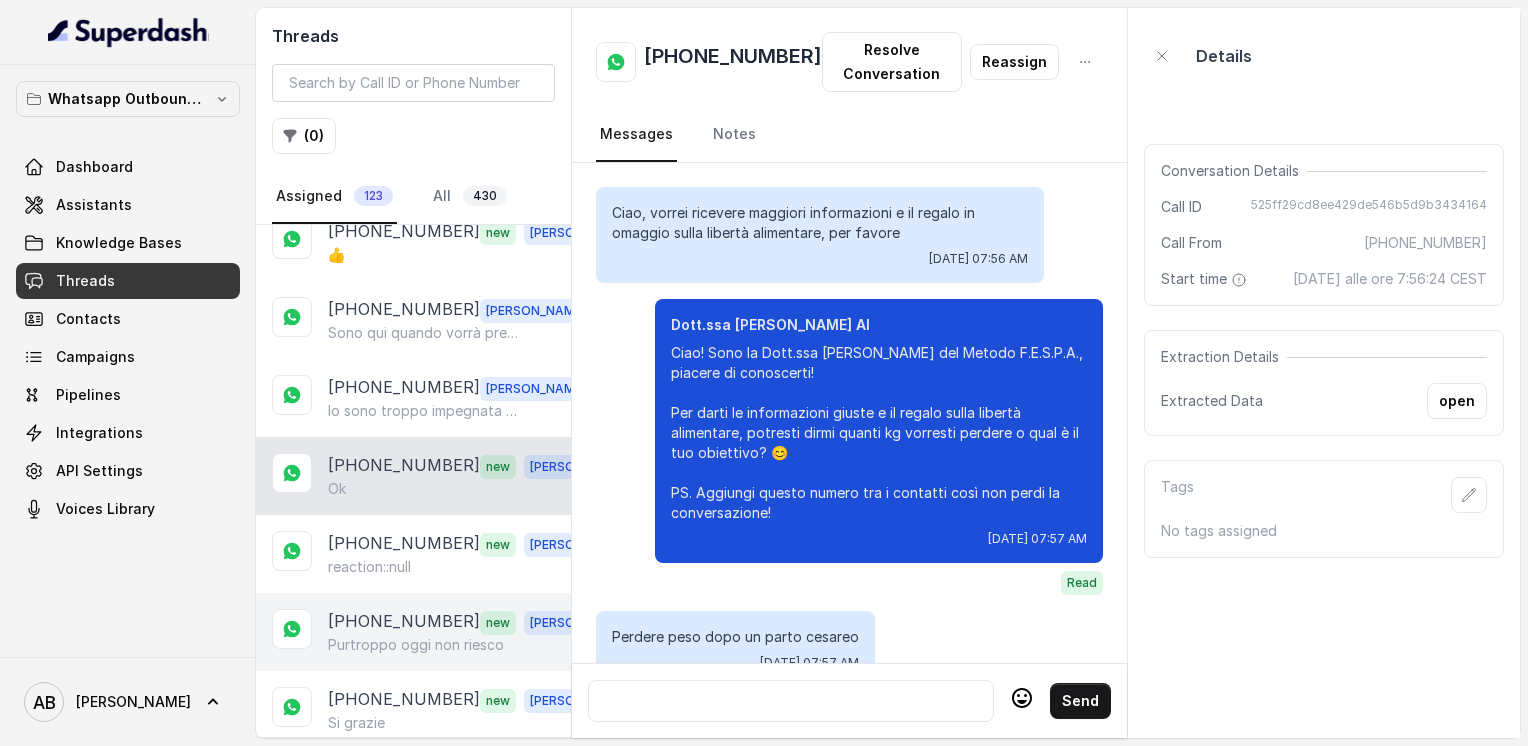scroll, scrollTop: 2336, scrollLeft: 0, axis: vertical 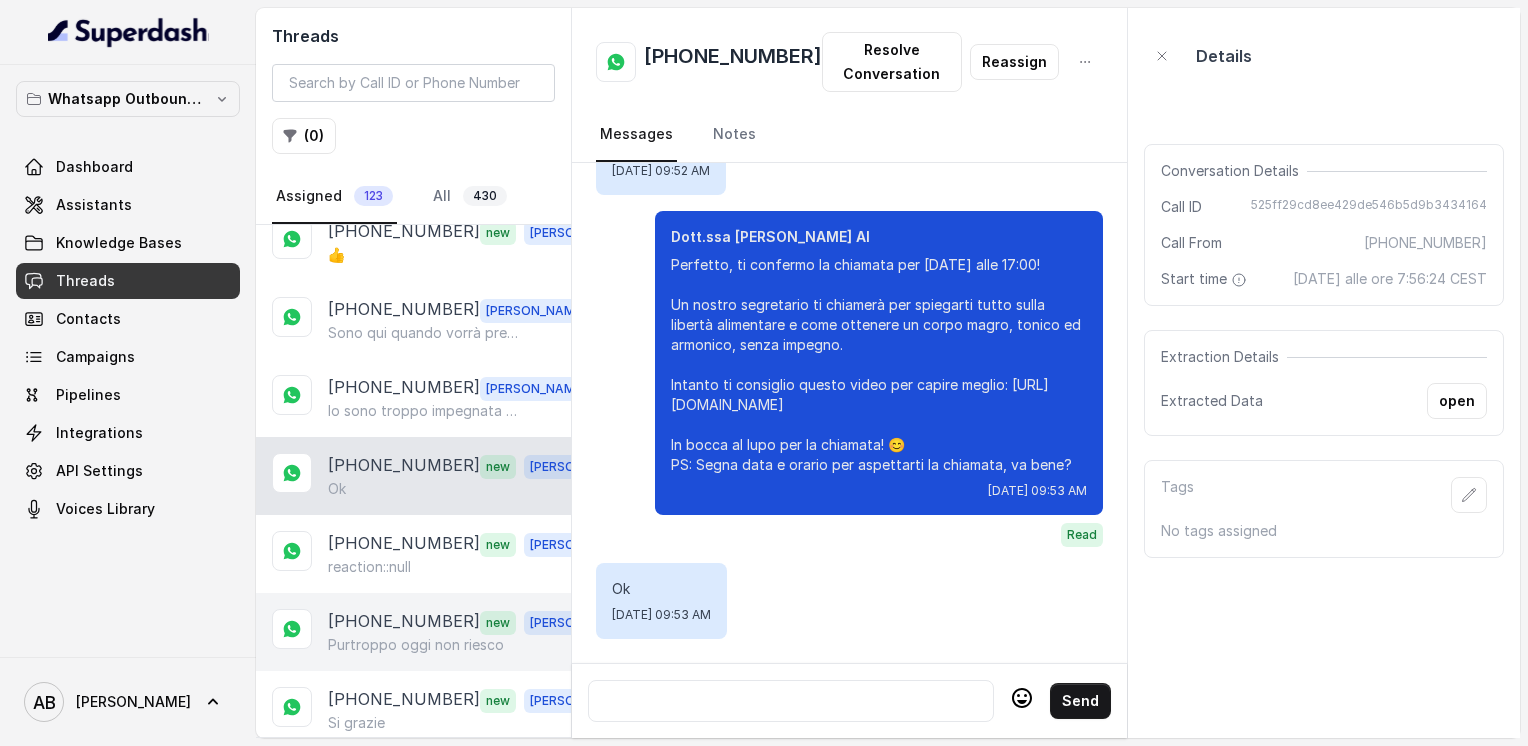 click on "[PHONE_NUMBER]" at bounding box center [404, 622] 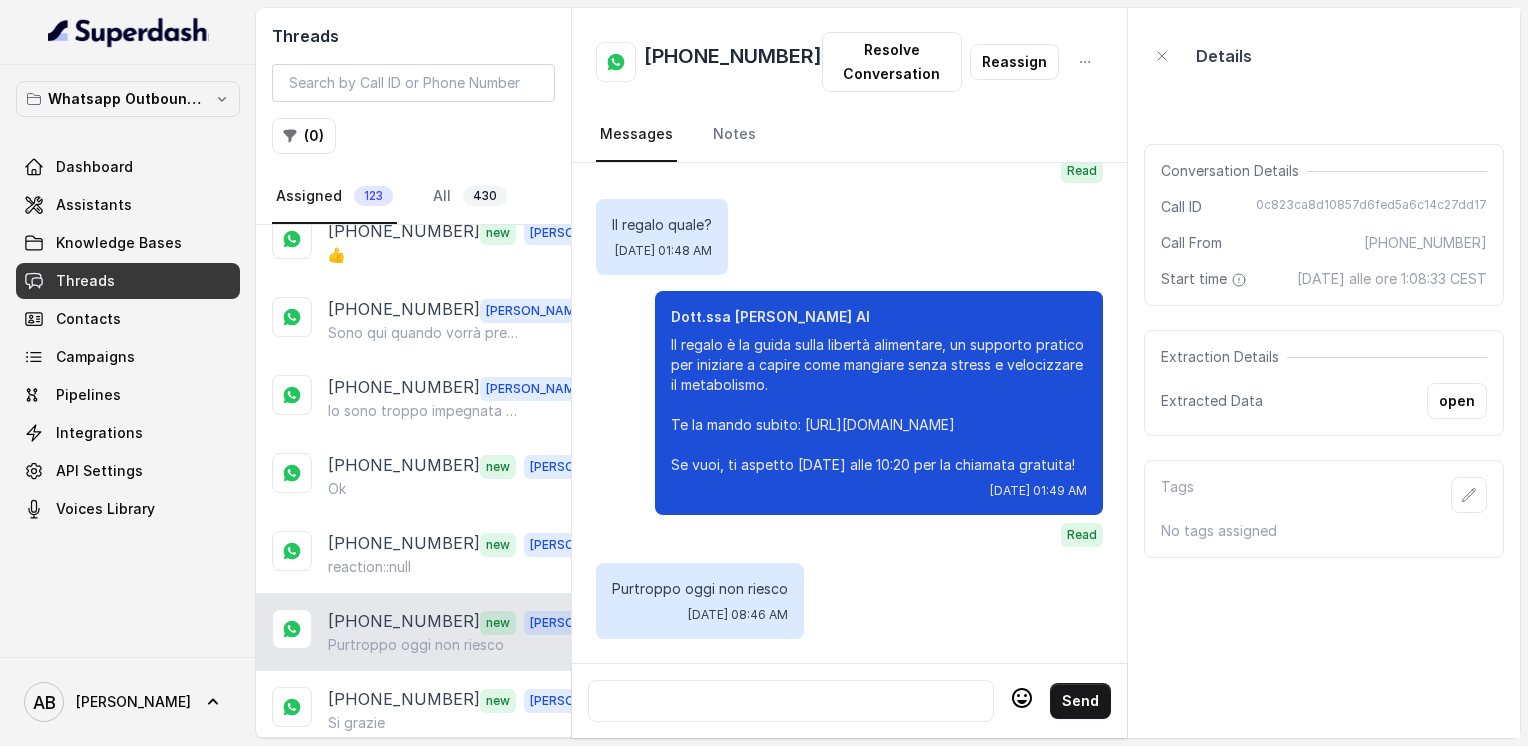 scroll, scrollTop: 2680, scrollLeft: 0, axis: vertical 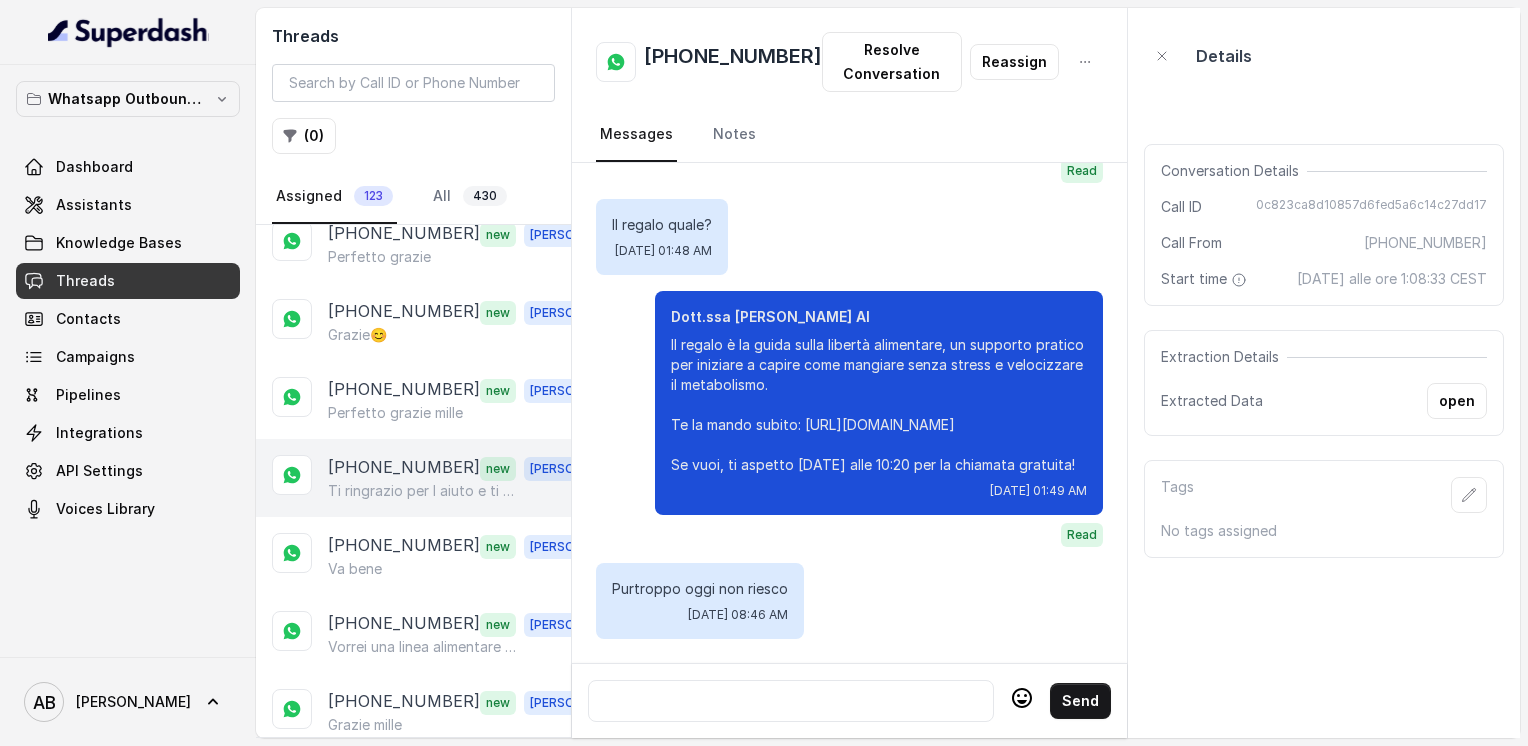 click on "Ti ringrazio per l  aiuto e ti auguro una buona  notte 😘" at bounding box center (424, 491) 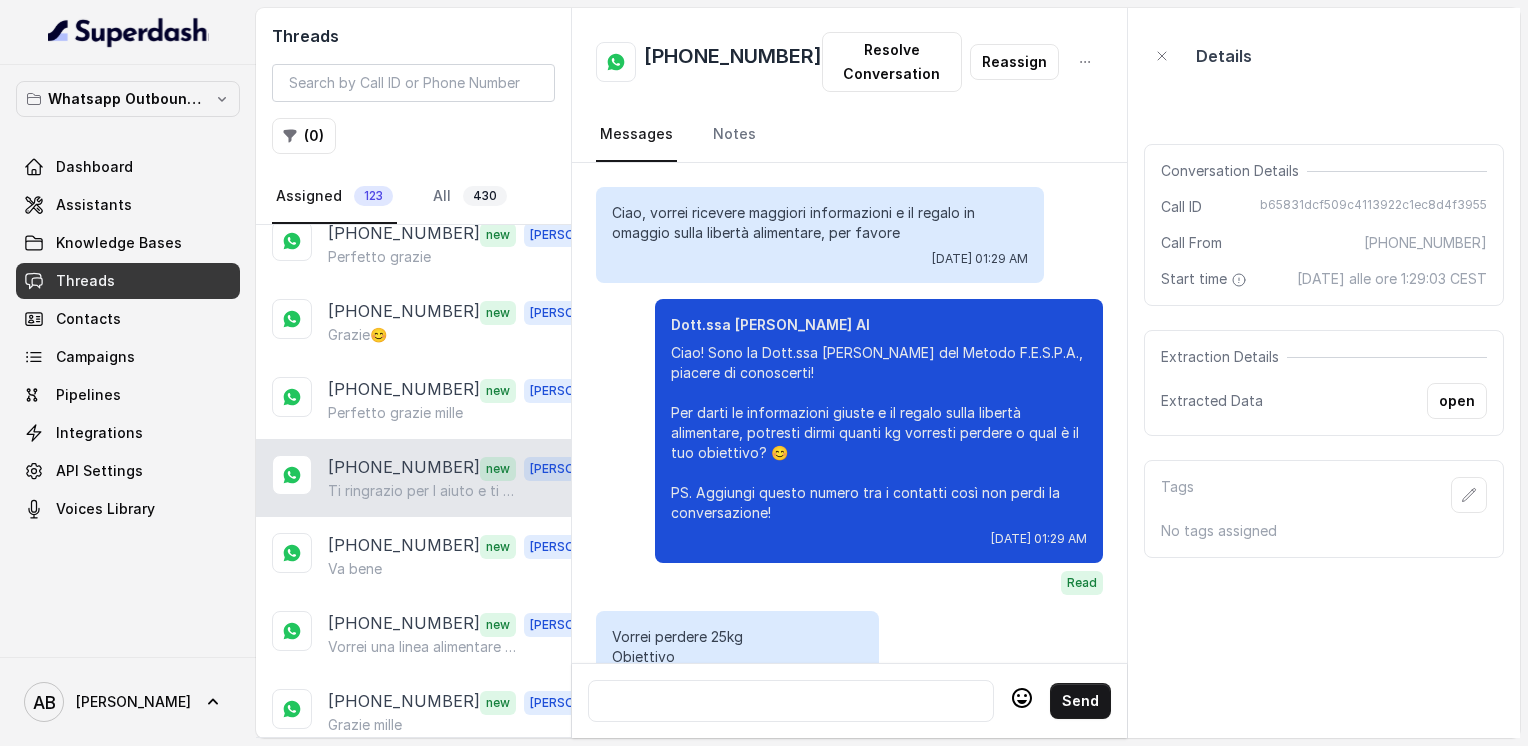scroll, scrollTop: 5188, scrollLeft: 0, axis: vertical 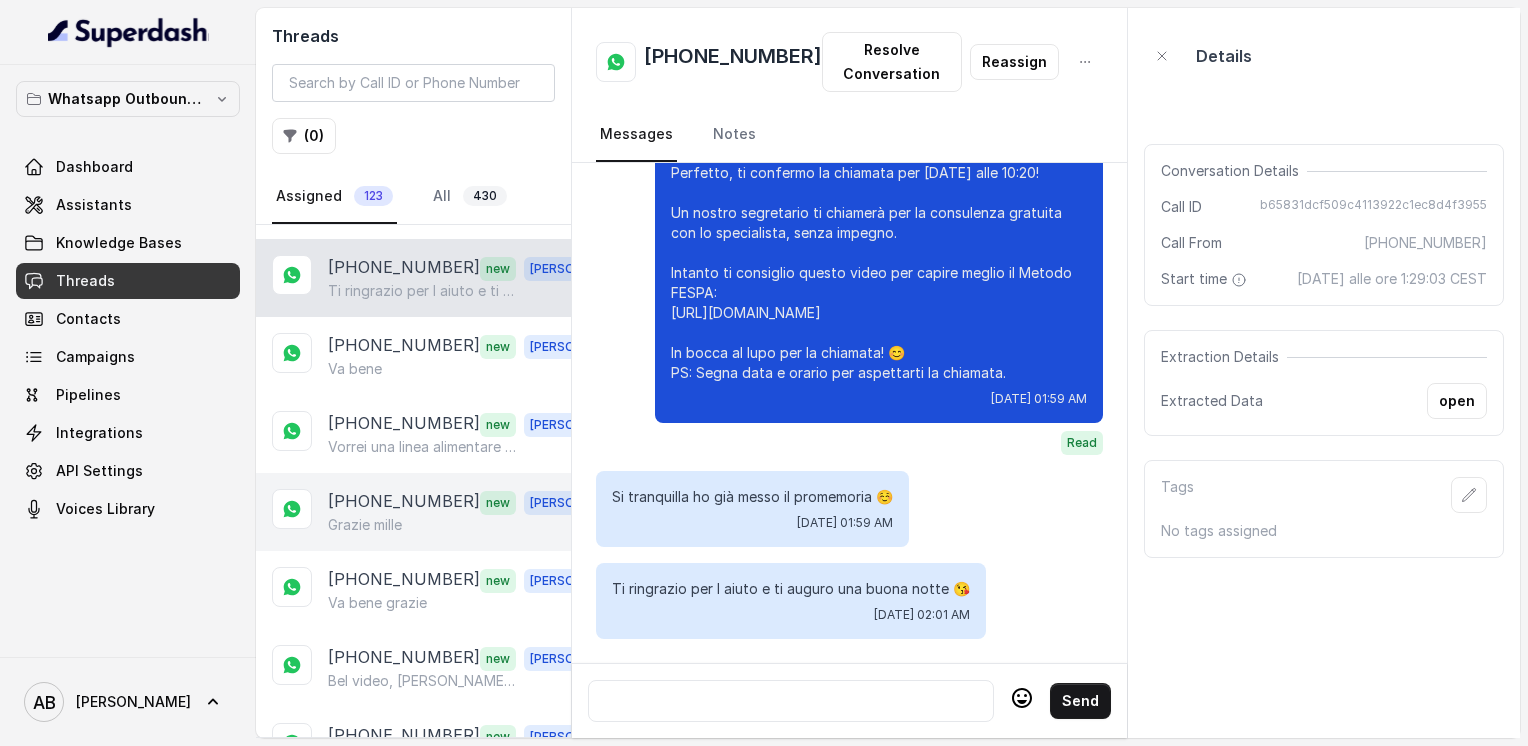 click on "+393246296676   new Alessandro Grazie mille" at bounding box center [413, 512] 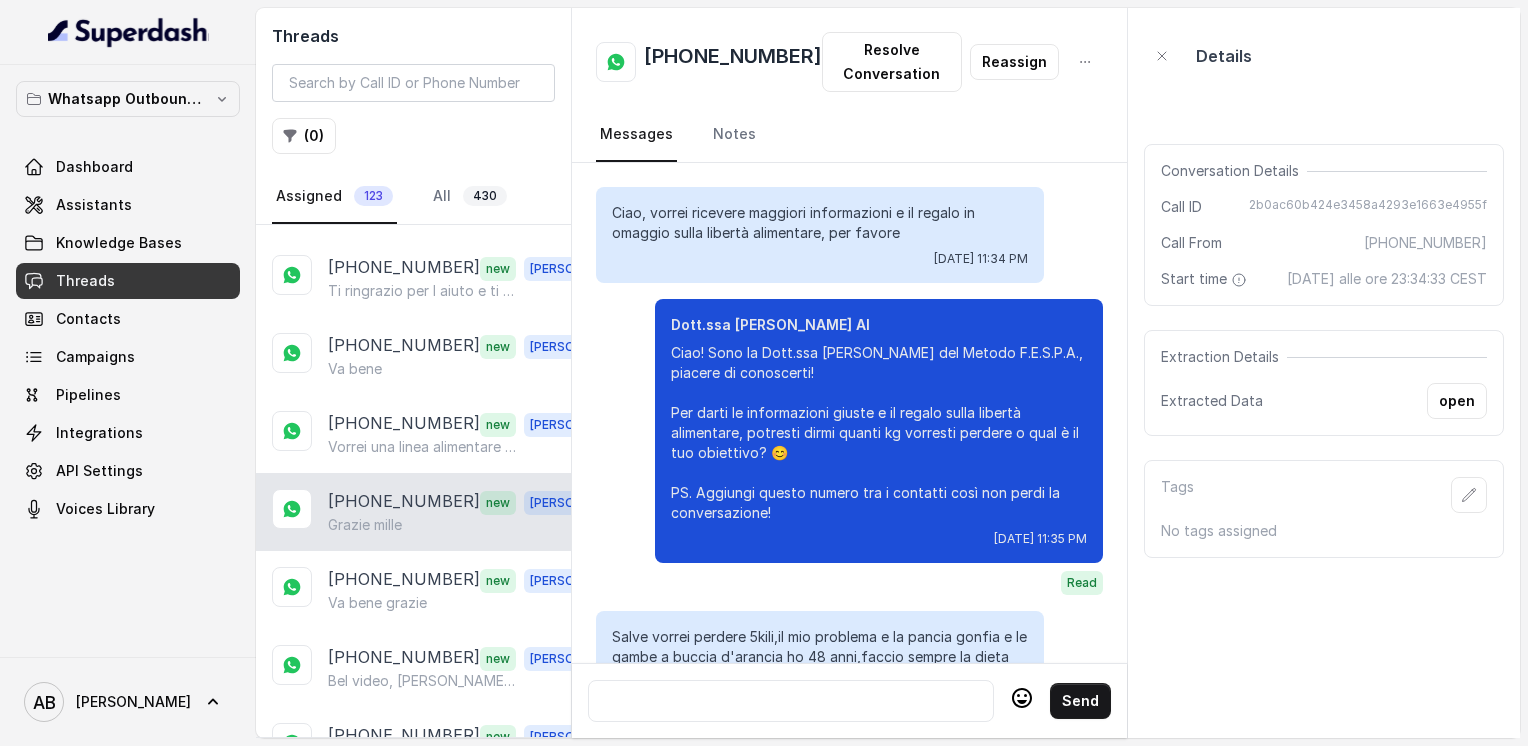 scroll, scrollTop: 1708, scrollLeft: 0, axis: vertical 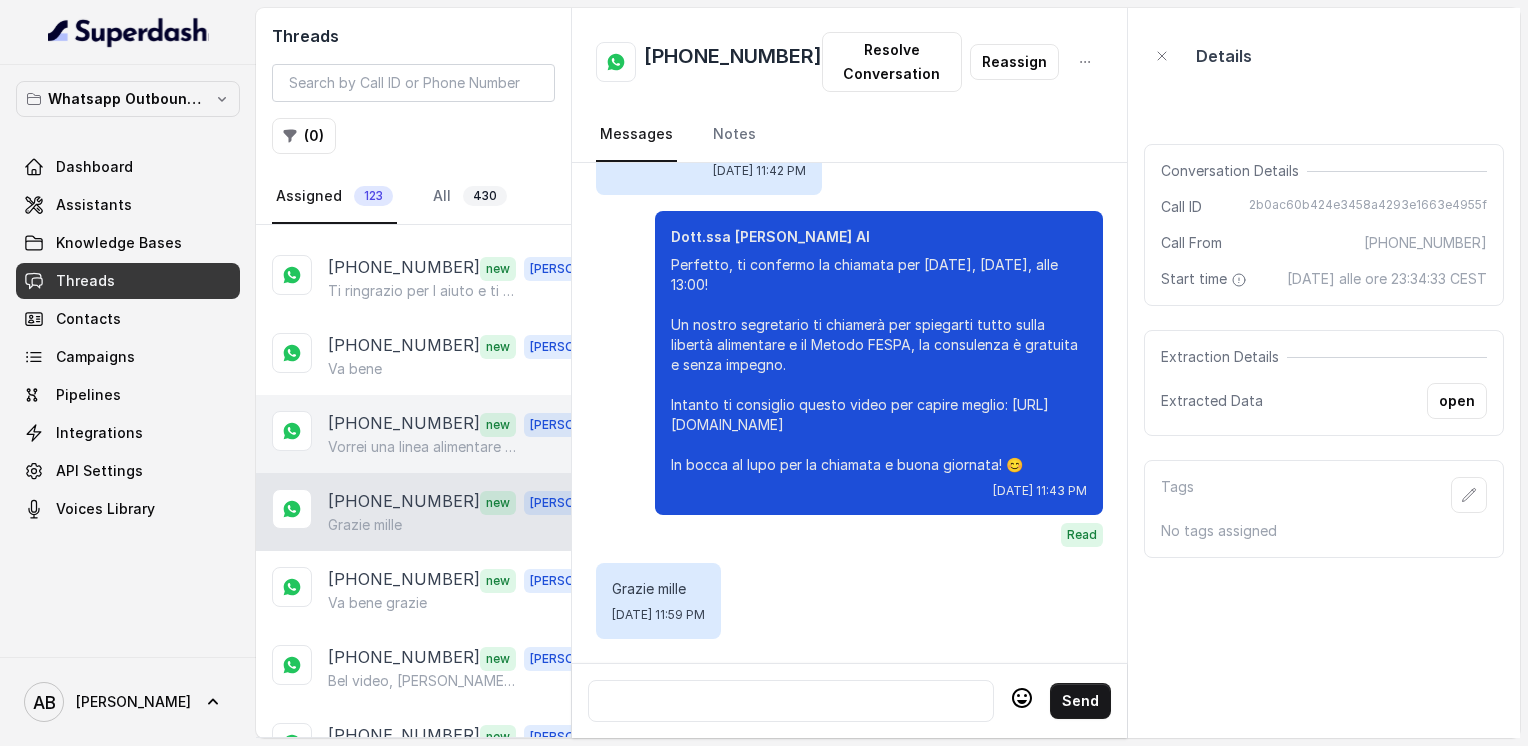 click on "Vorrei una linea alimentare da seguire dalla colazione alla cena. Il mio peso è di 60 kg un'altezza di 1,56. Non riesco a buttare giù neanche un etto. Ho smp fame." at bounding box center (424, 447) 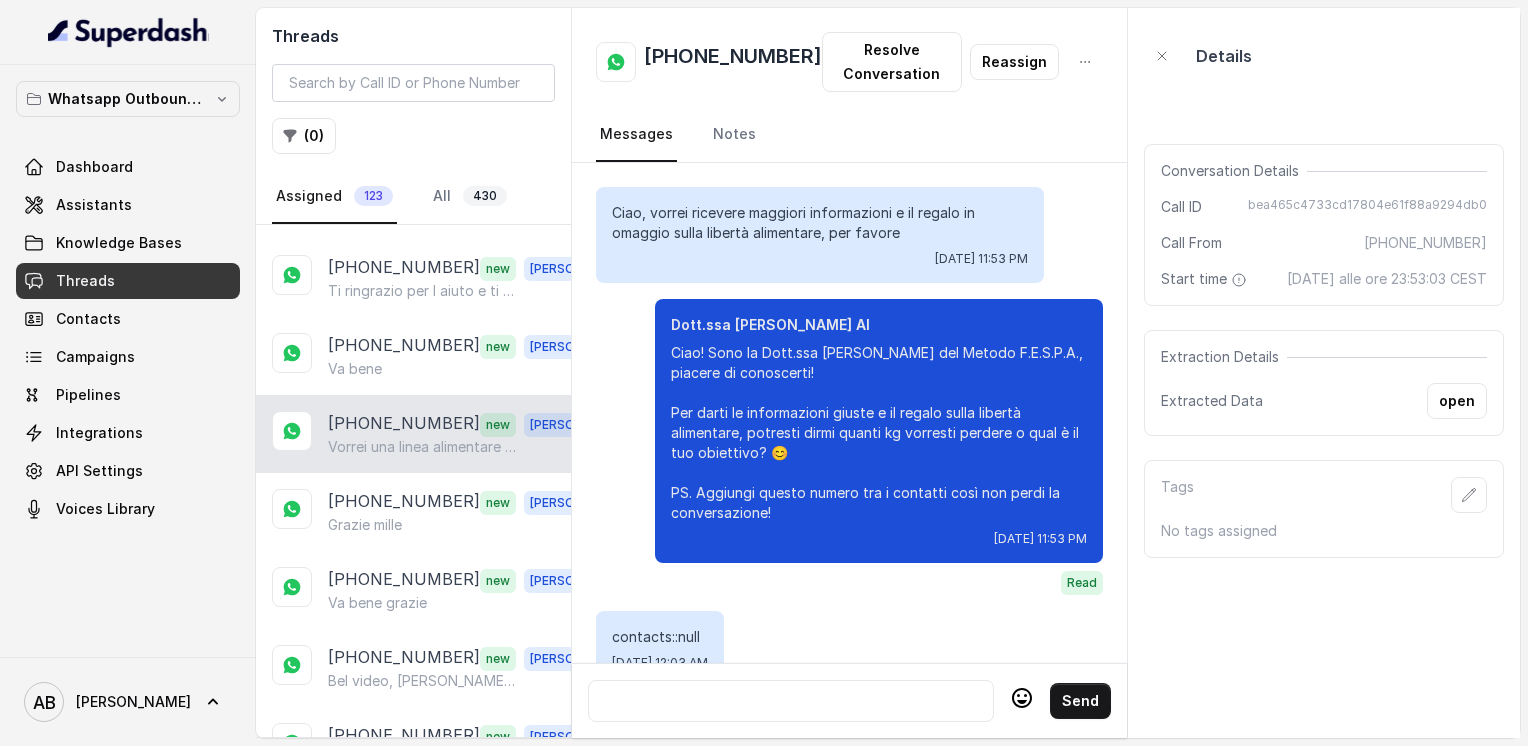 scroll, scrollTop: 192, scrollLeft: 0, axis: vertical 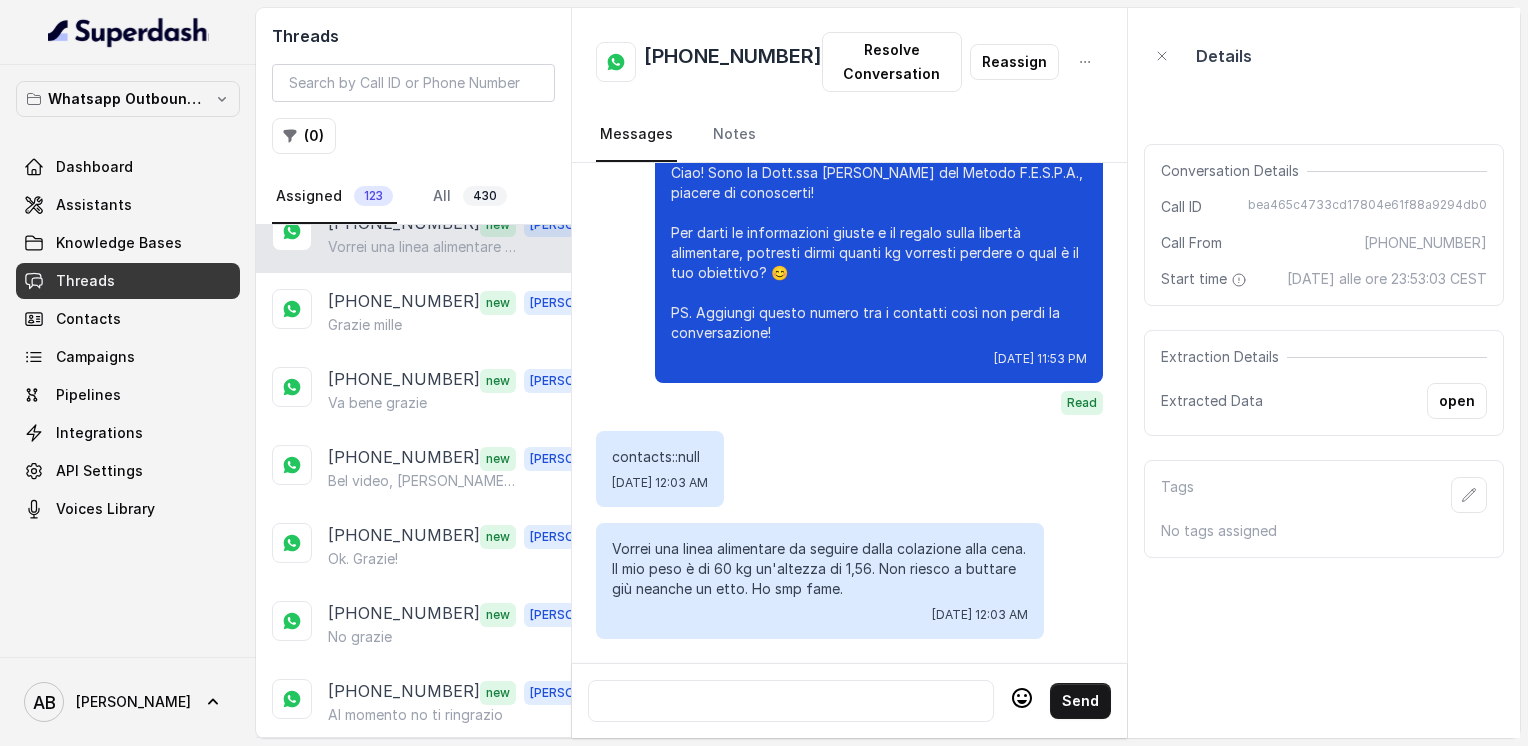 click at bounding box center [791, 701] 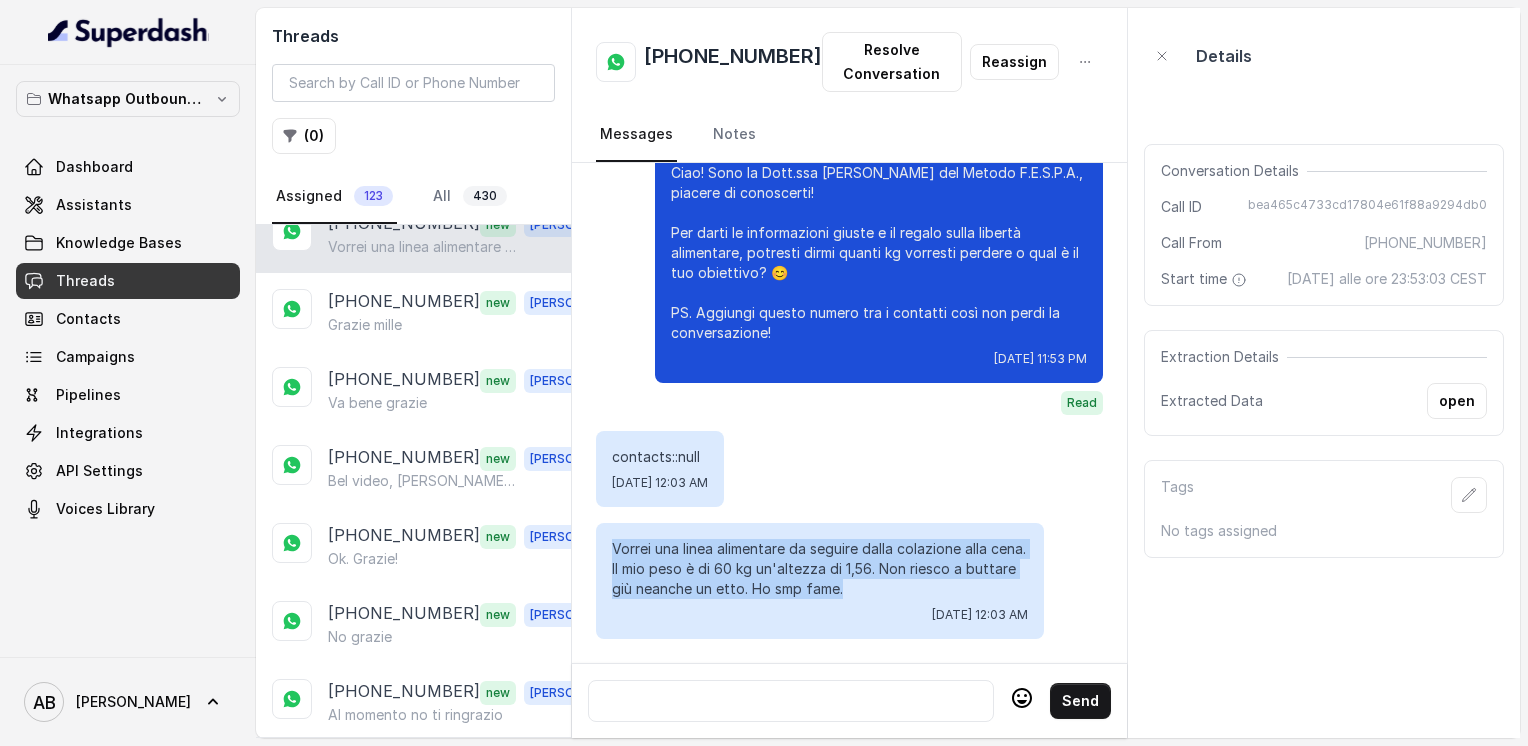 drag, startPoint x: 615, startPoint y: 533, endPoint x: 907, endPoint y: 579, distance: 295.60107 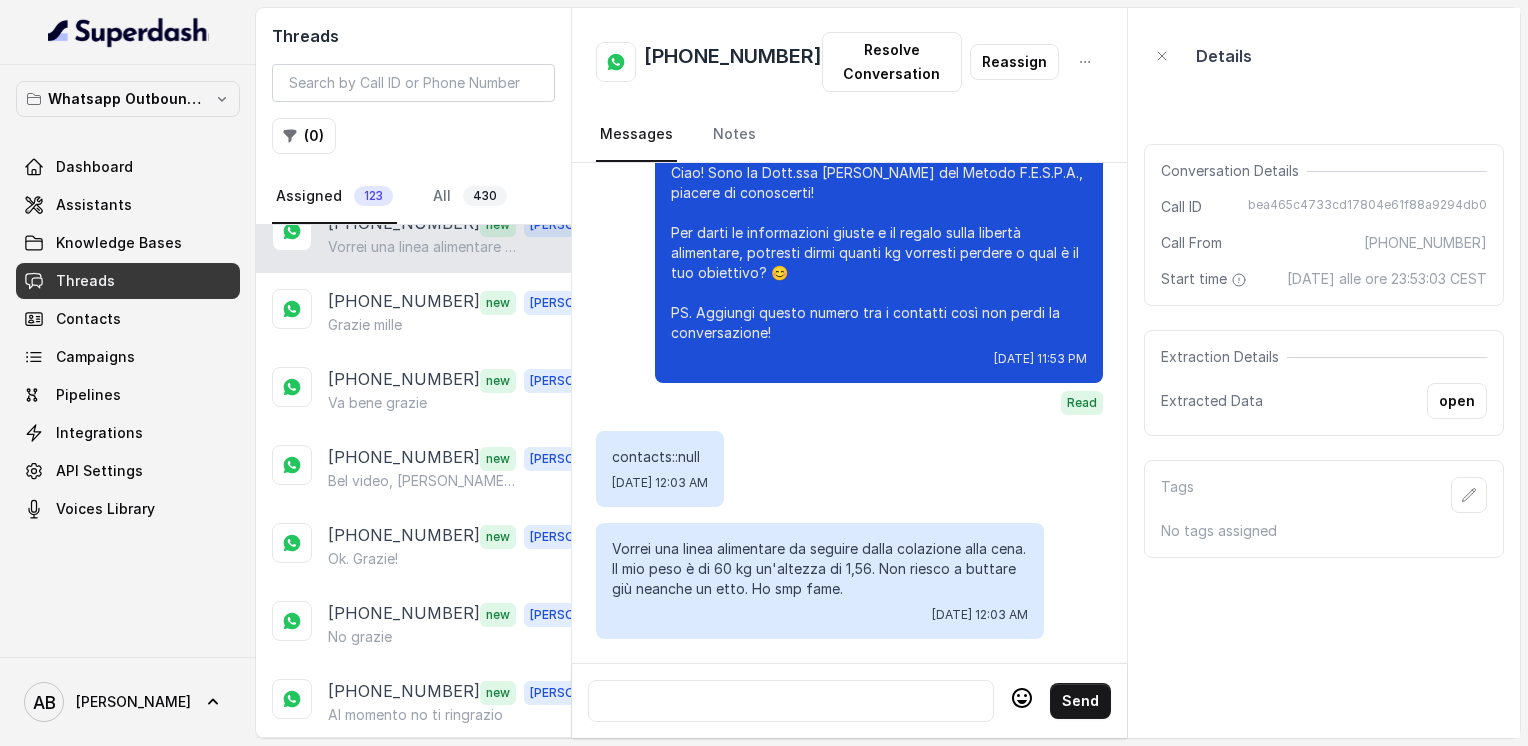 click at bounding box center [791, 701] 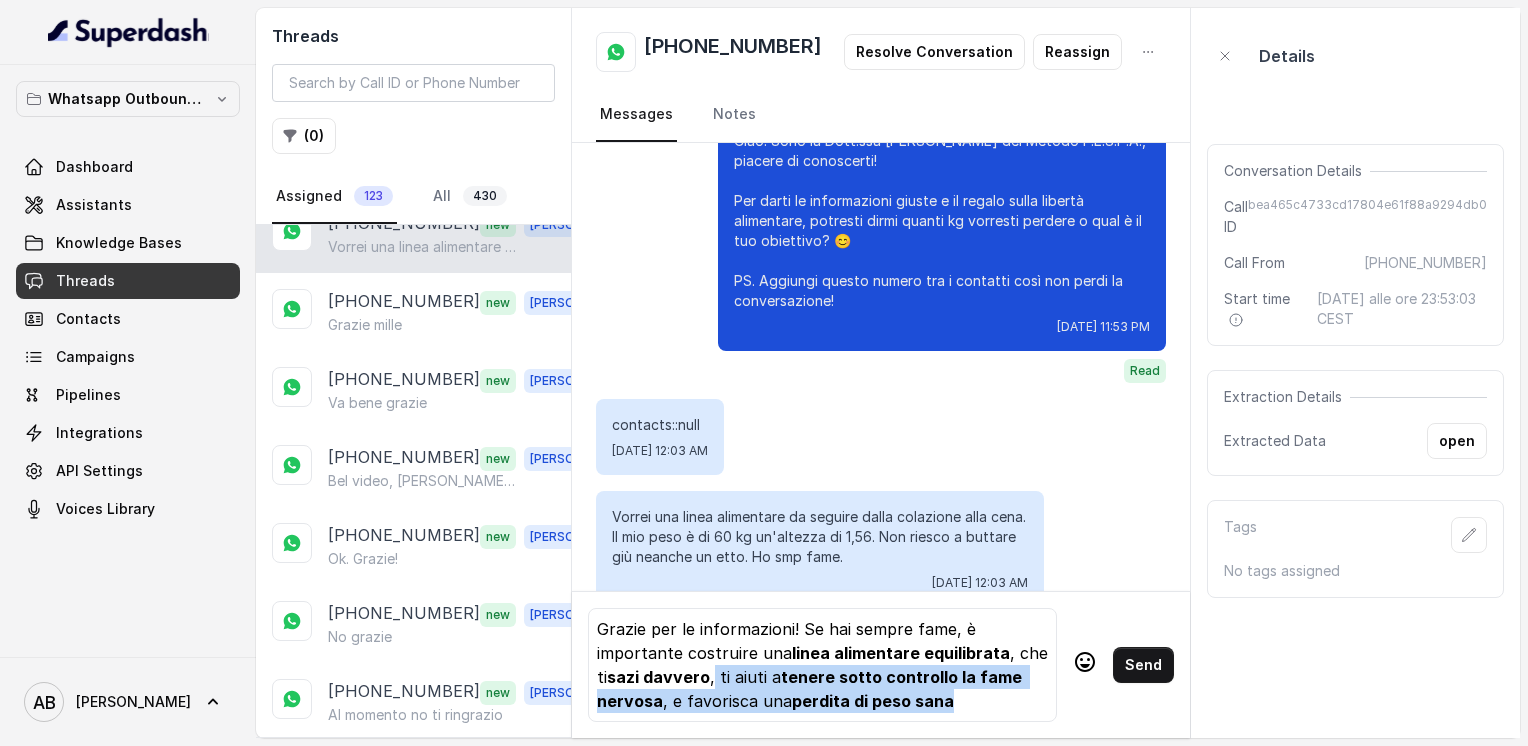 drag, startPoint x: 716, startPoint y: 660, endPoint x: 960, endPoint y: 686, distance: 245.38133 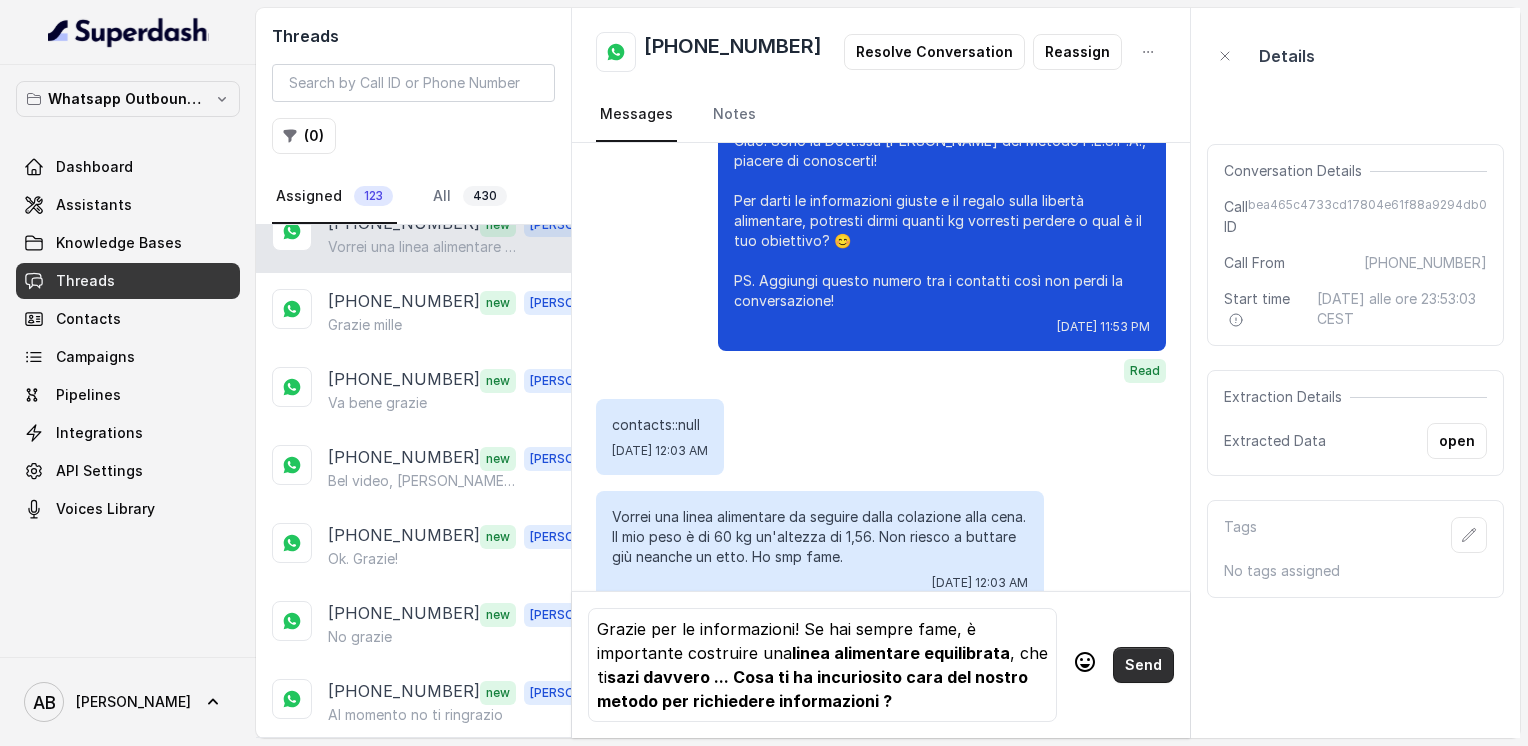 click on "Send" at bounding box center (1143, 665) 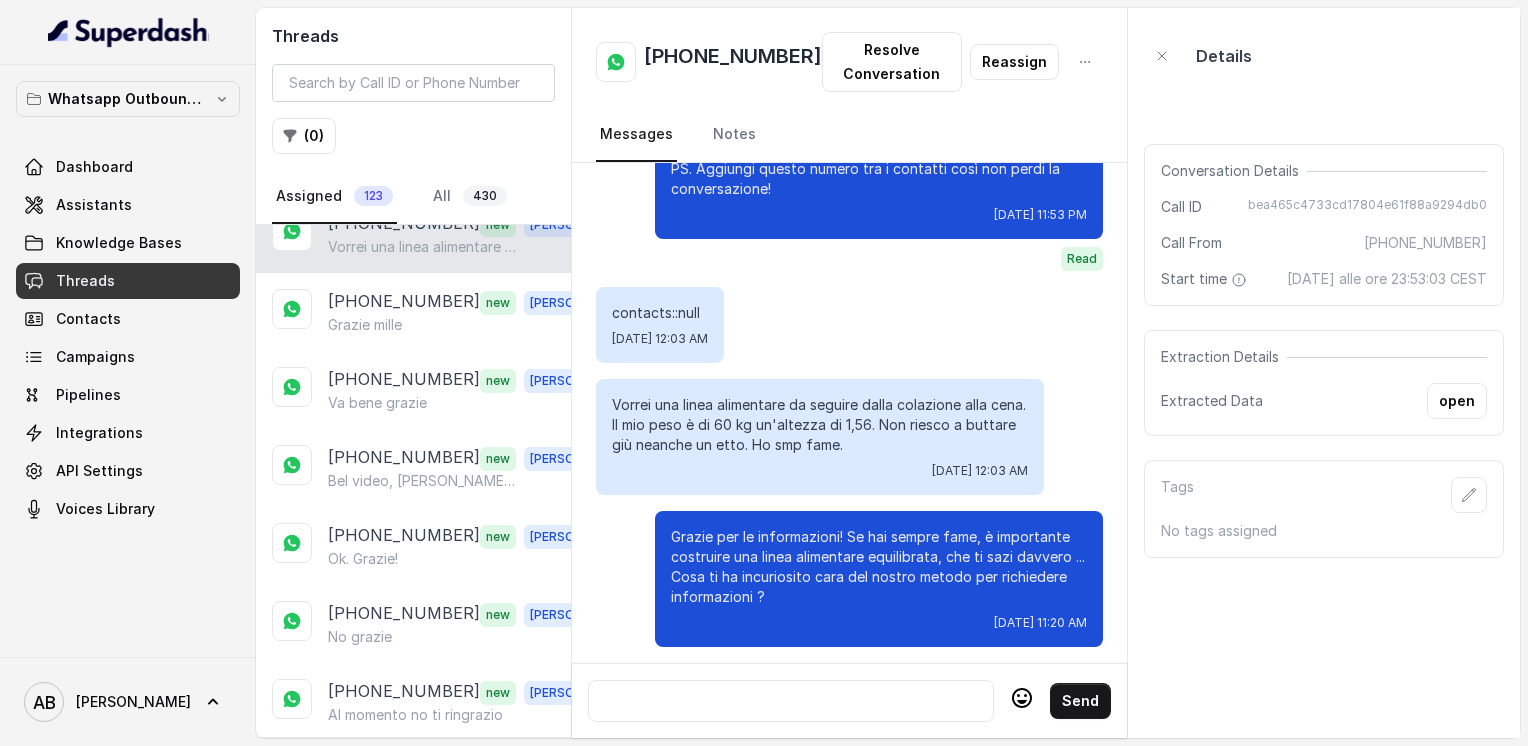 scroll, scrollTop: 344, scrollLeft: 0, axis: vertical 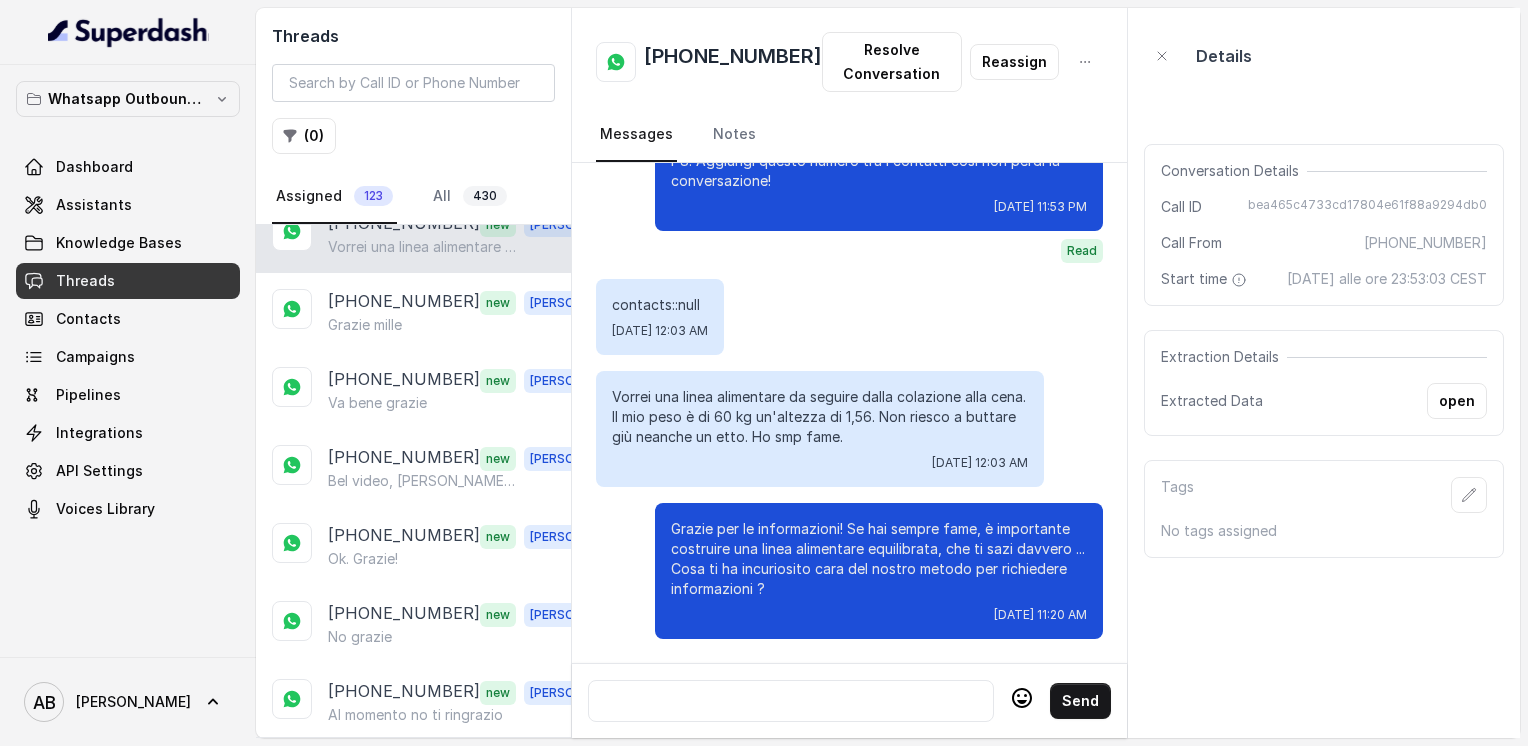 click at bounding box center [791, 701] 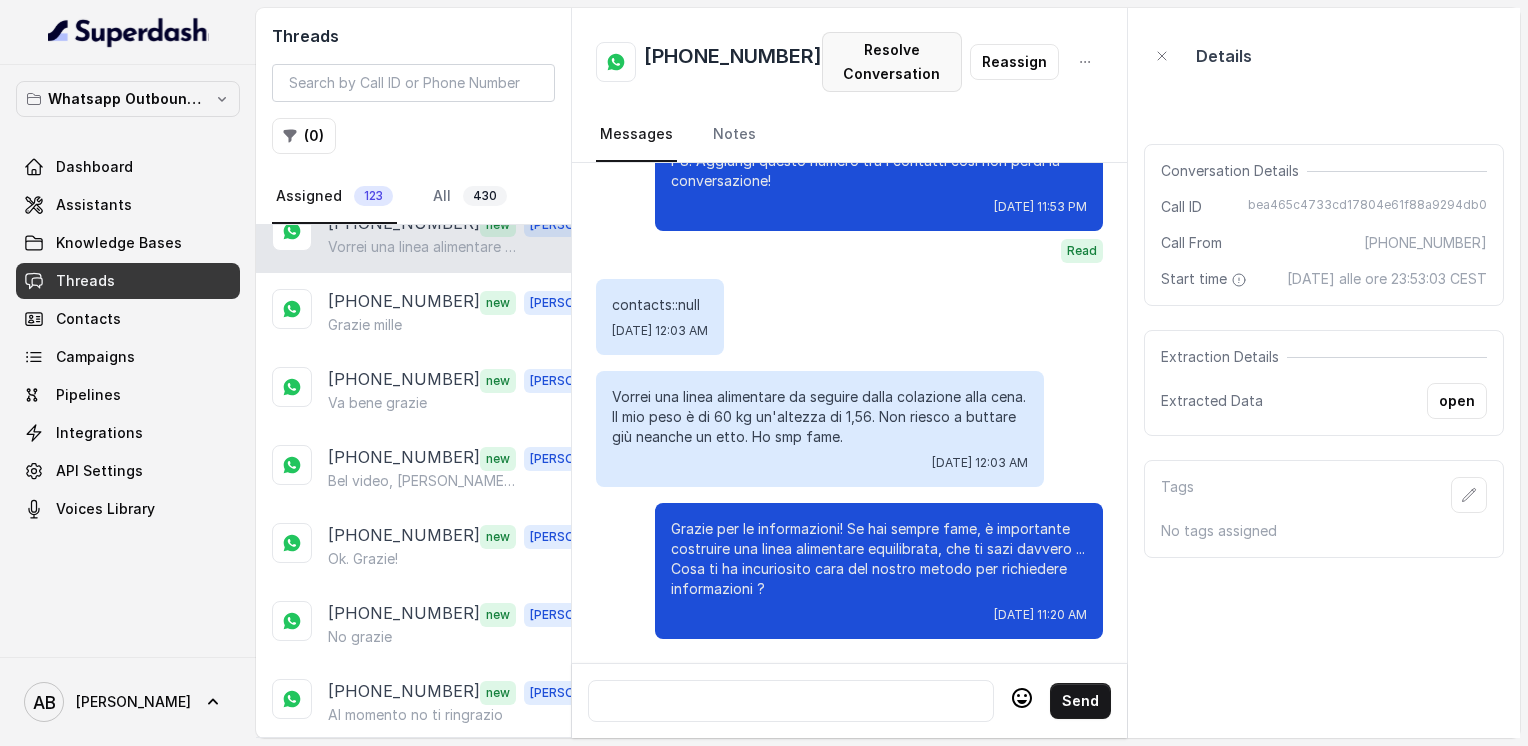 click on "Resolve Conversation" at bounding box center [892, 62] 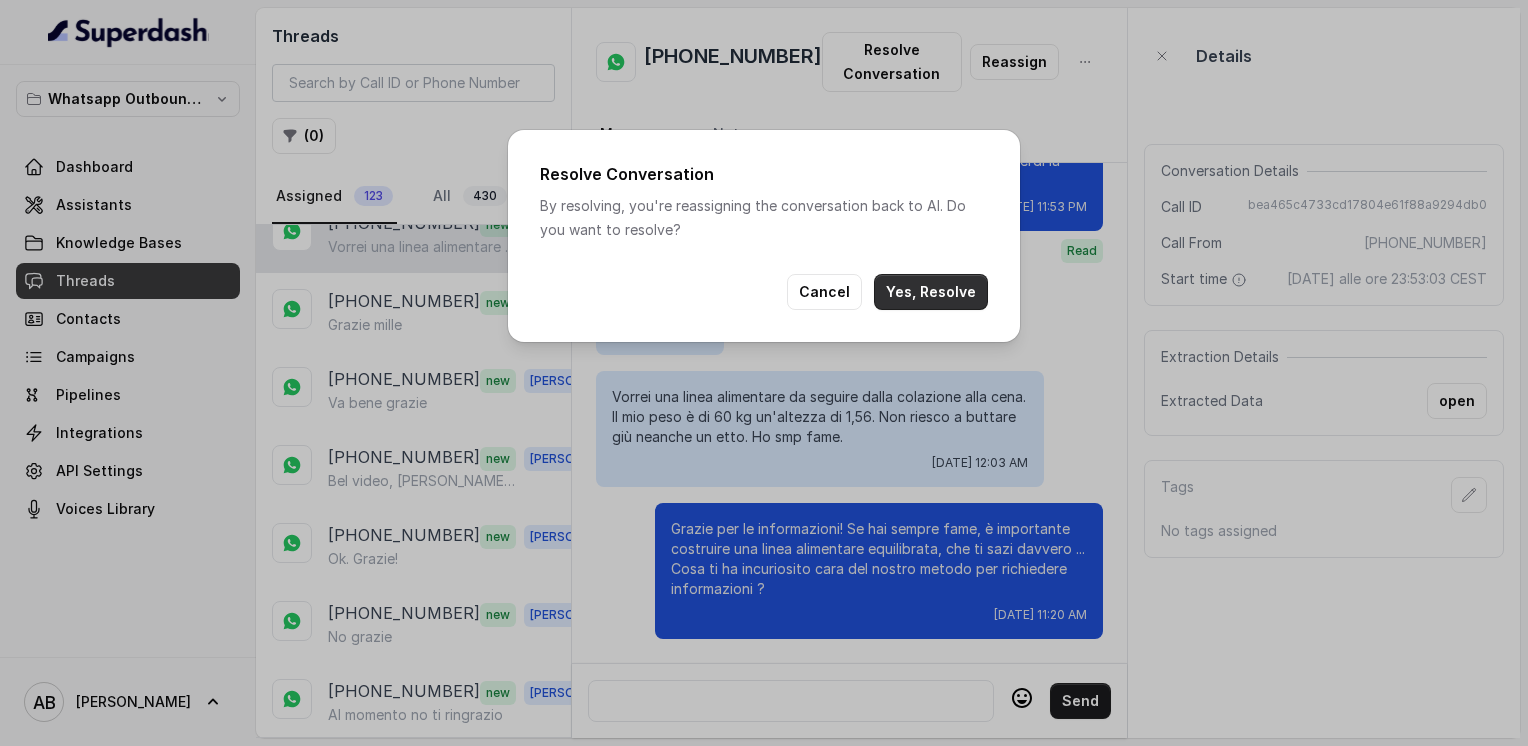 click on "Yes, Resolve" at bounding box center [931, 292] 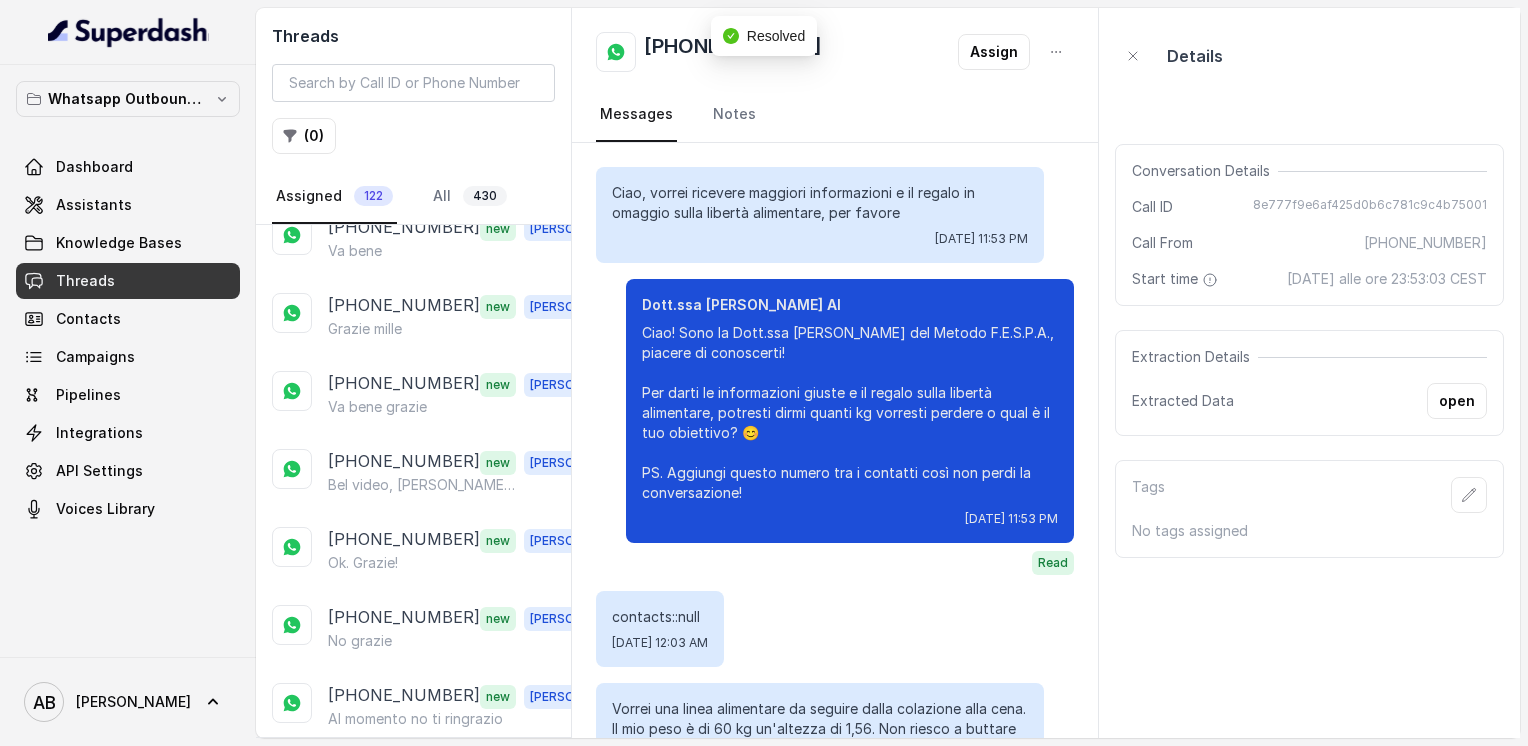 scroll, scrollTop: 268, scrollLeft: 0, axis: vertical 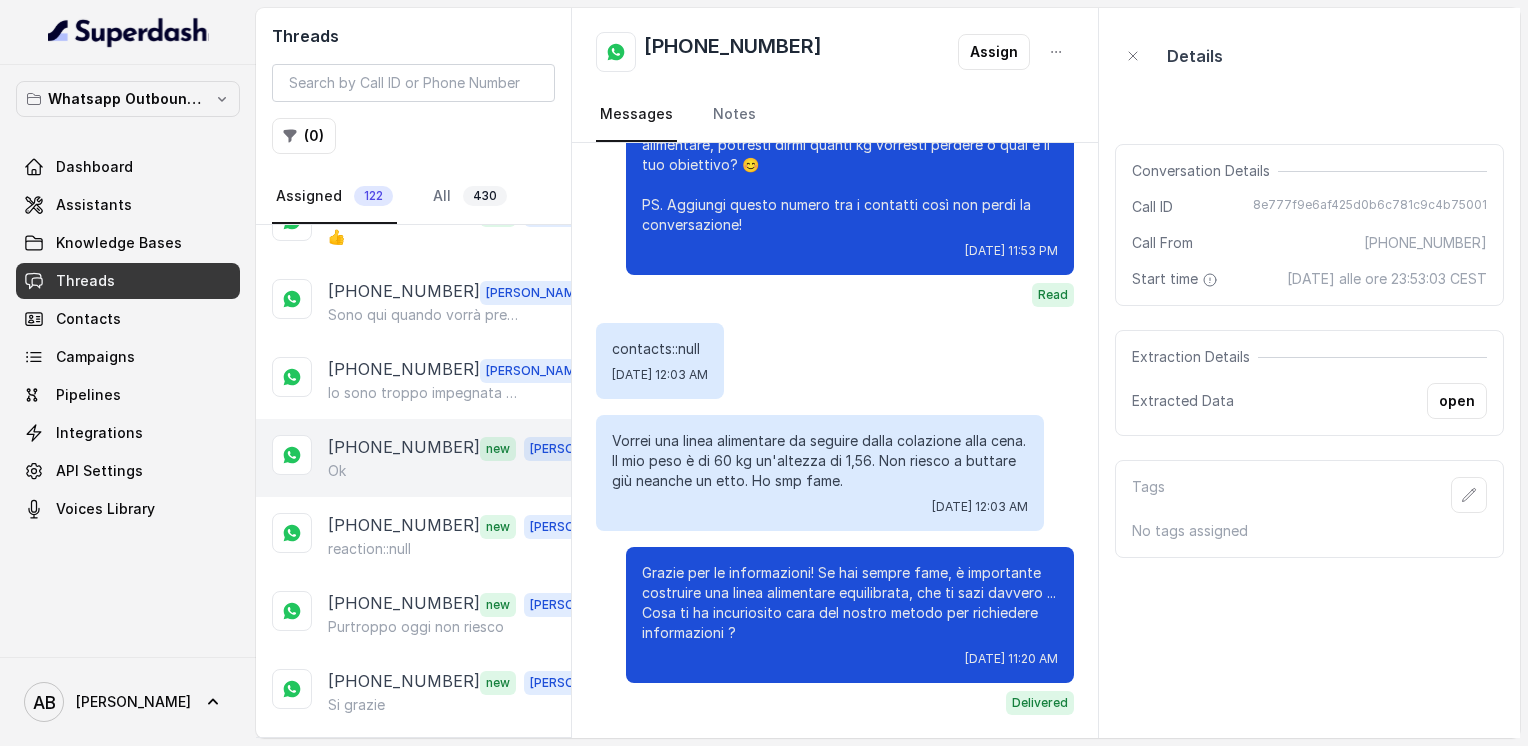 click on "[PHONE_NUMBER]" at bounding box center [404, 448] 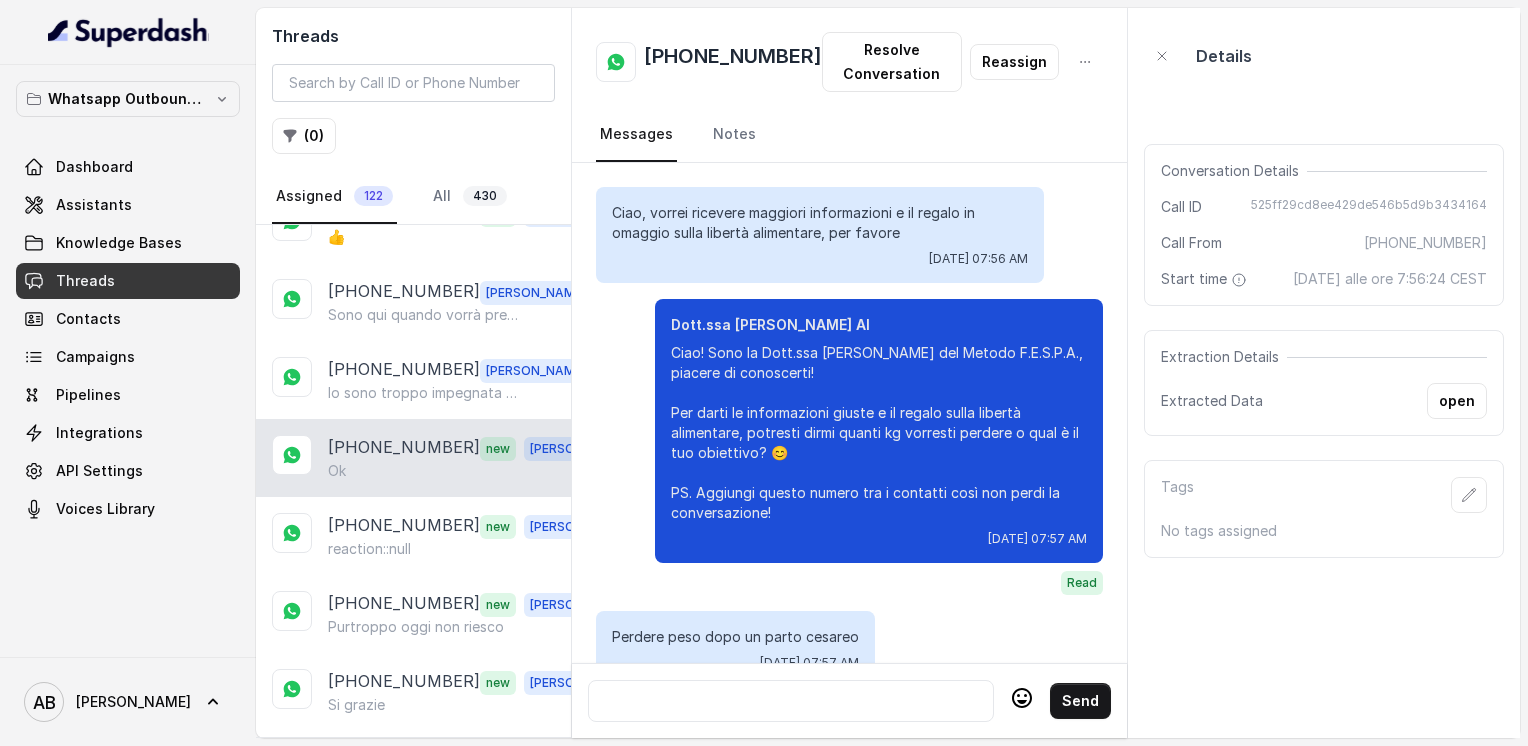 scroll, scrollTop: 2336, scrollLeft: 0, axis: vertical 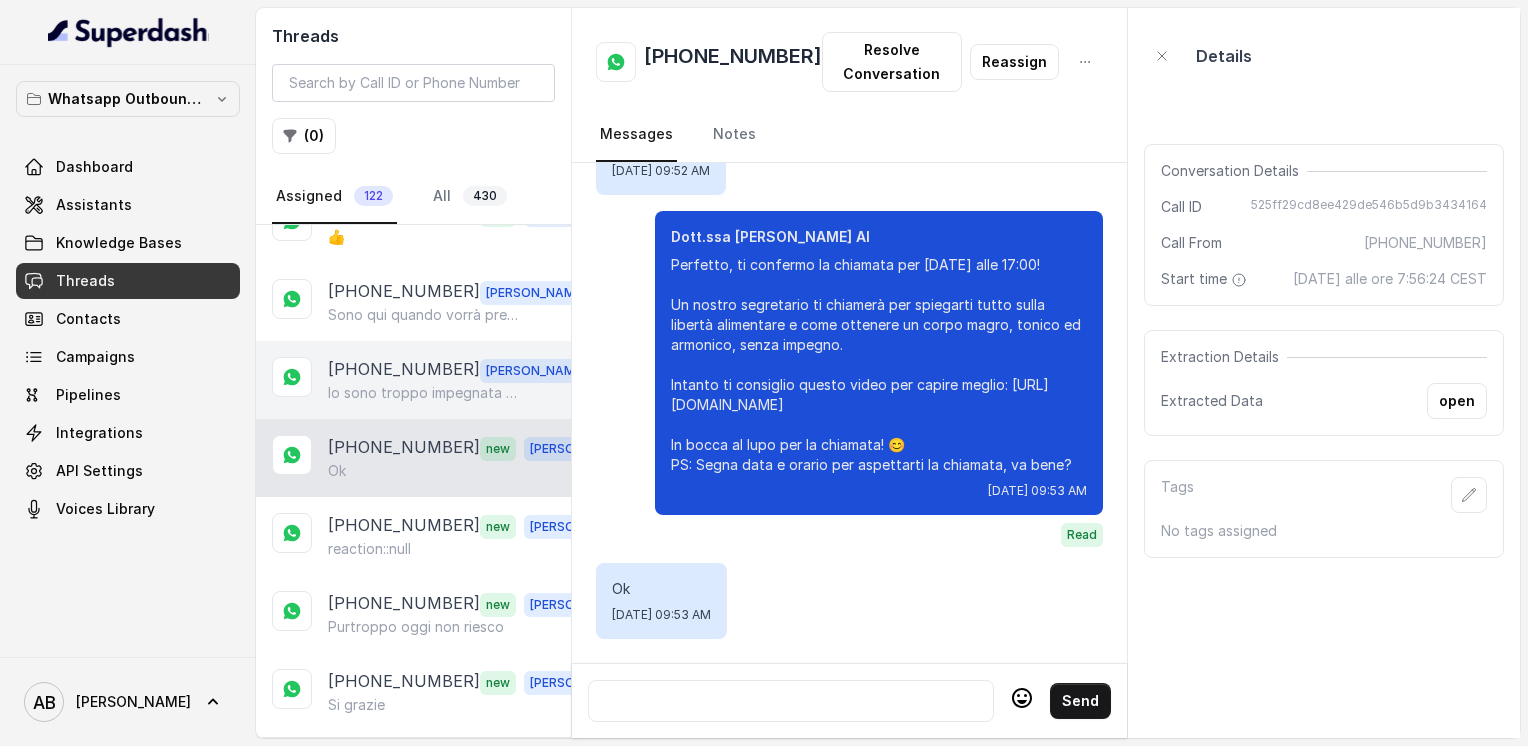 click on "Io sono troppo impegnata nel seguire cara e creare percorsi ma in futuro all'interno del nostro Metodo può capitare di essere insieme a lezione 🌺" at bounding box center [424, 393] 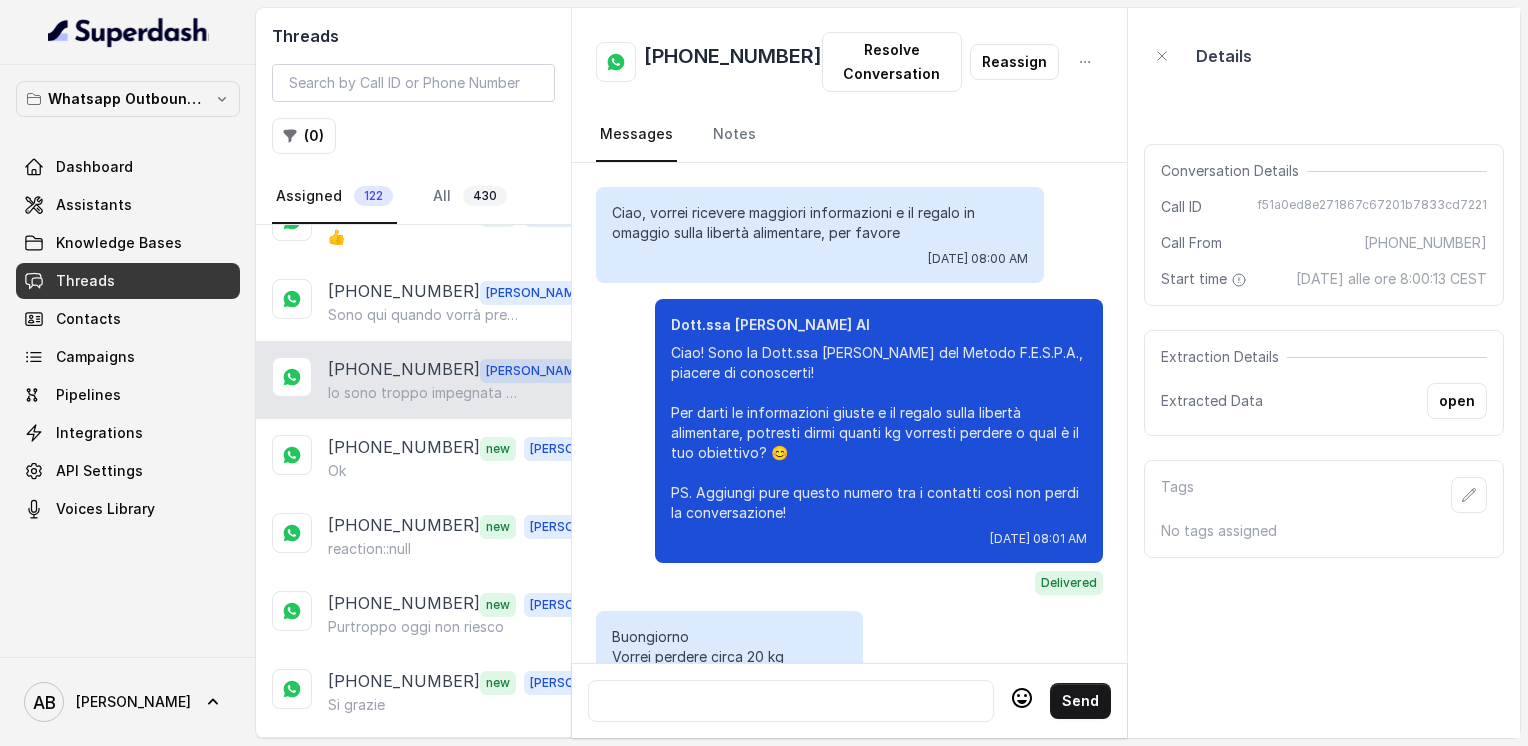 scroll, scrollTop: 3356, scrollLeft: 0, axis: vertical 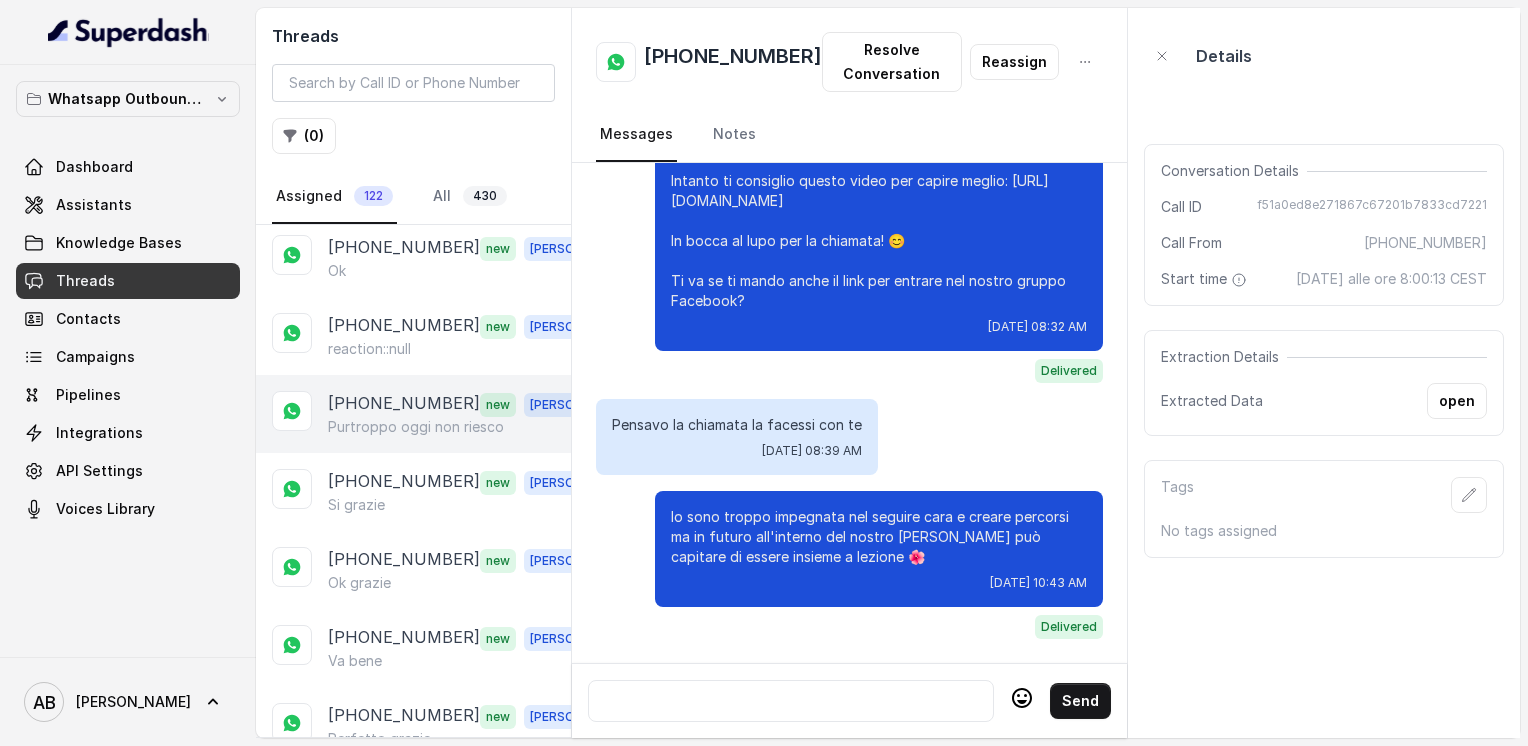 click on "[PHONE_NUMBER]" at bounding box center [404, 404] 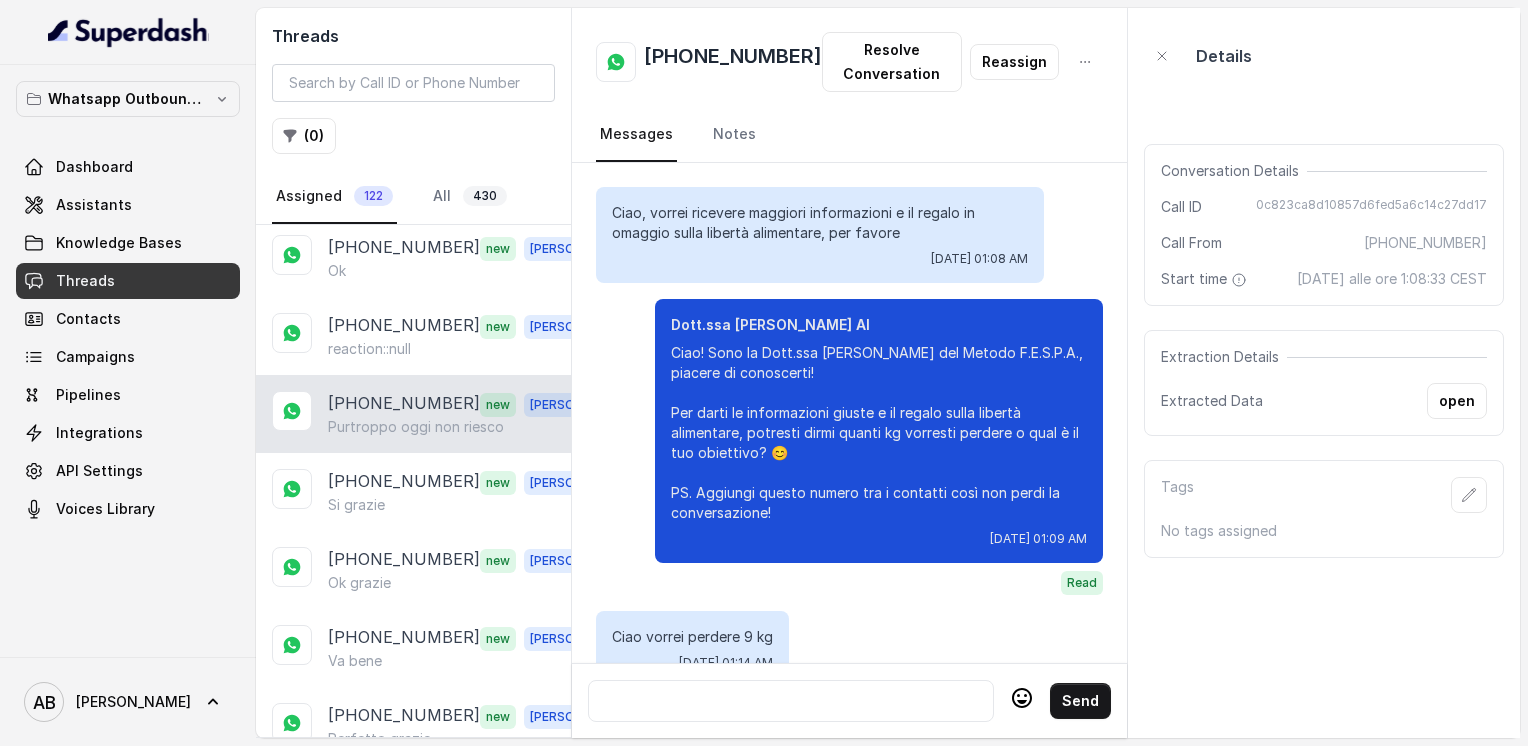 scroll, scrollTop: 2680, scrollLeft: 0, axis: vertical 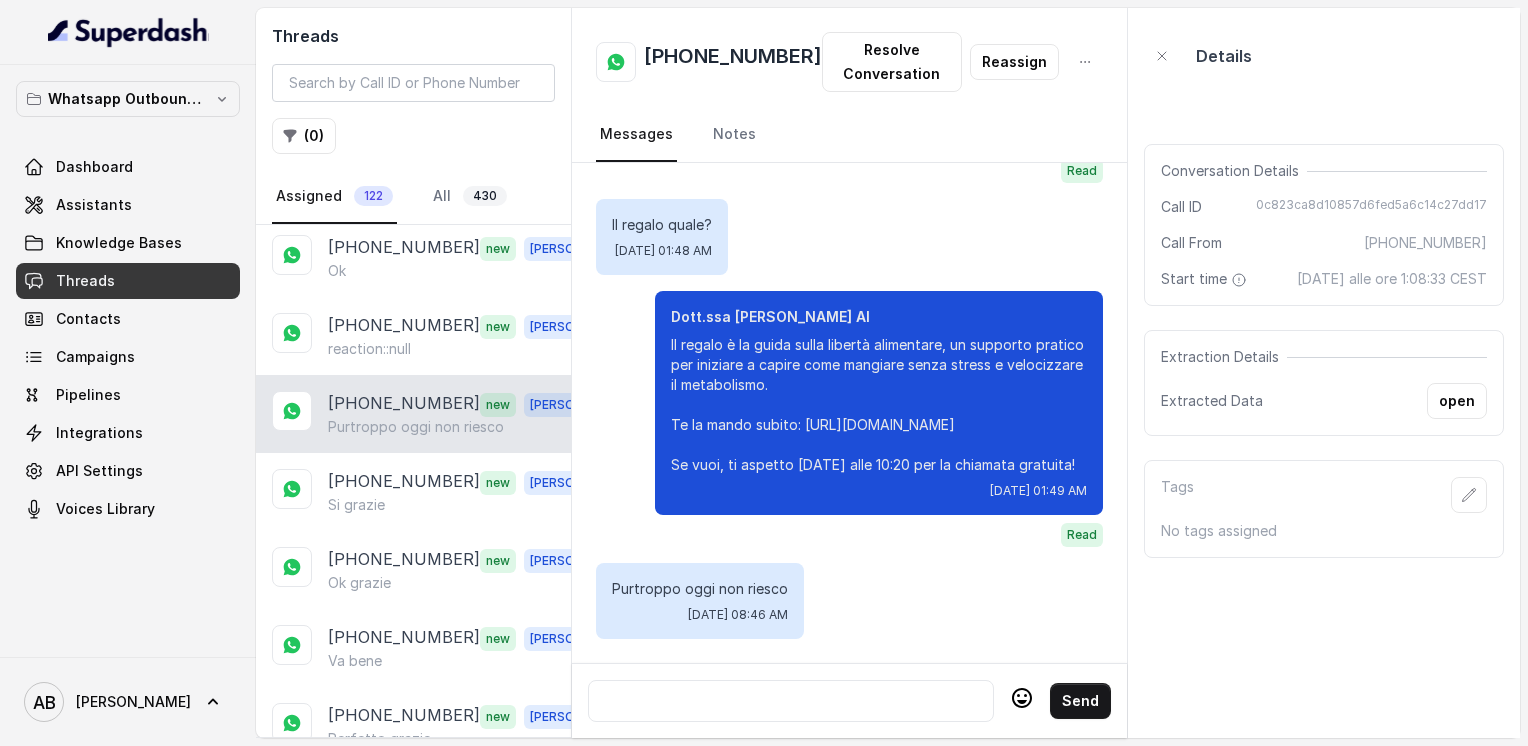 click at bounding box center (791, 701) 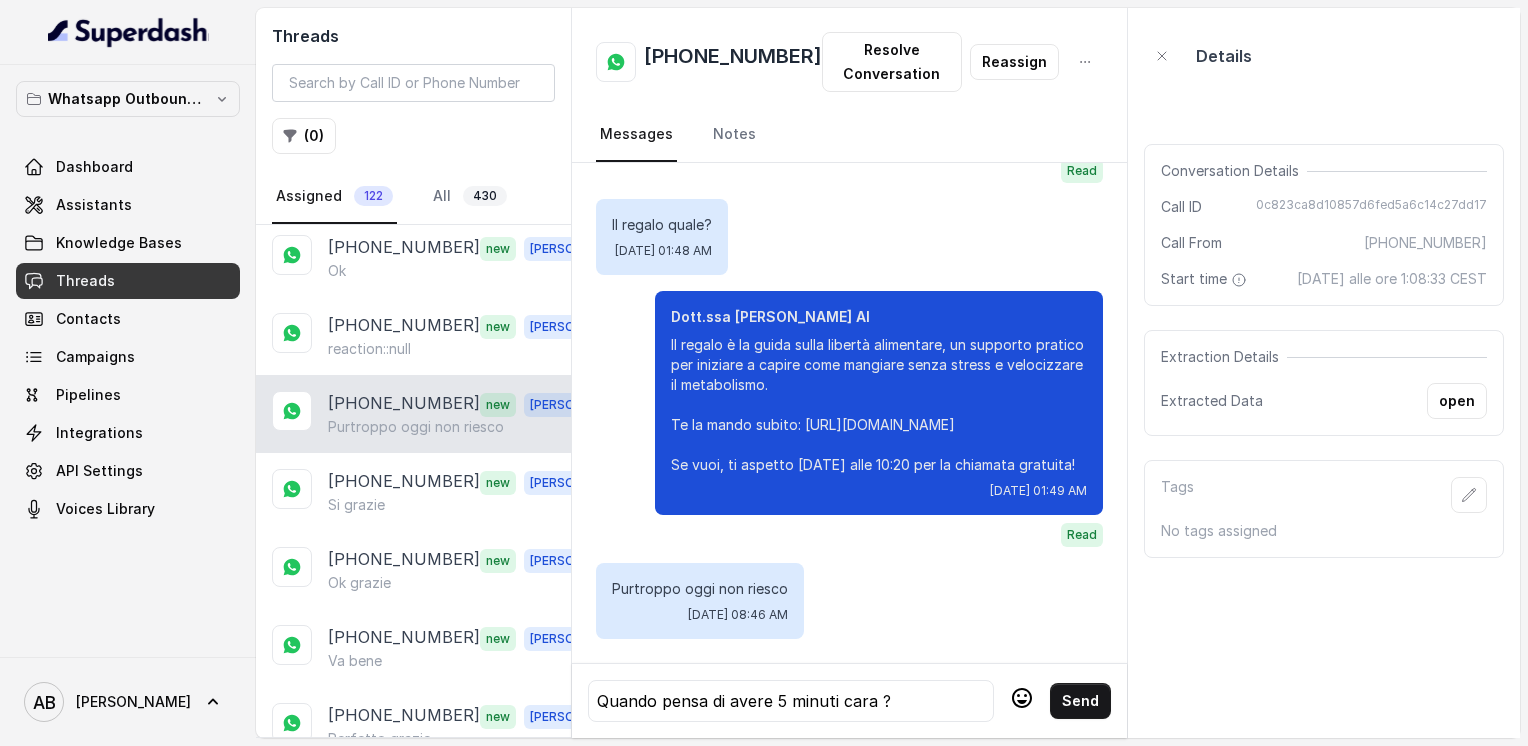 click 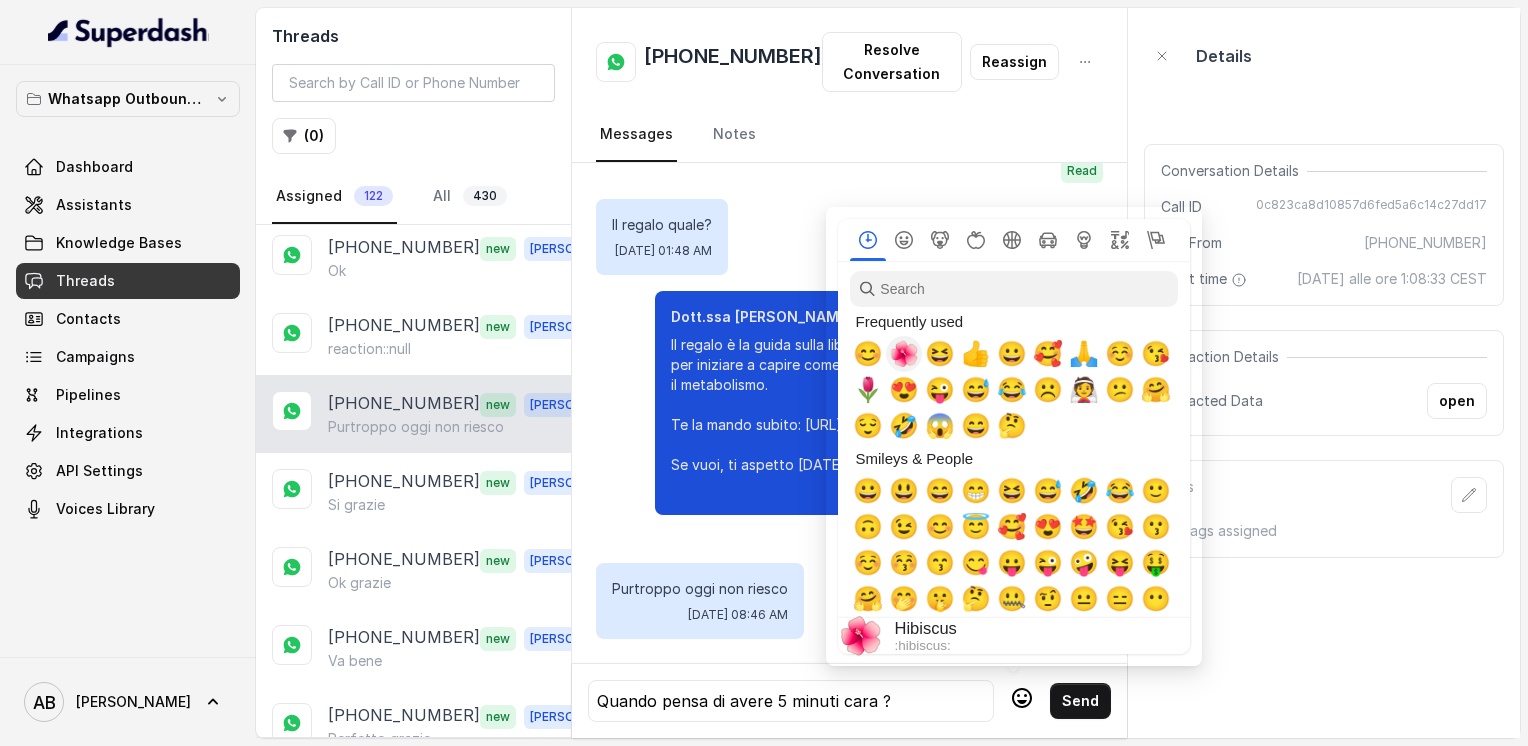 click on "🌺" at bounding box center [904, 354] 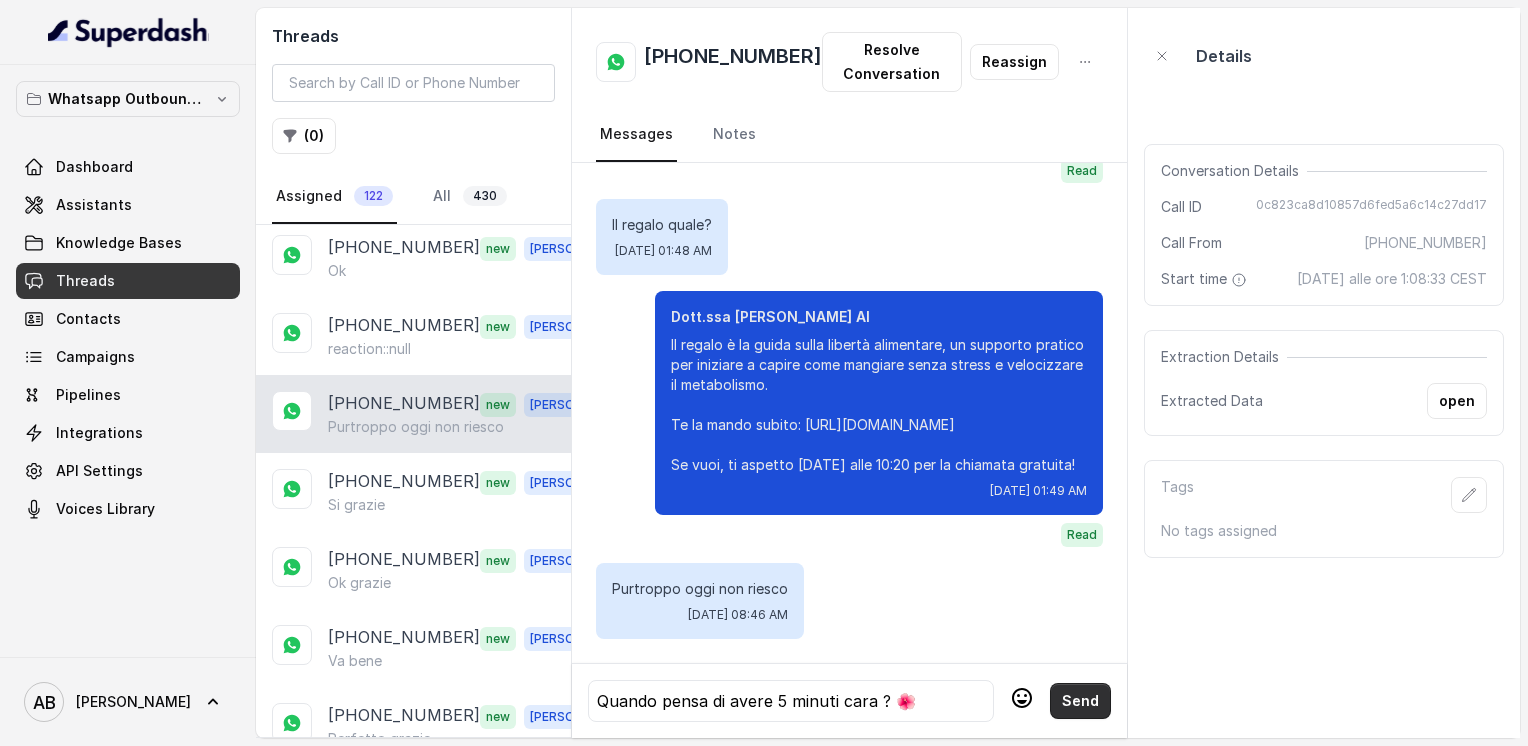 click on "Send" at bounding box center [1080, 701] 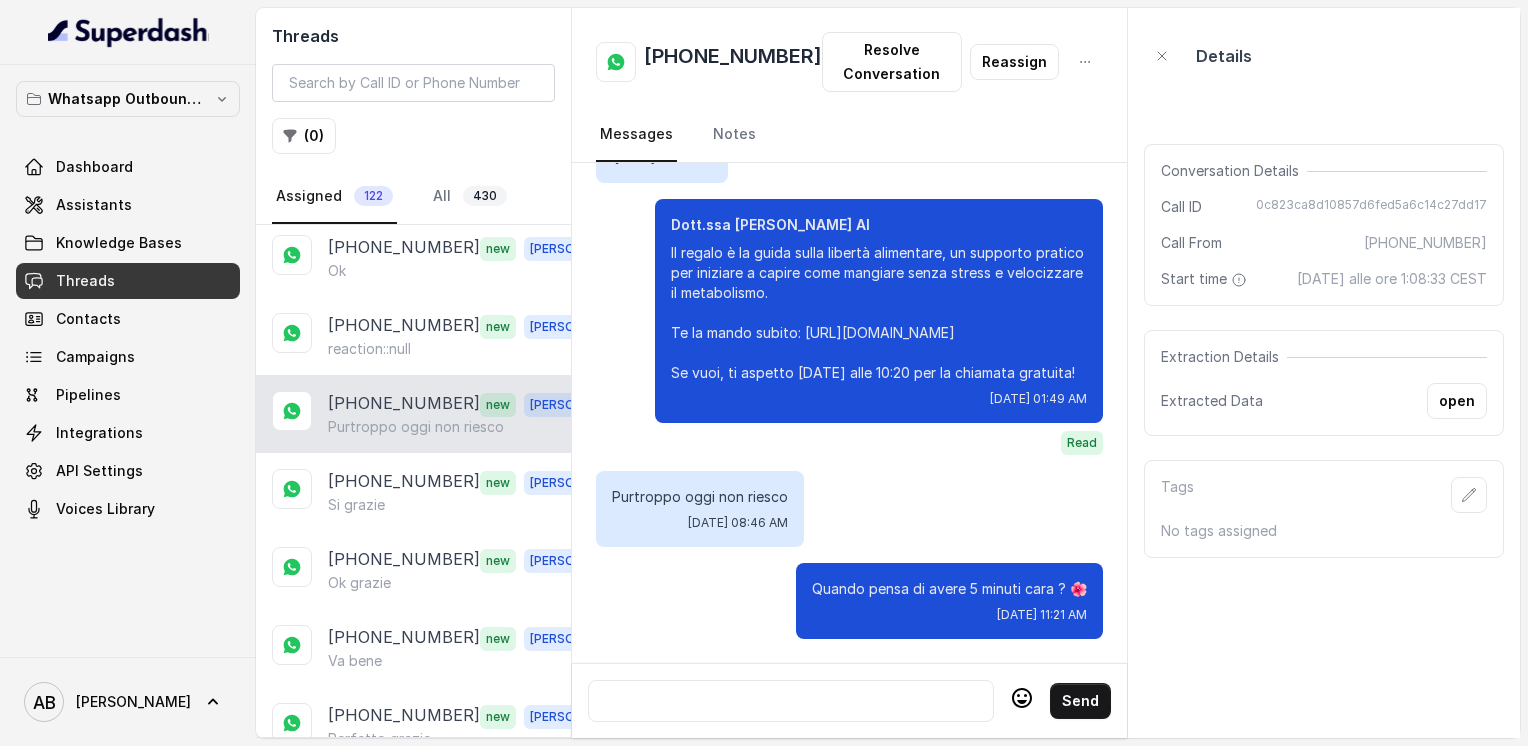 scroll, scrollTop: 2772, scrollLeft: 0, axis: vertical 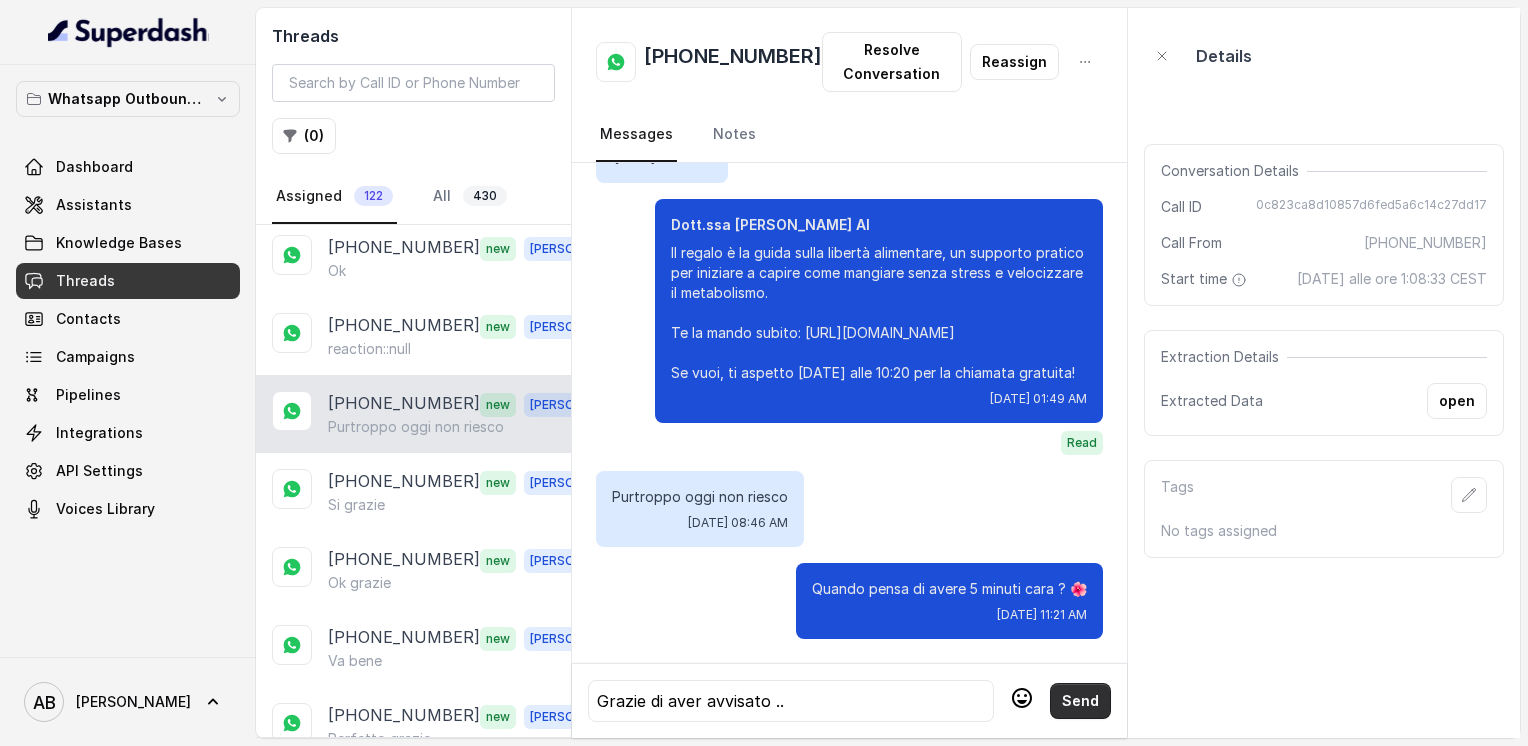 click on "Send" at bounding box center [1080, 701] 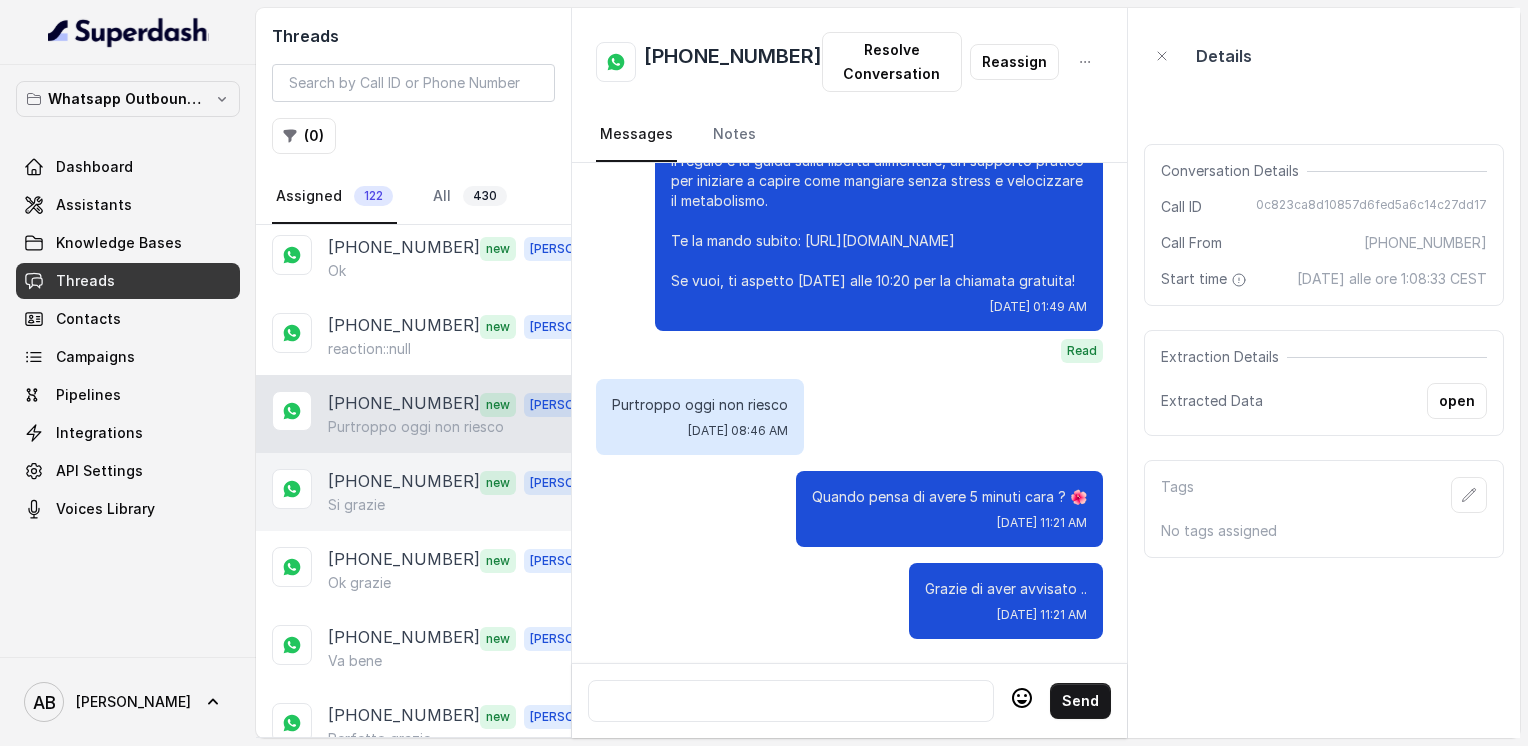click on "Si grazie" at bounding box center [356, 505] 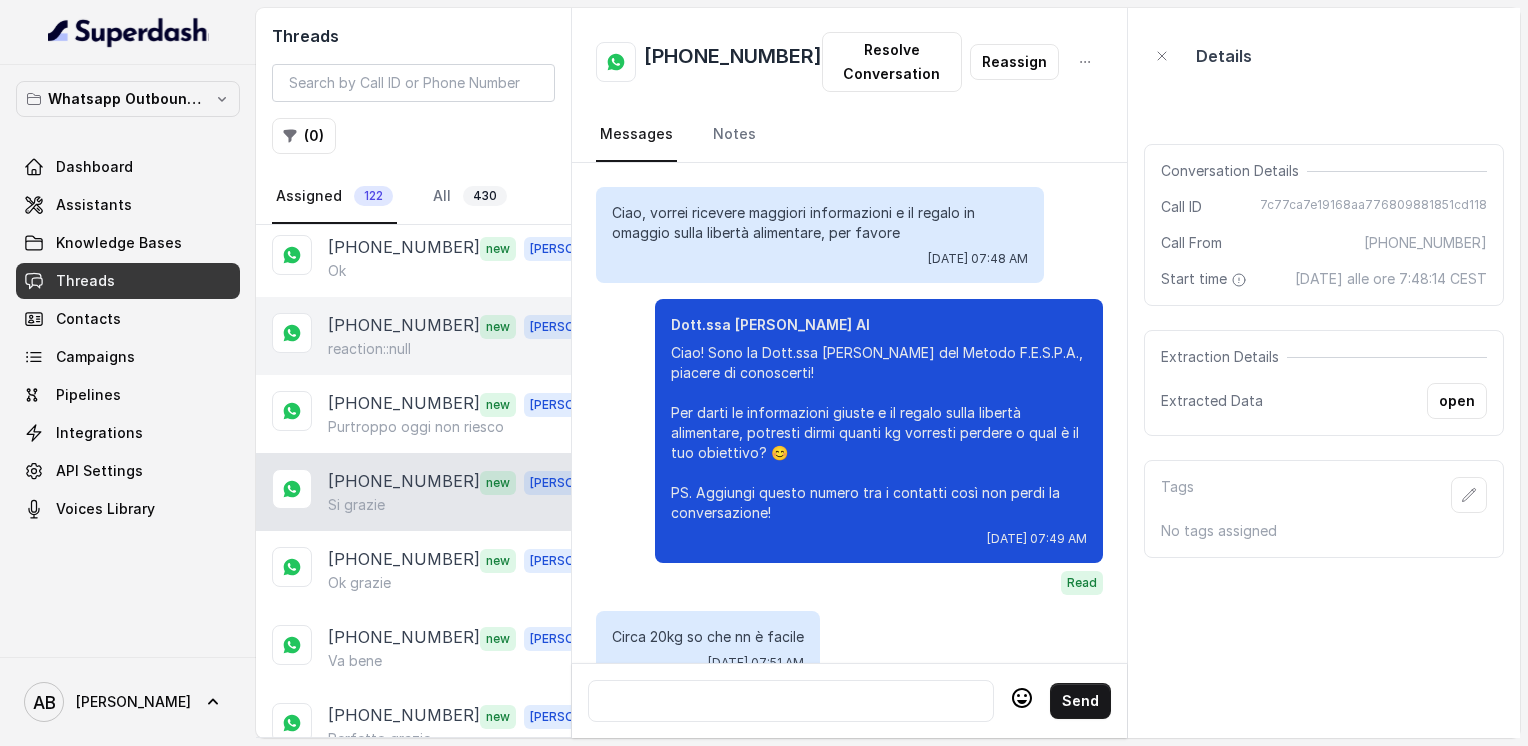 scroll, scrollTop: 2012, scrollLeft: 0, axis: vertical 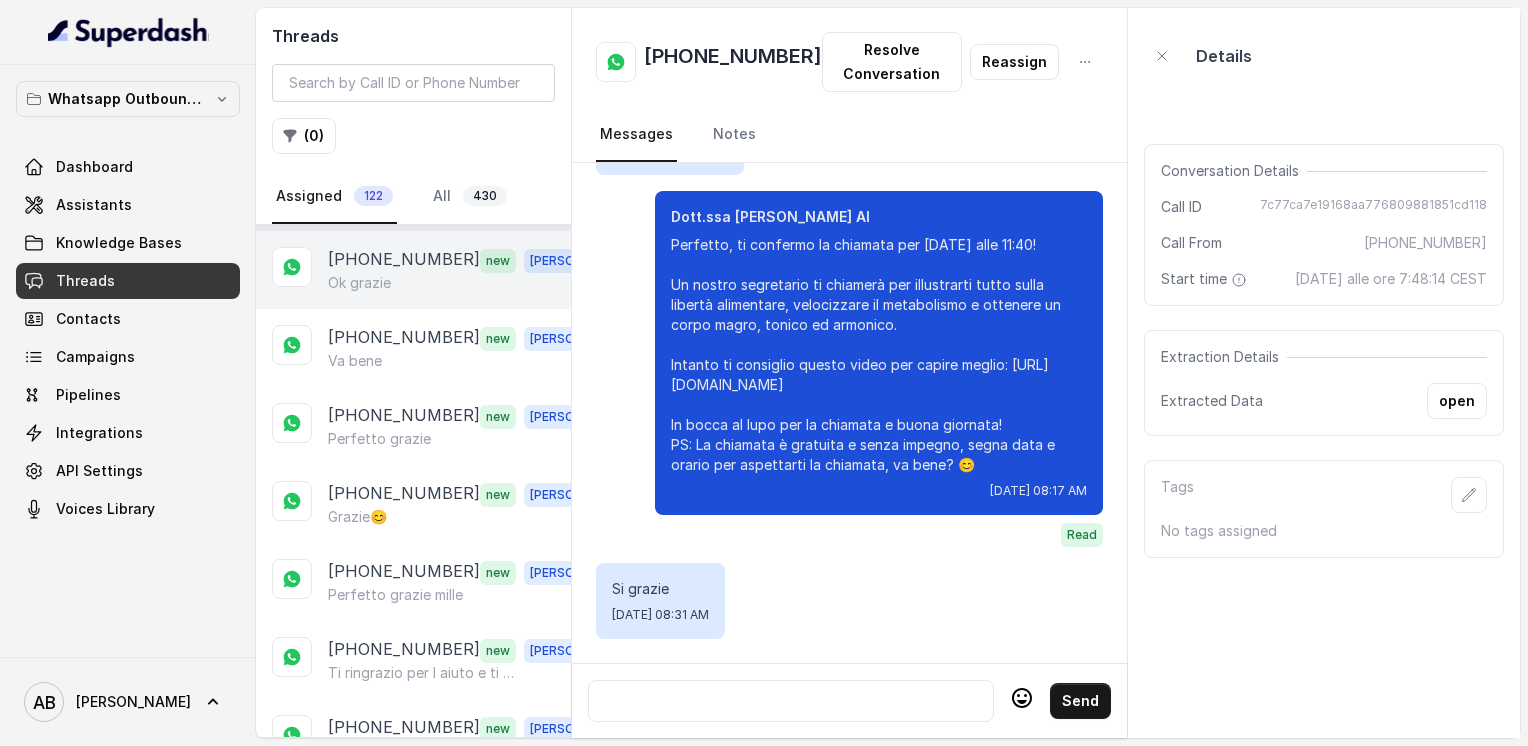 click on "Ok grazie" at bounding box center [469, 283] 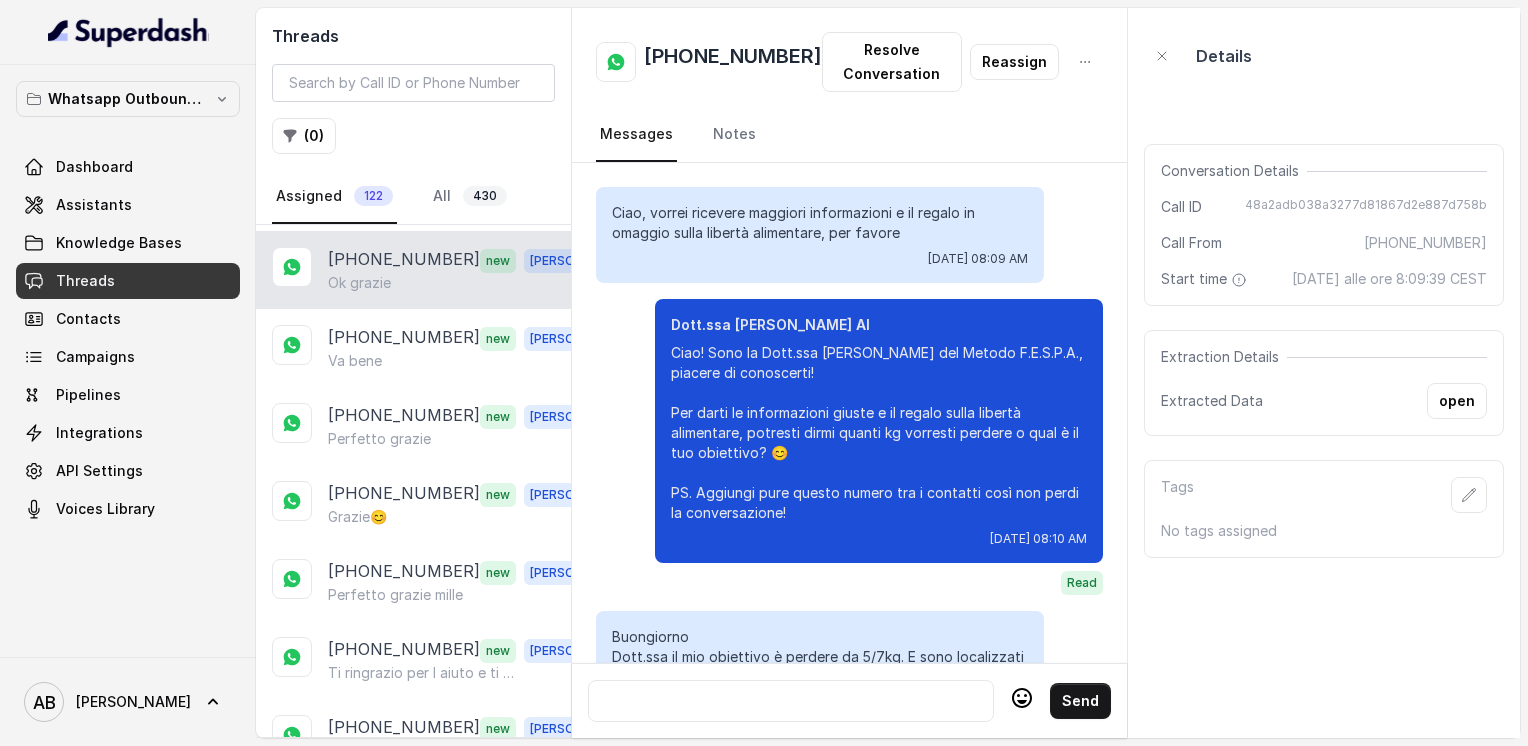 scroll, scrollTop: 2224, scrollLeft: 0, axis: vertical 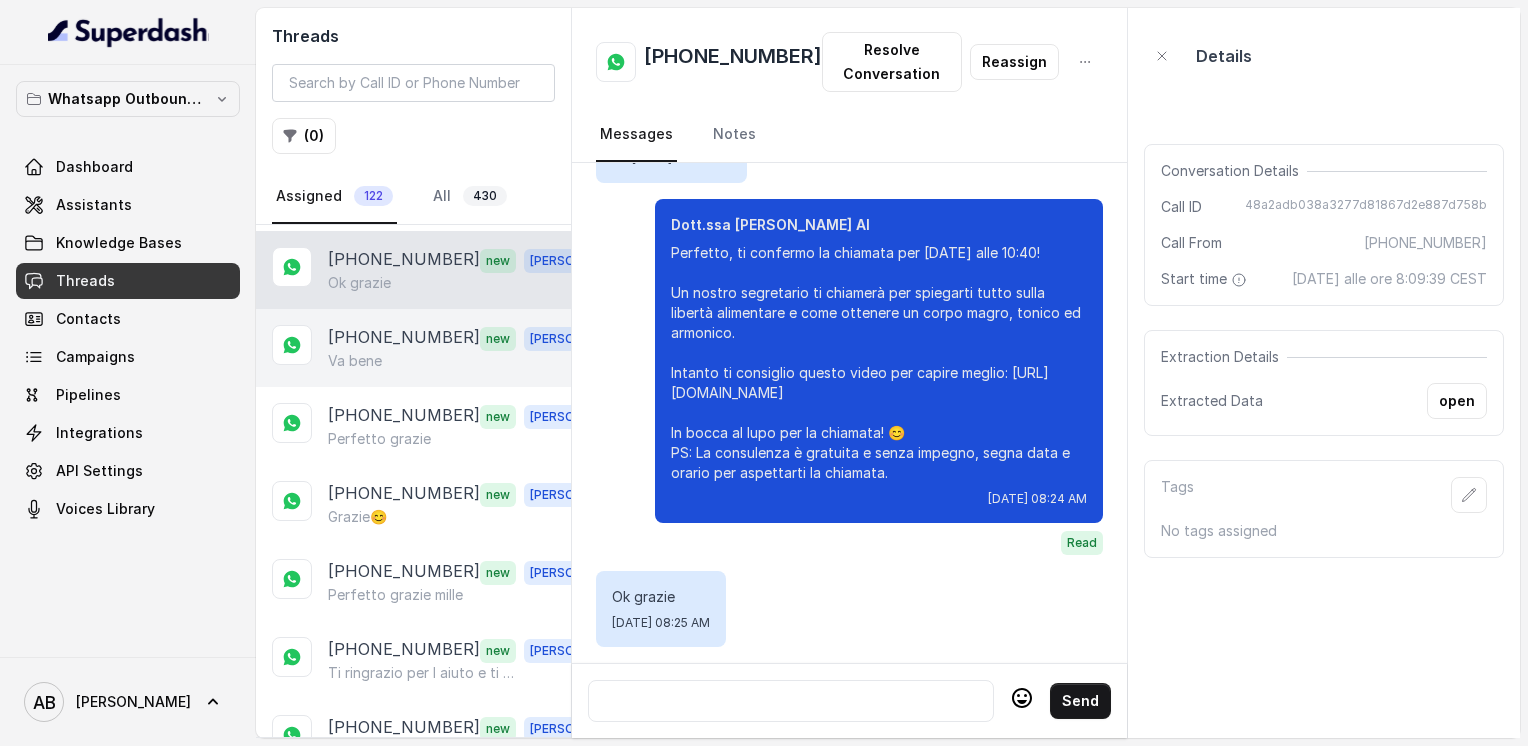click on "Va bene" at bounding box center (469, 361) 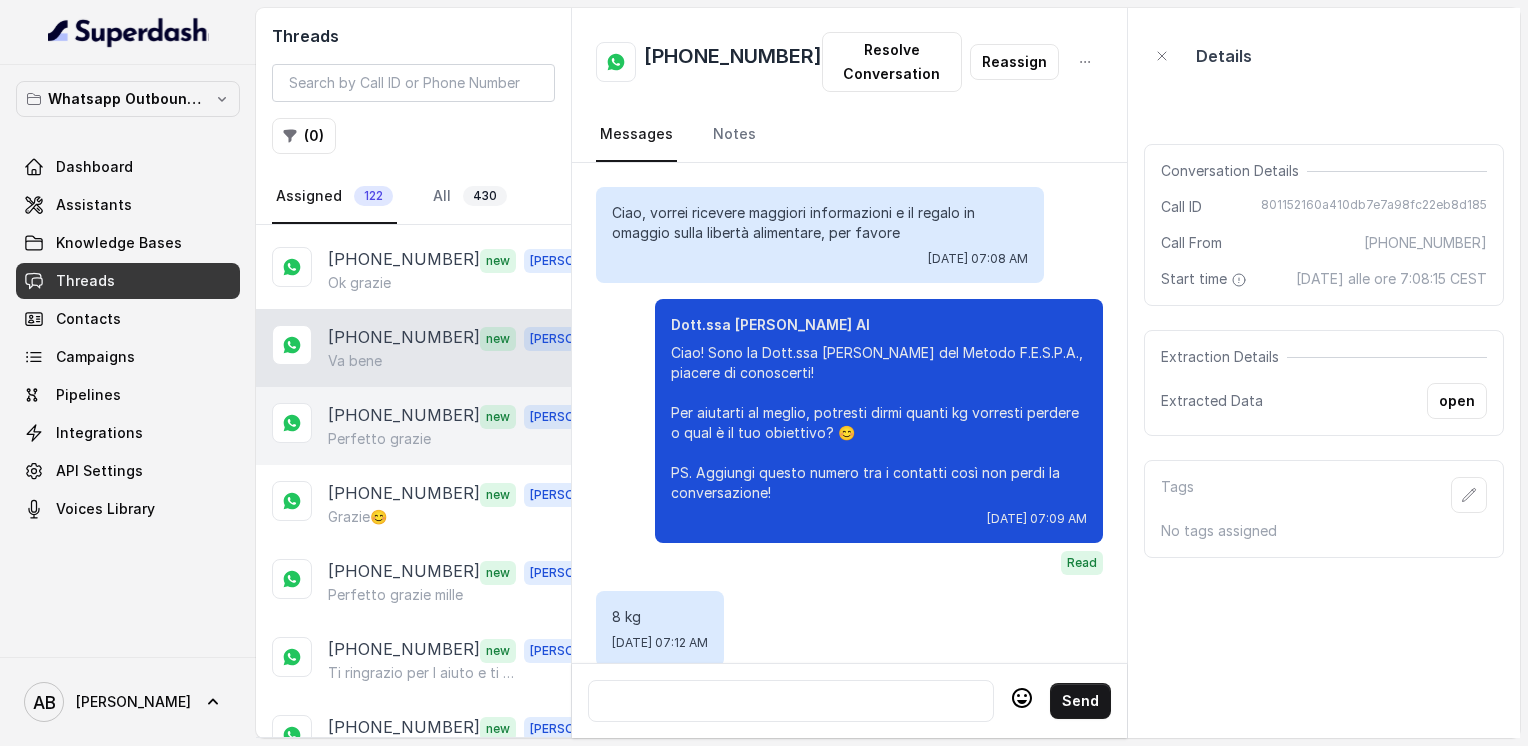 scroll, scrollTop: 2400, scrollLeft: 0, axis: vertical 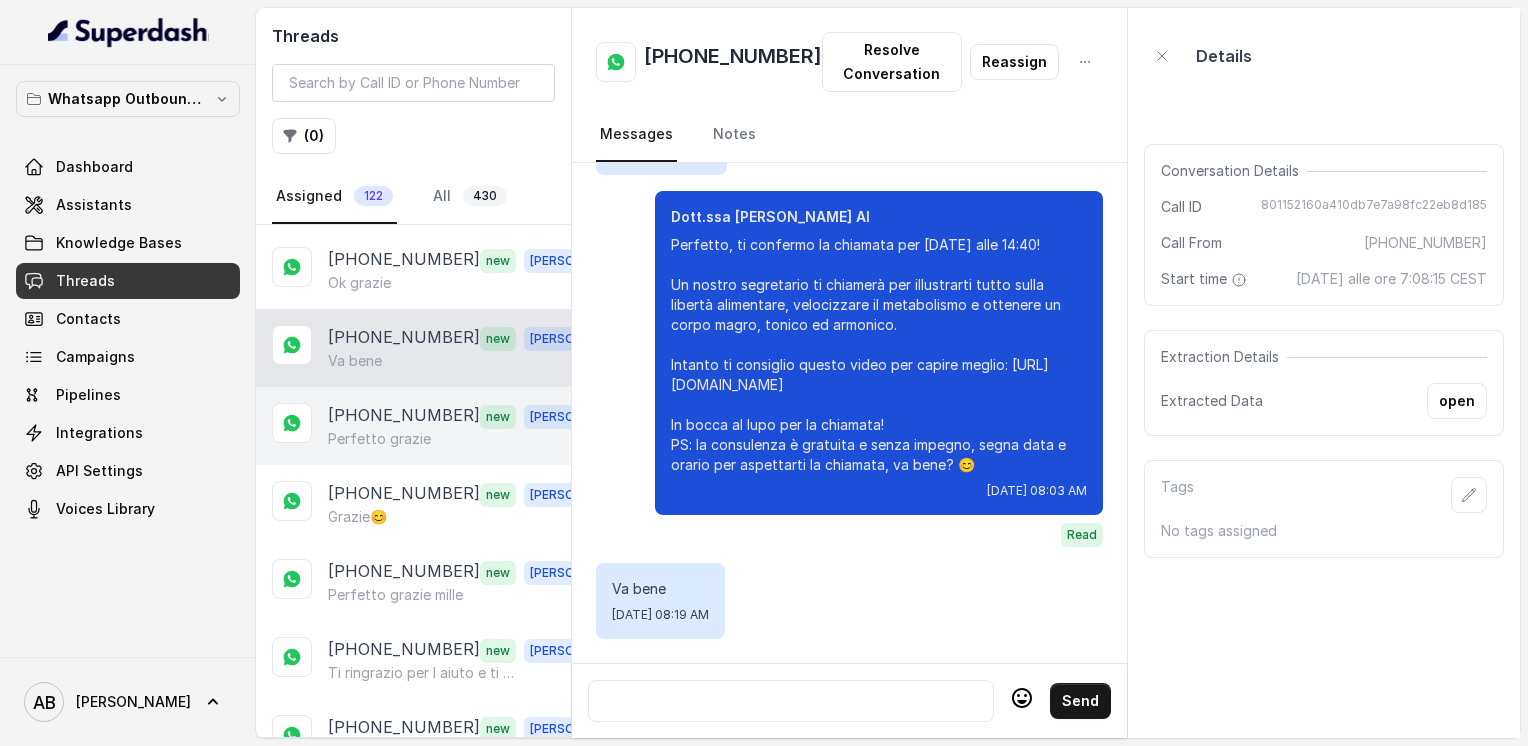 click on "Perfetto grazie" at bounding box center [379, 439] 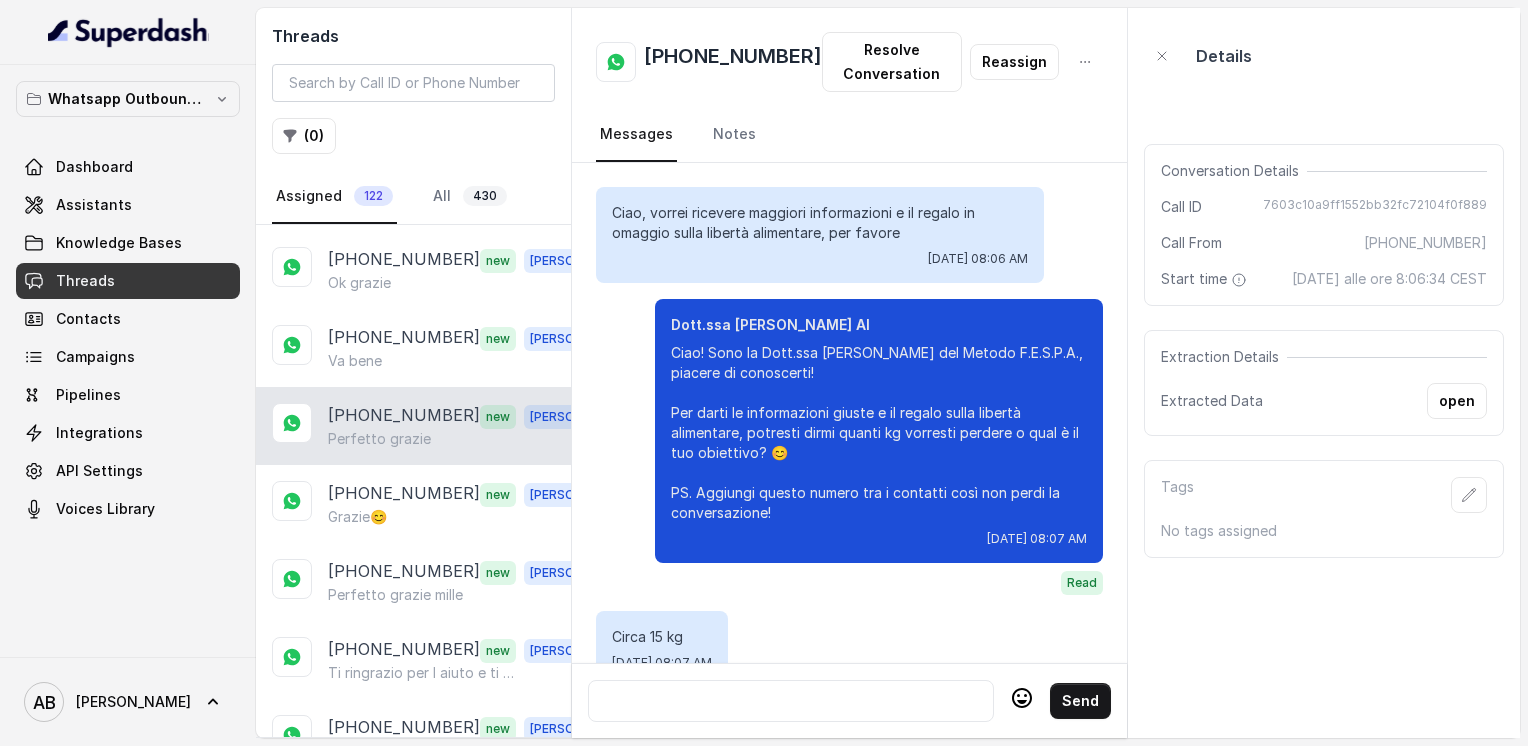 scroll, scrollTop: 2752, scrollLeft: 0, axis: vertical 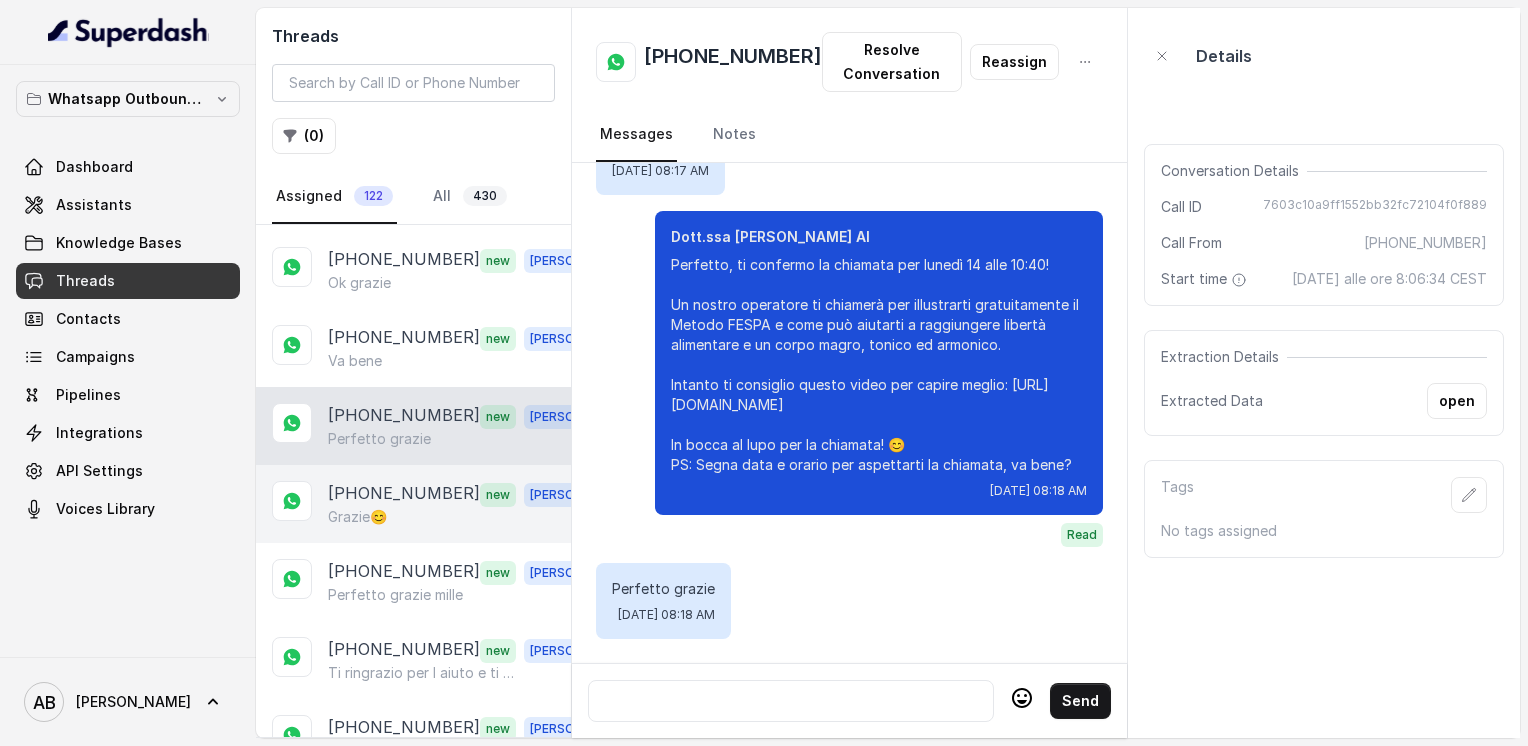 click on "[PHONE_NUMBER]" at bounding box center (404, 494) 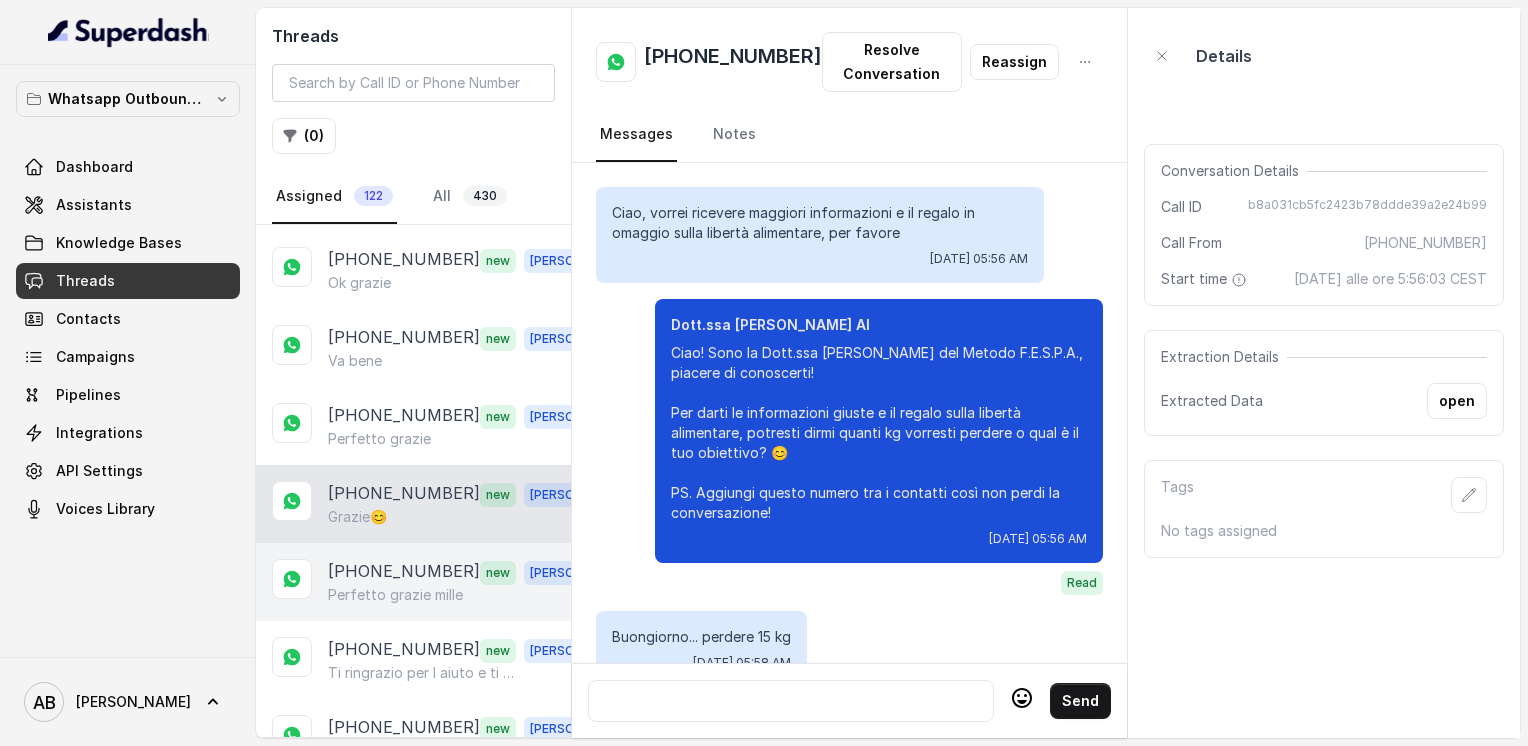 scroll, scrollTop: 3156, scrollLeft: 0, axis: vertical 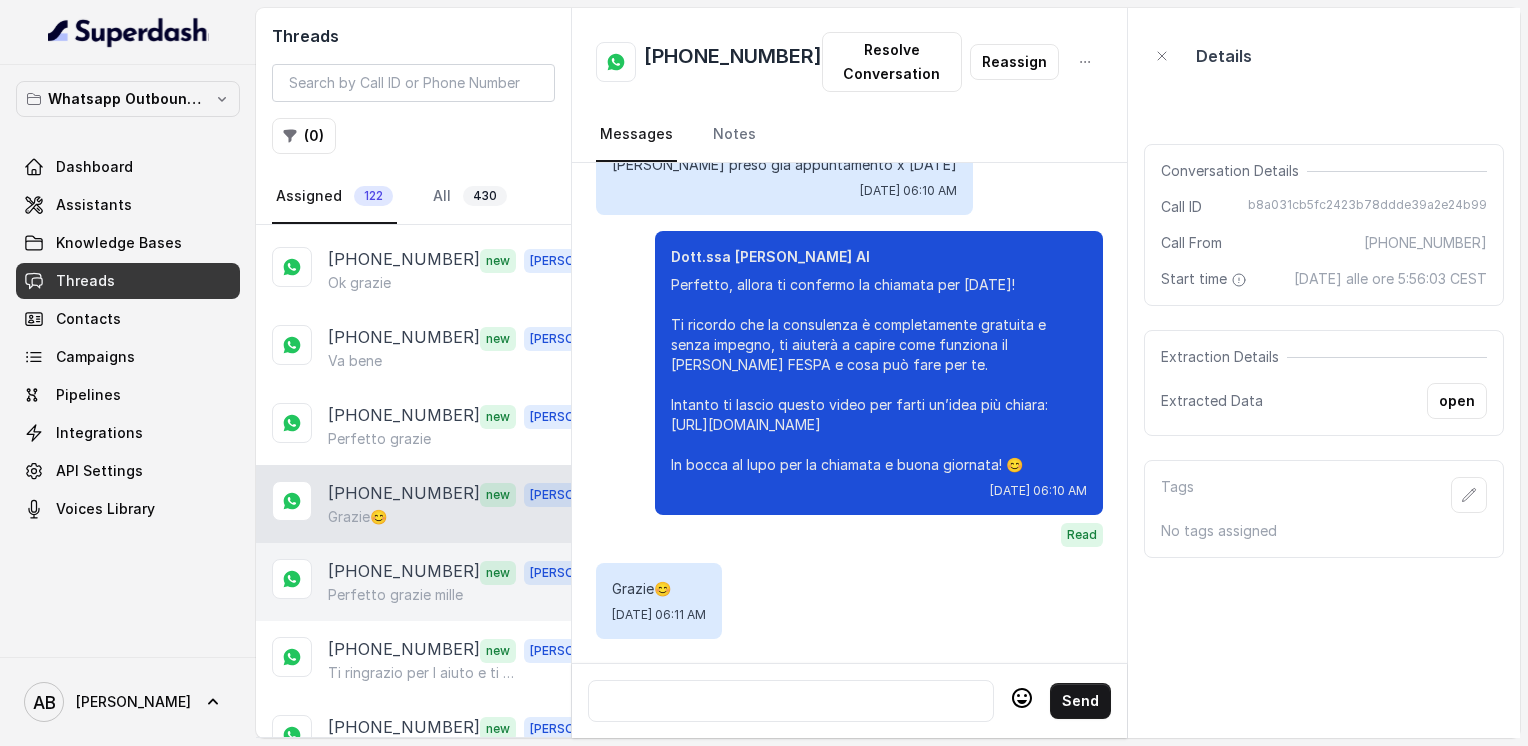 click on "[PHONE_NUMBER]" at bounding box center (404, 572) 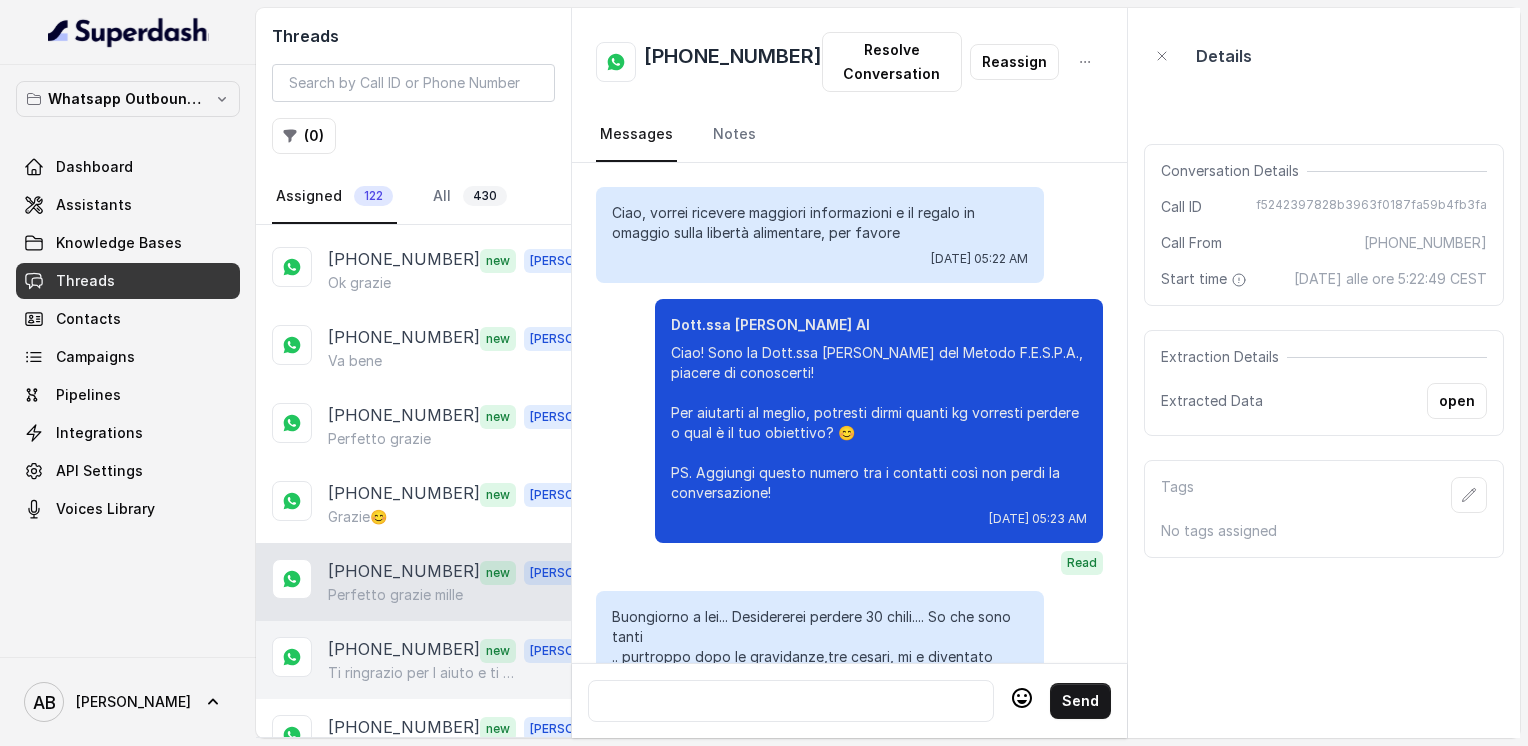 scroll, scrollTop: 4068, scrollLeft: 0, axis: vertical 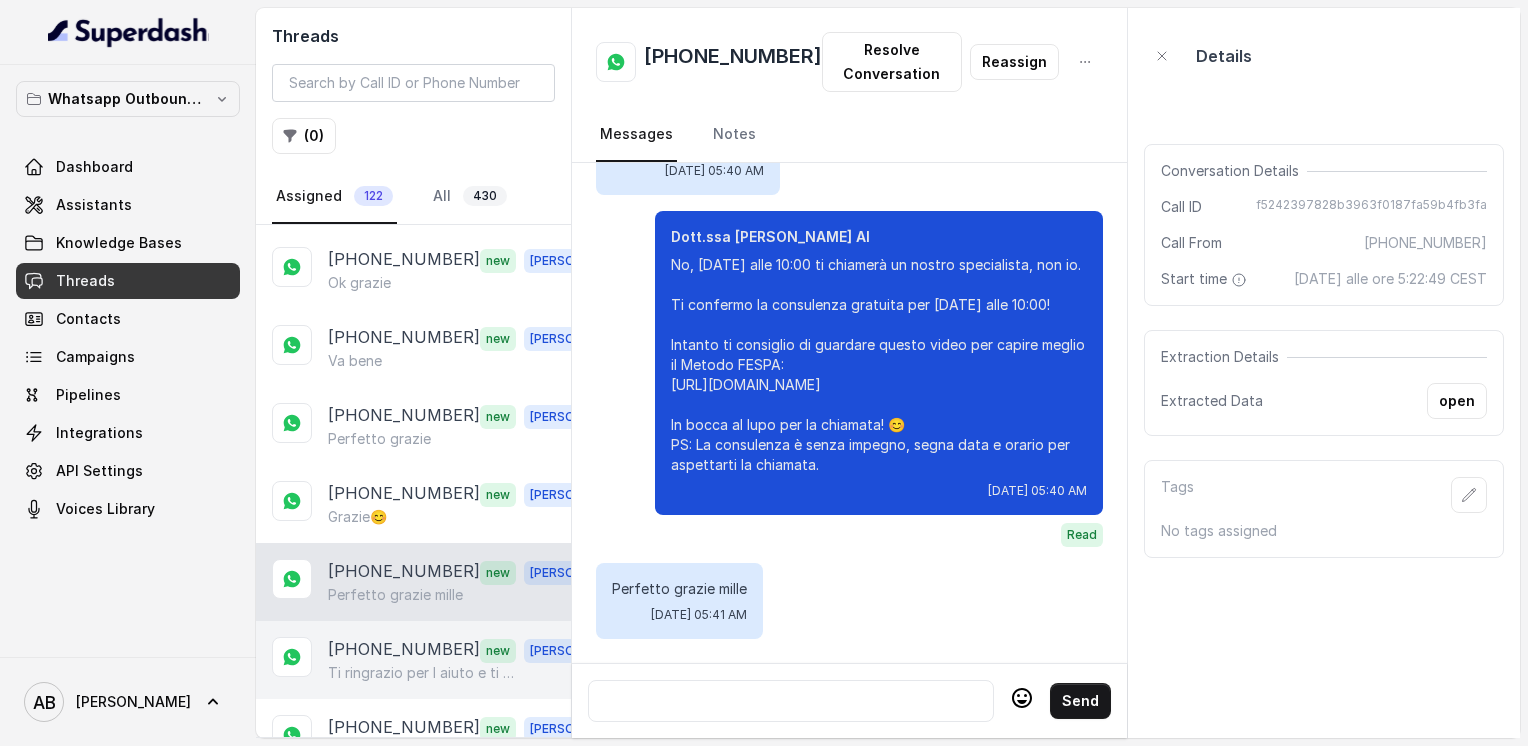 click on "[PHONE_NUMBER]" at bounding box center (404, 650) 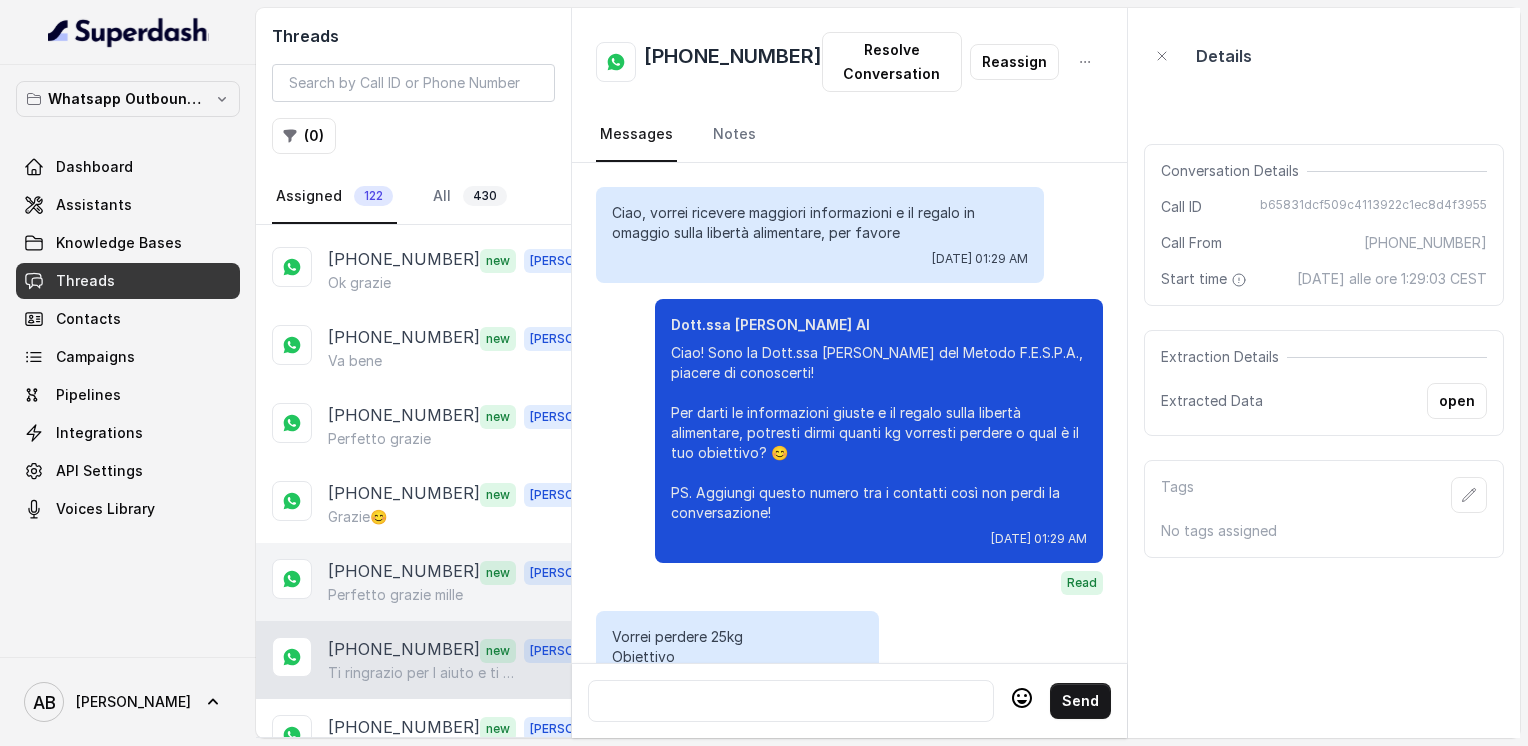 scroll, scrollTop: 5188, scrollLeft: 0, axis: vertical 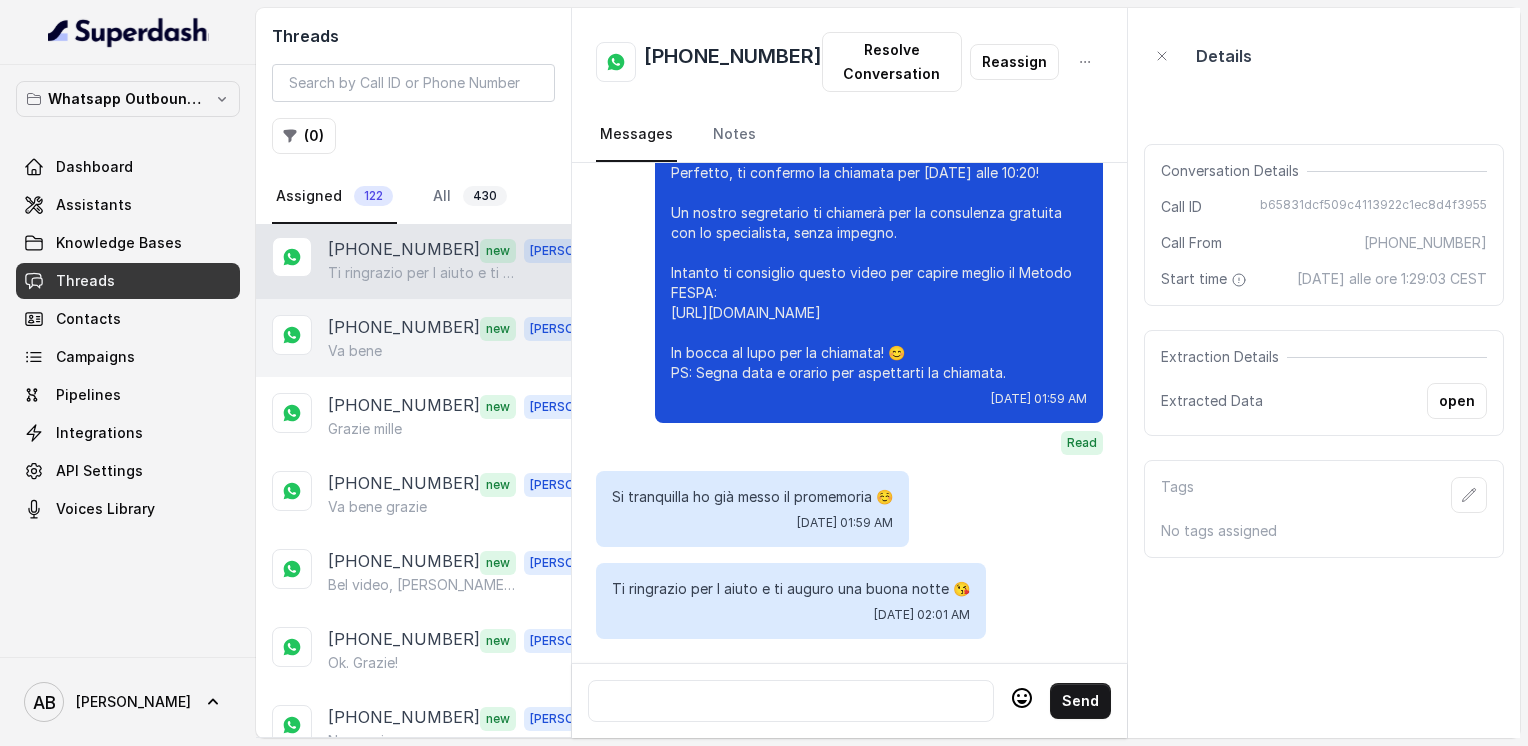 click on "Va bene" at bounding box center [469, 351] 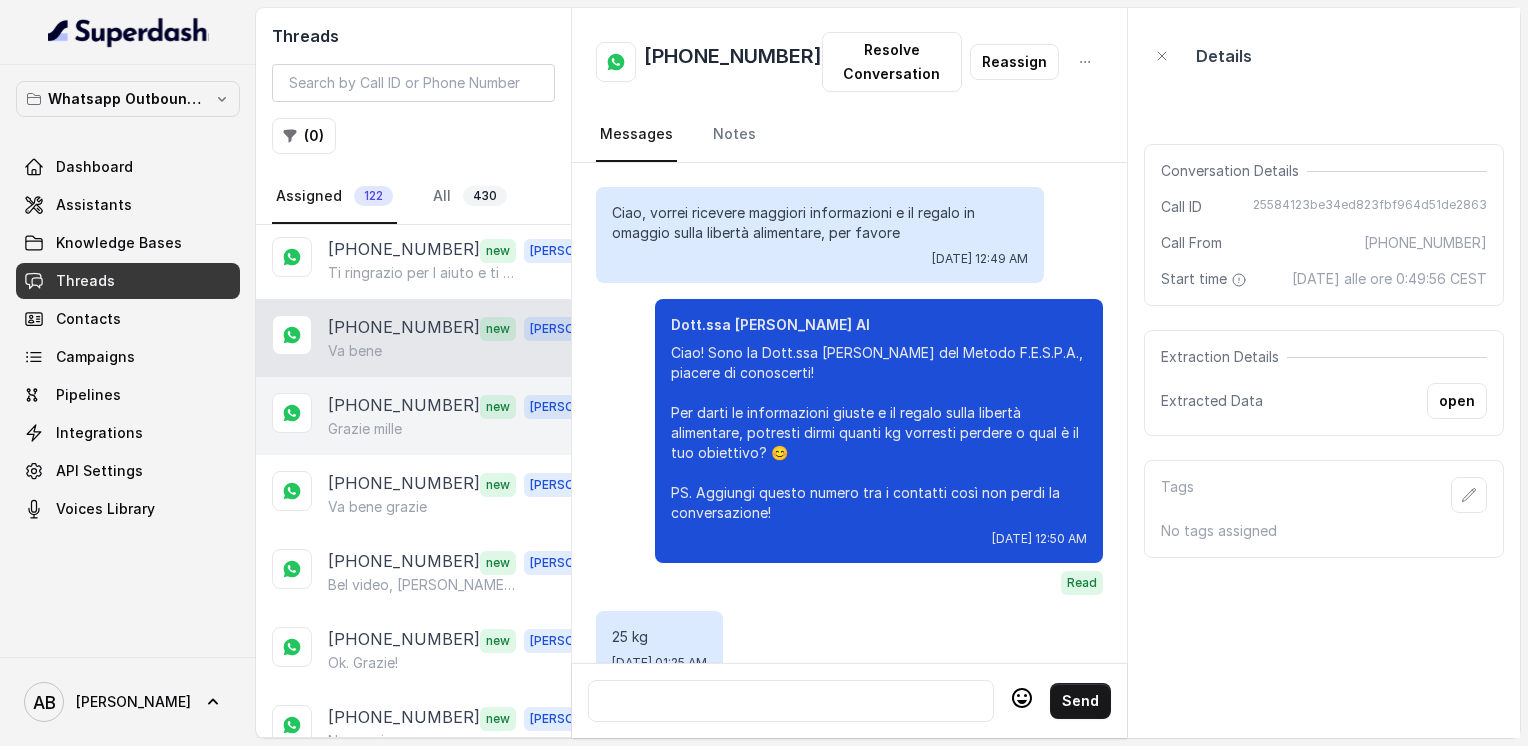 scroll, scrollTop: 5664, scrollLeft: 0, axis: vertical 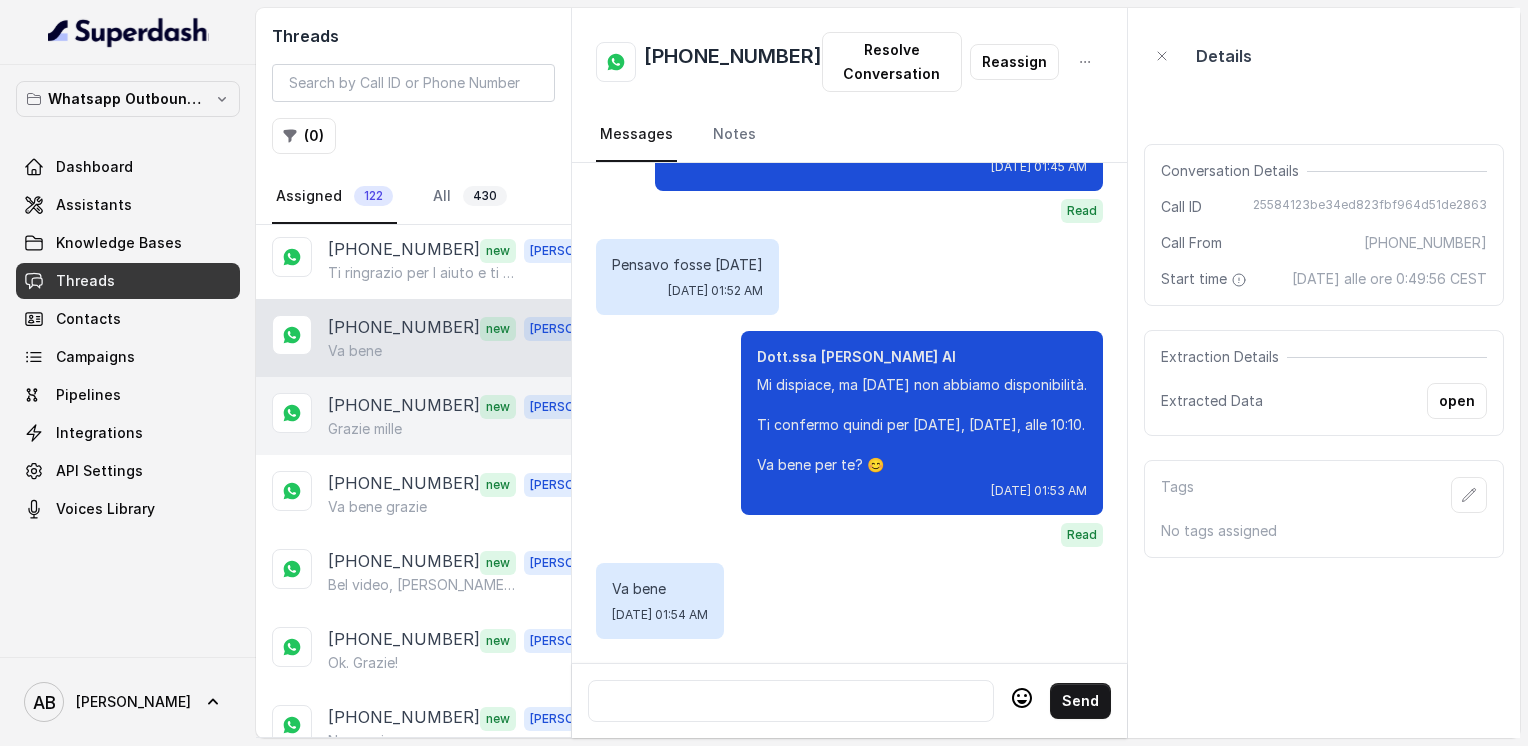 click on "[PHONE_NUMBER]" at bounding box center [404, 406] 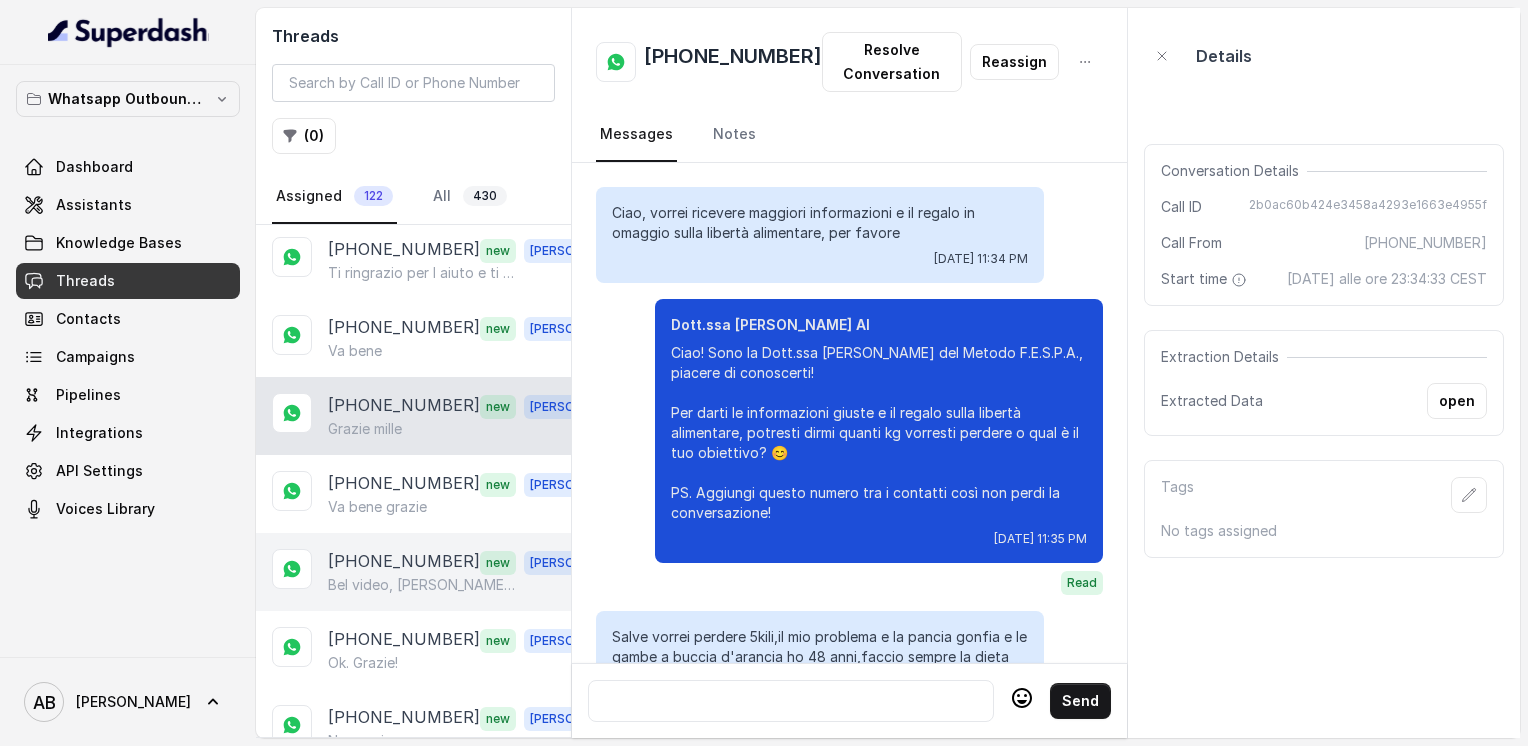scroll, scrollTop: 1708, scrollLeft: 0, axis: vertical 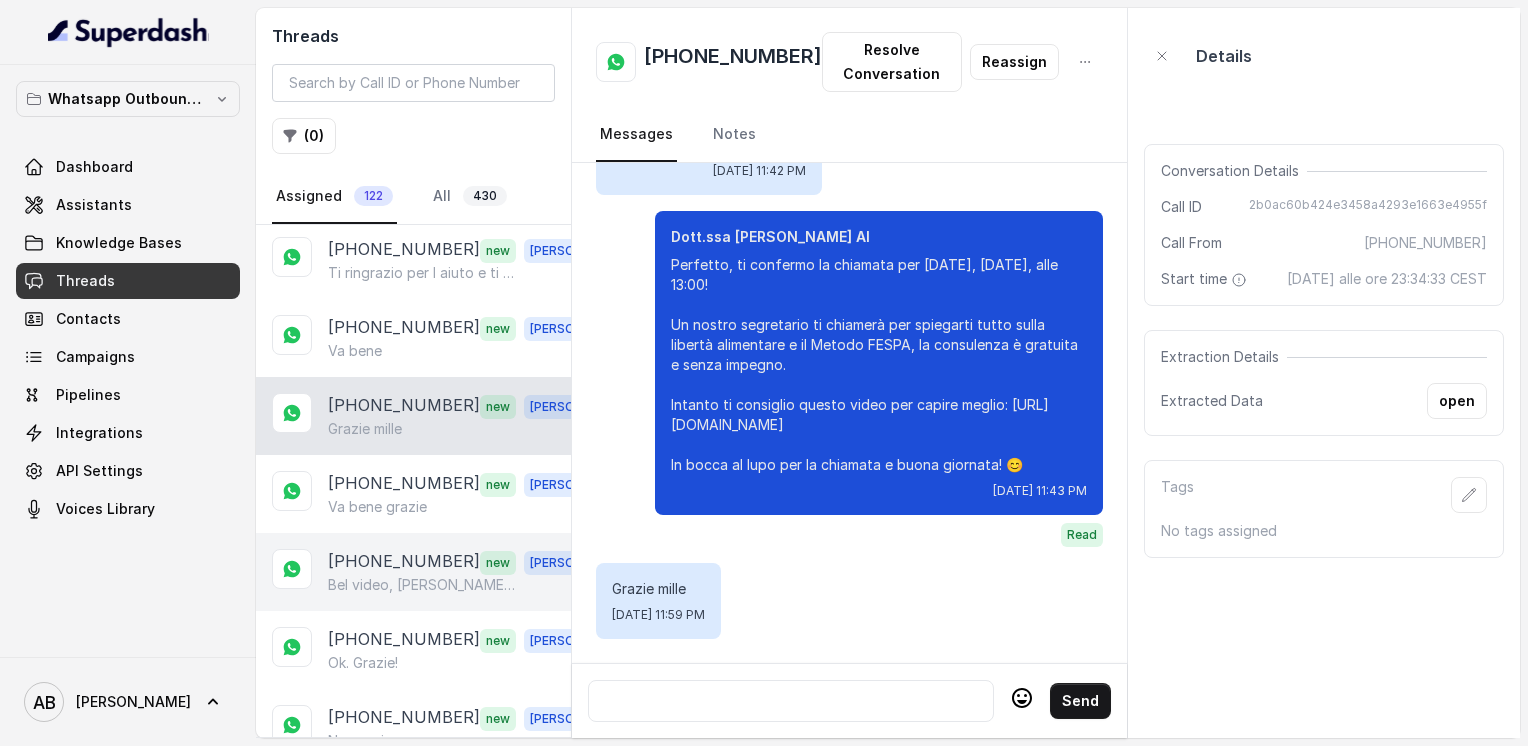 click on "[PHONE_NUMBER]" at bounding box center (404, 562) 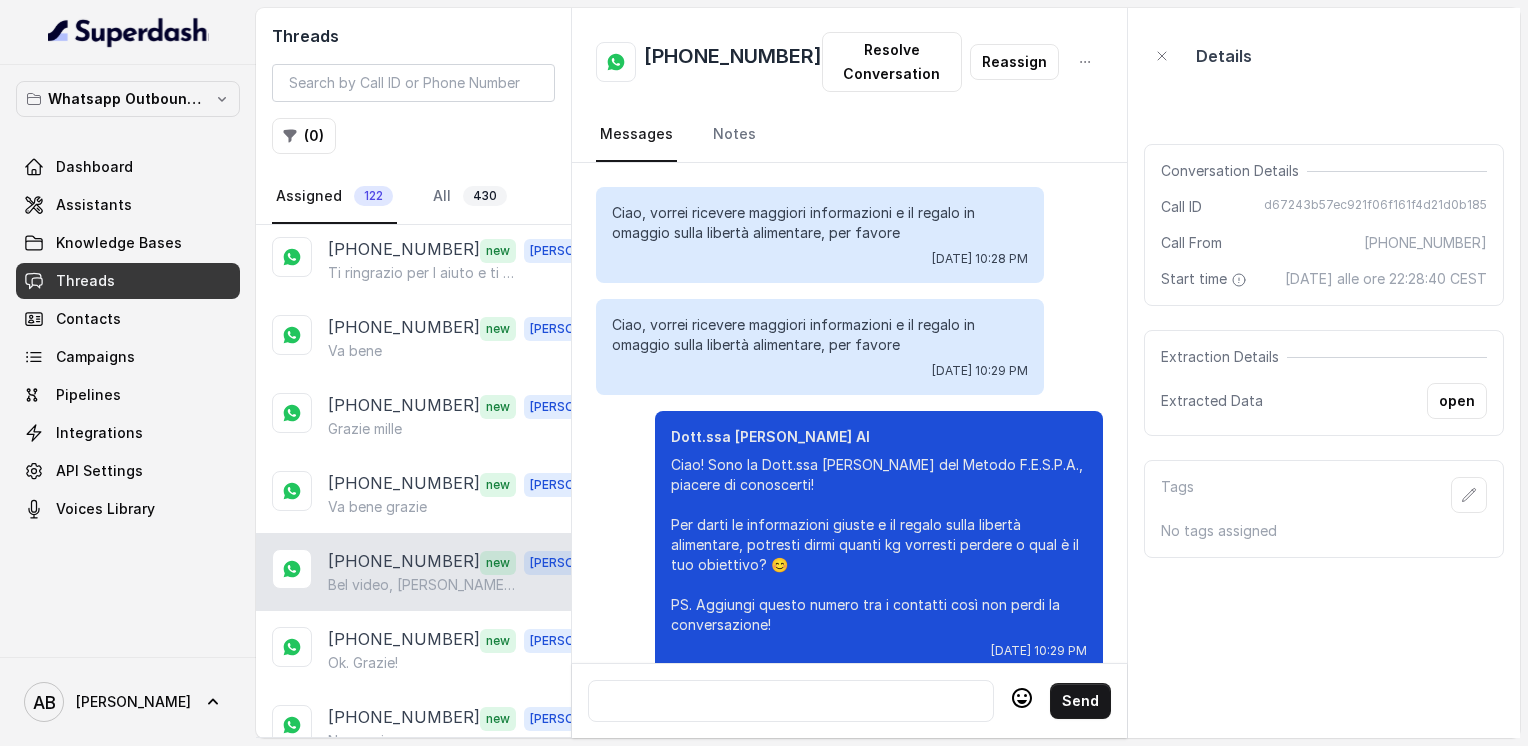 scroll, scrollTop: 2748, scrollLeft: 0, axis: vertical 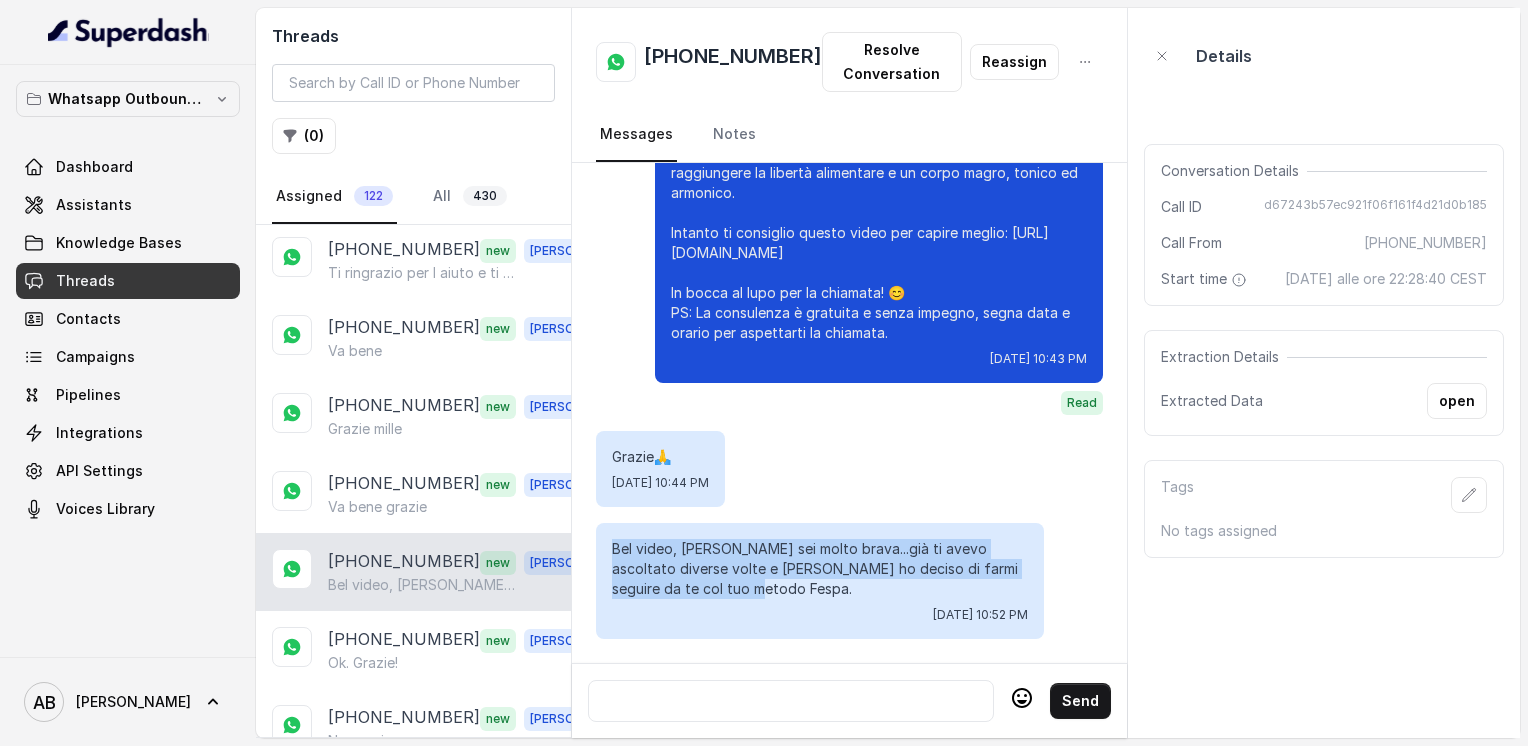 drag, startPoint x: 609, startPoint y: 533, endPoint x: 703, endPoint y: 572, distance: 101.76935 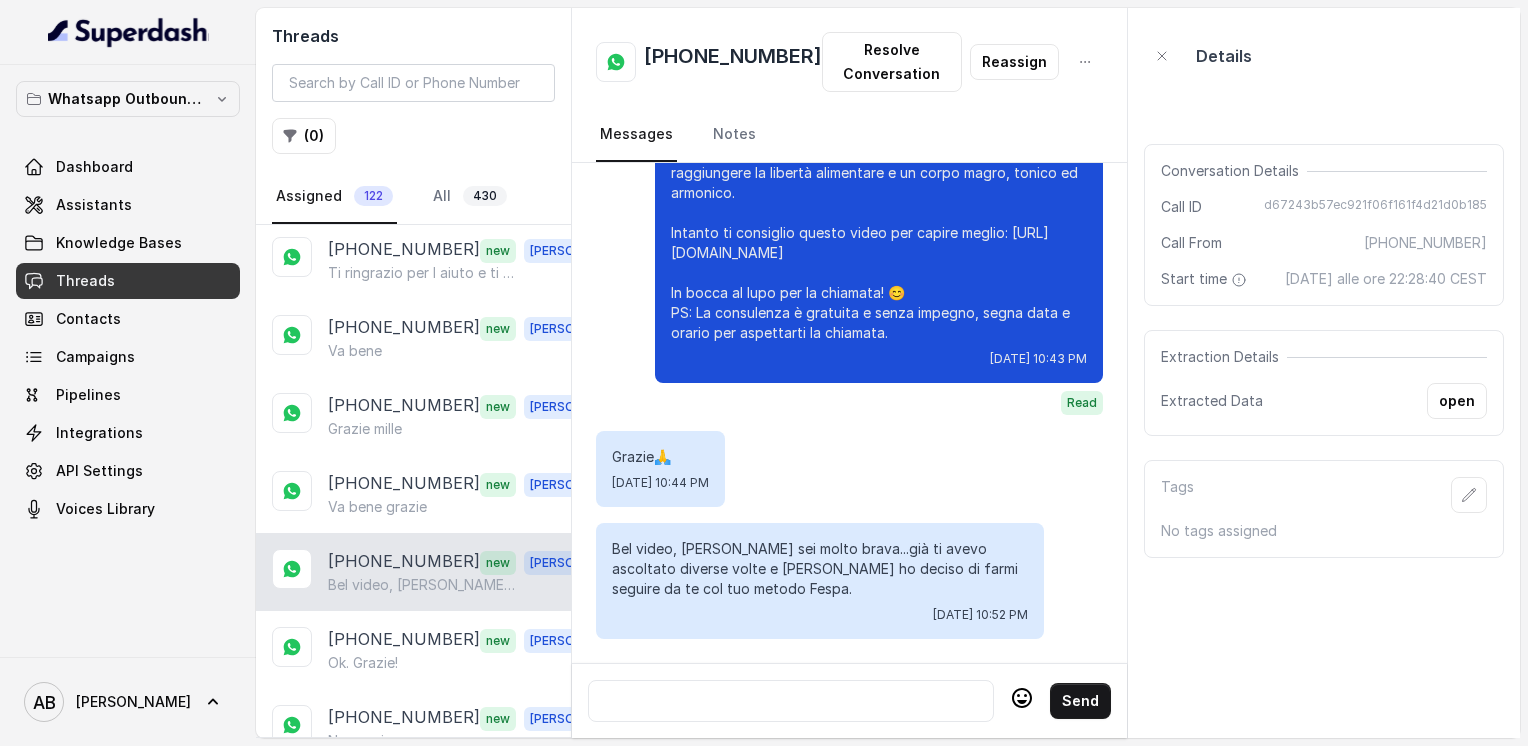 click at bounding box center (791, 701) 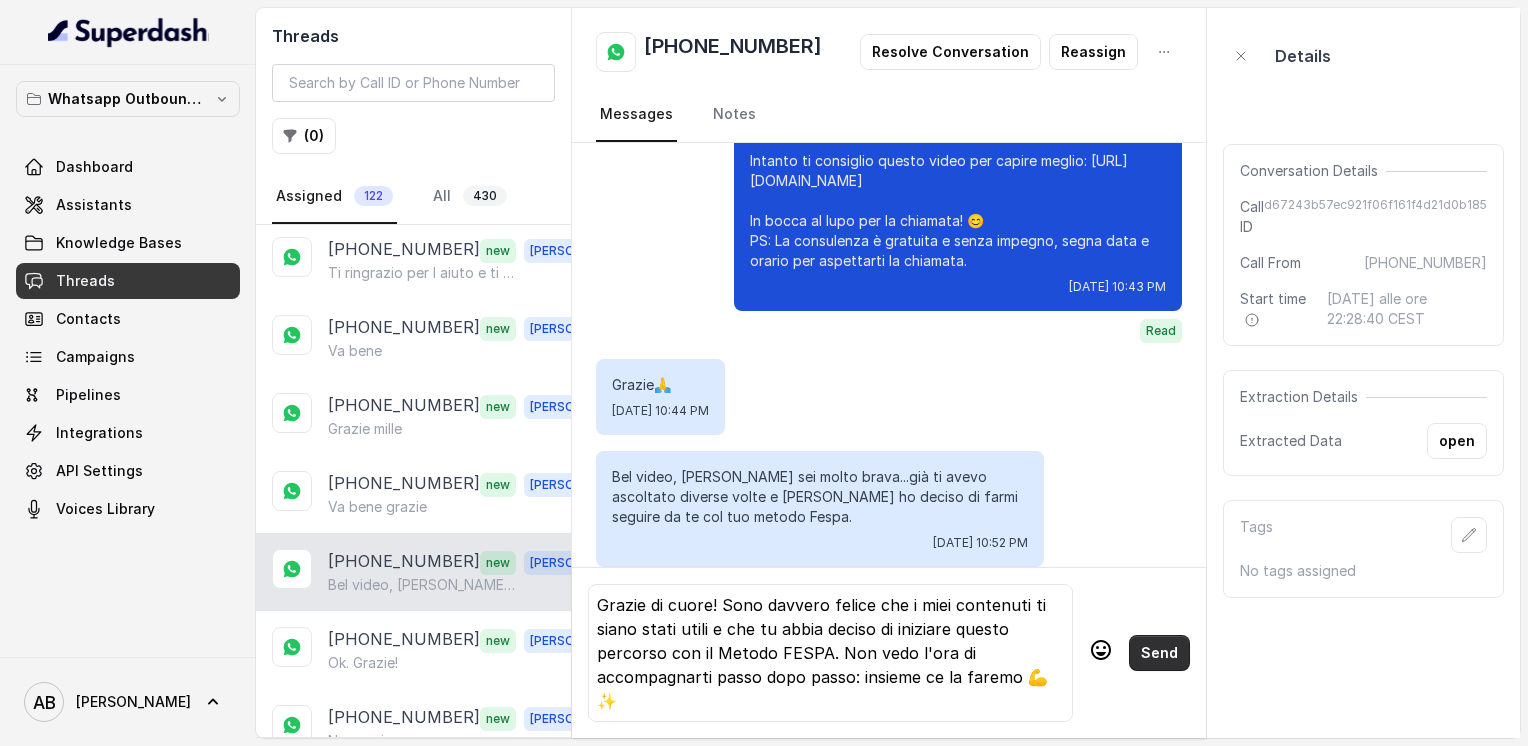 click on "Send" at bounding box center [1159, 653] 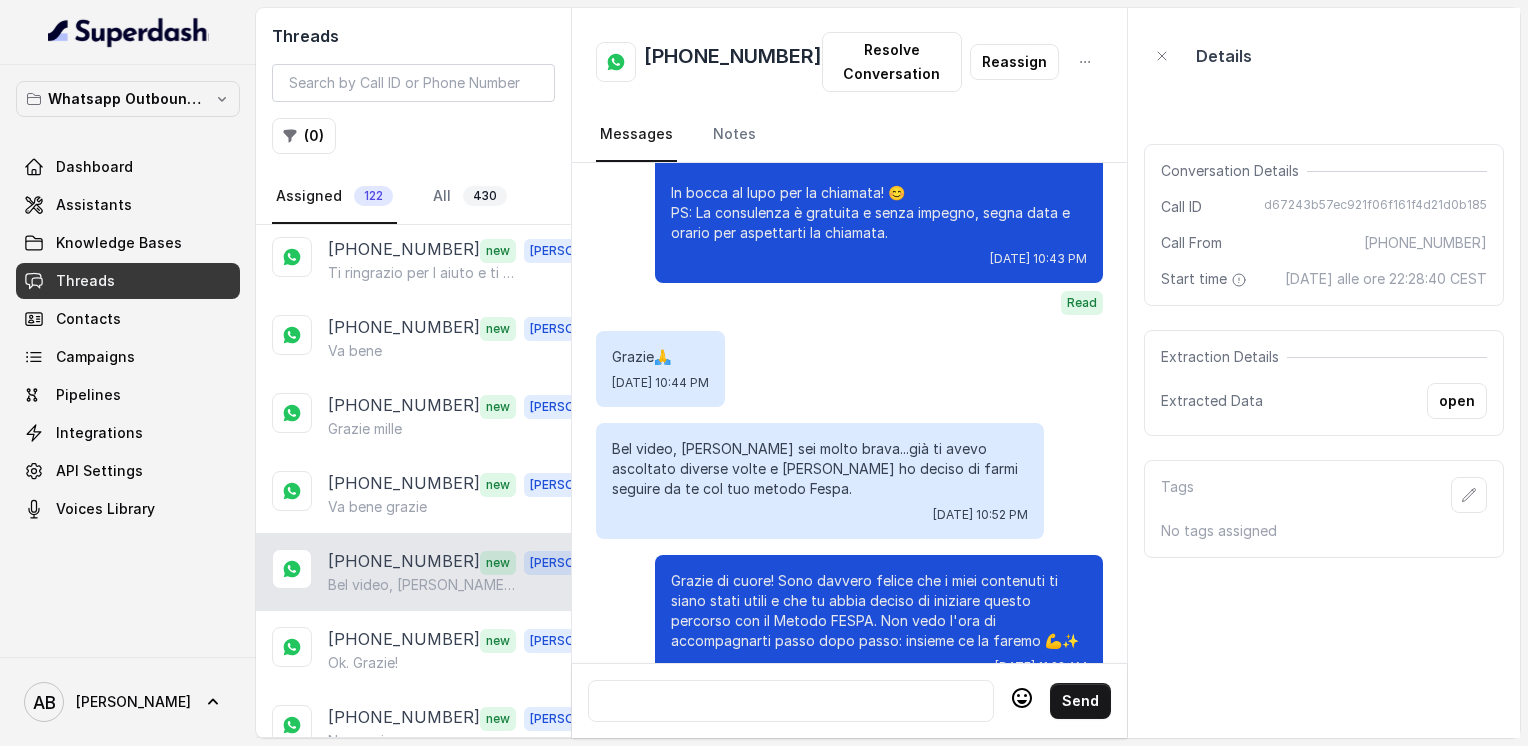 scroll, scrollTop: 2900, scrollLeft: 0, axis: vertical 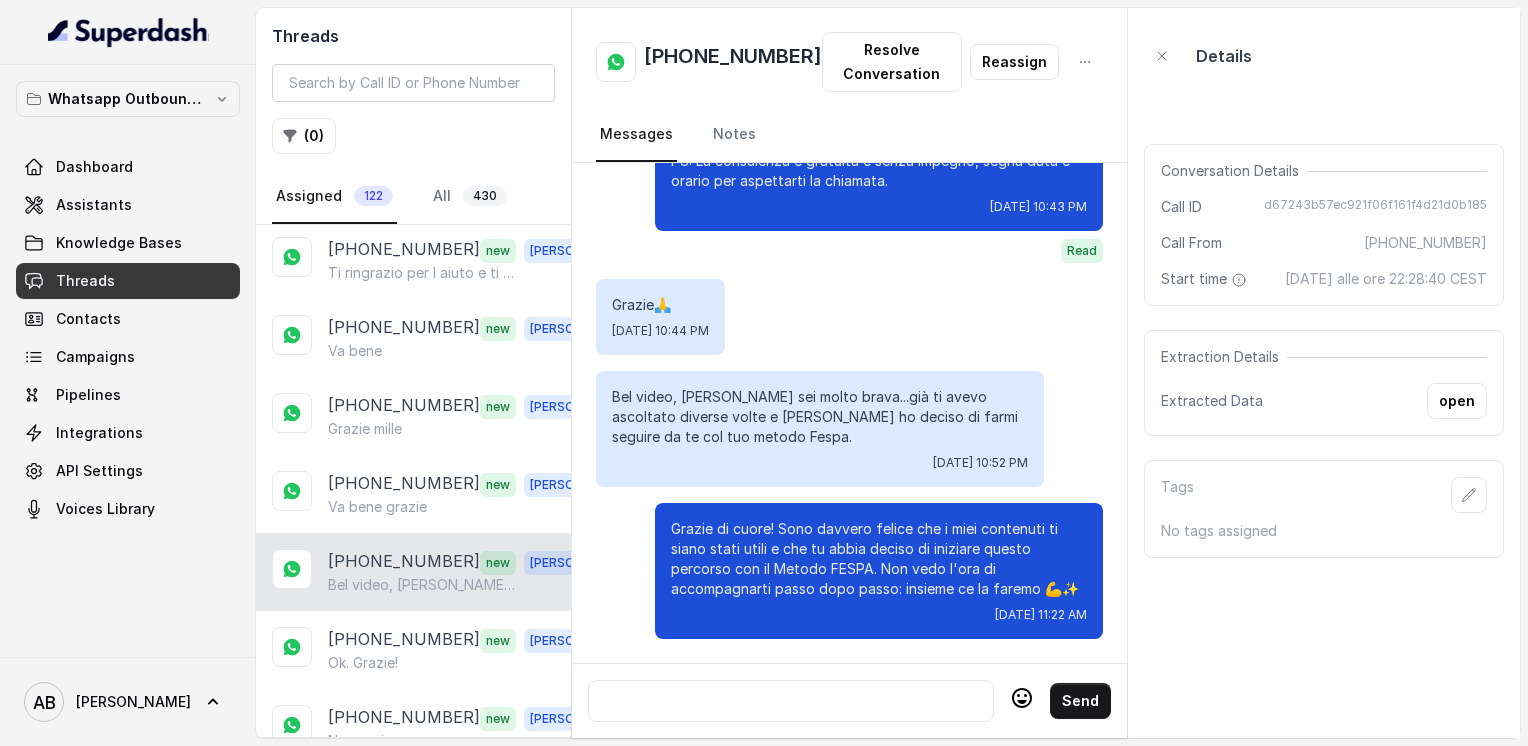 click at bounding box center (791, 701) 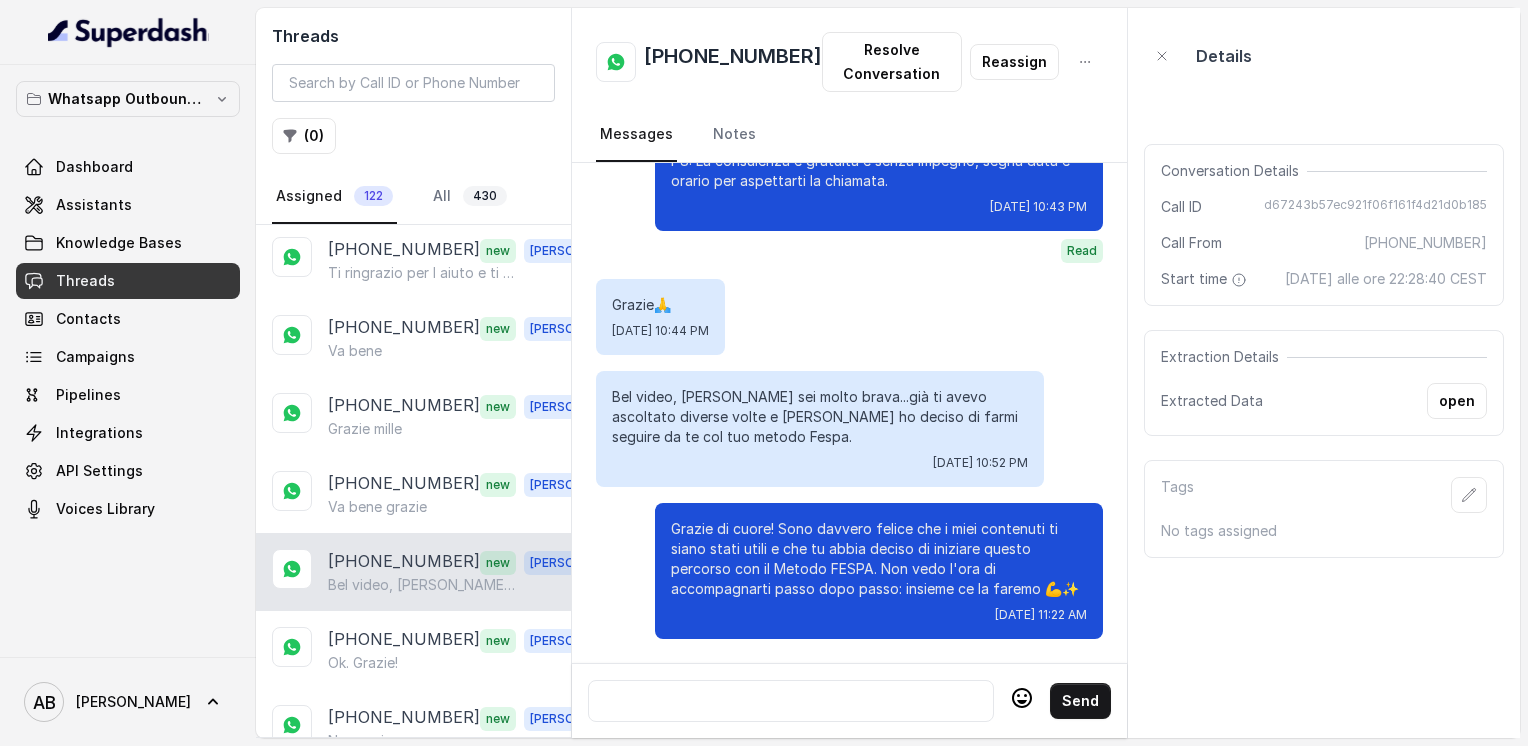 click at bounding box center [791, 701] 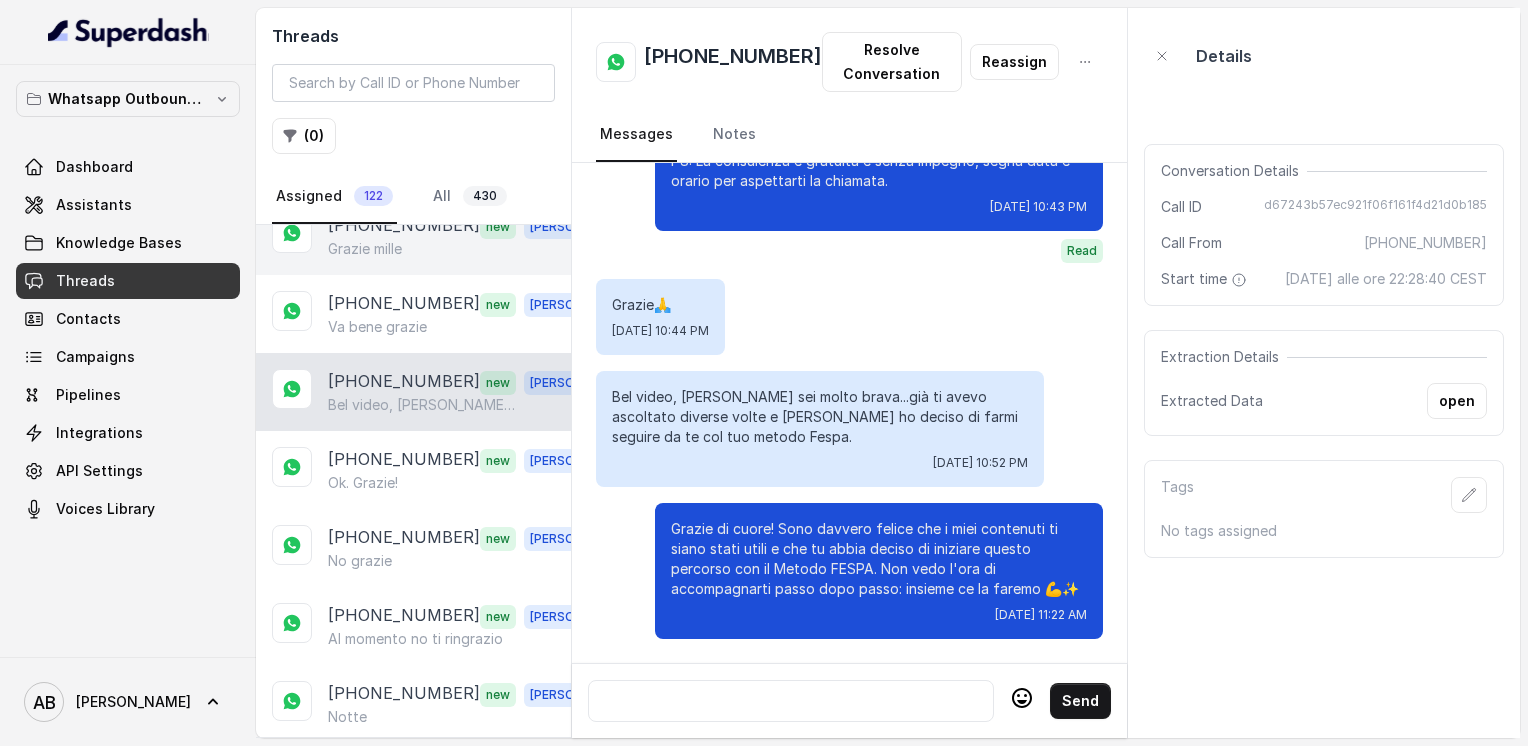 scroll, scrollTop: 1300, scrollLeft: 0, axis: vertical 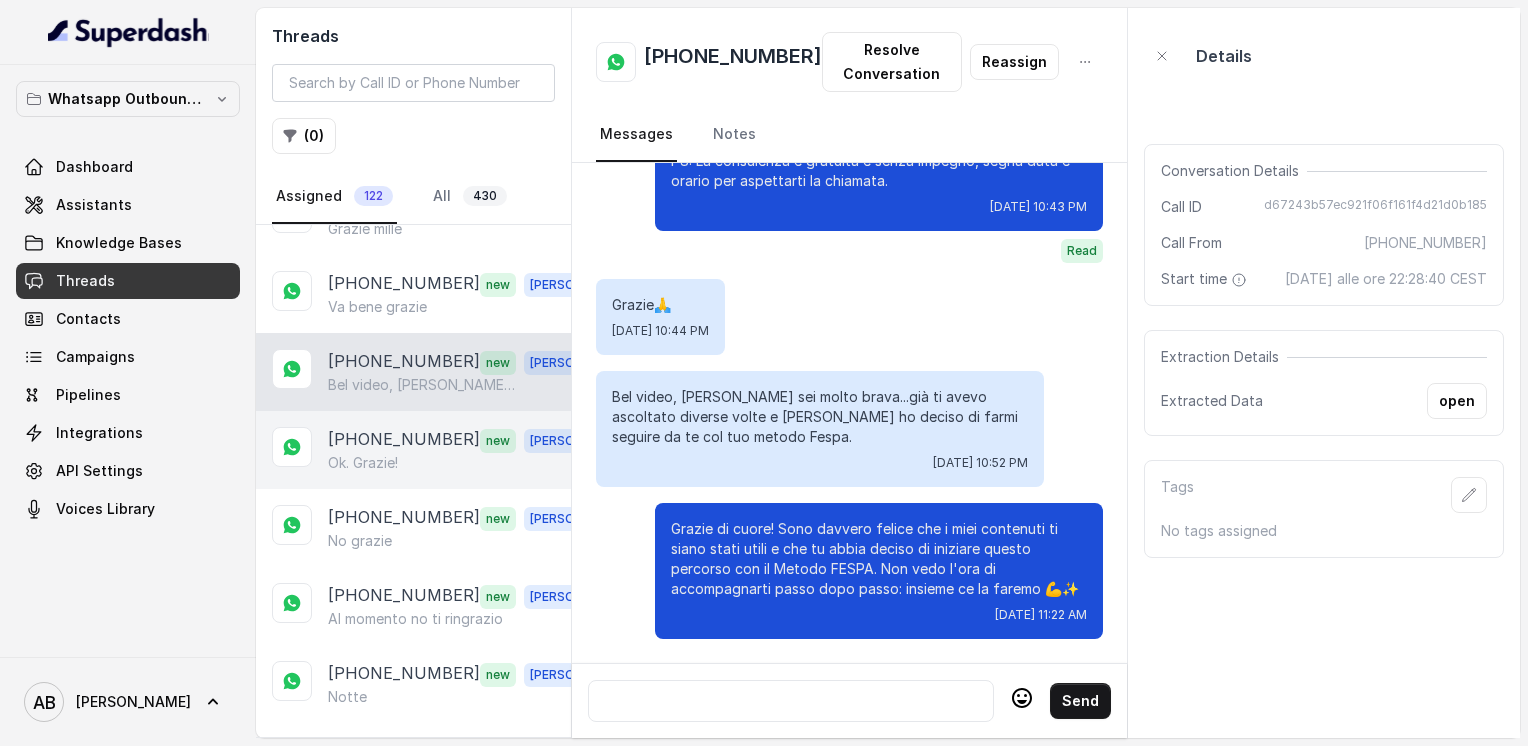 click on "[PHONE_NUMBER]" at bounding box center (404, 440) 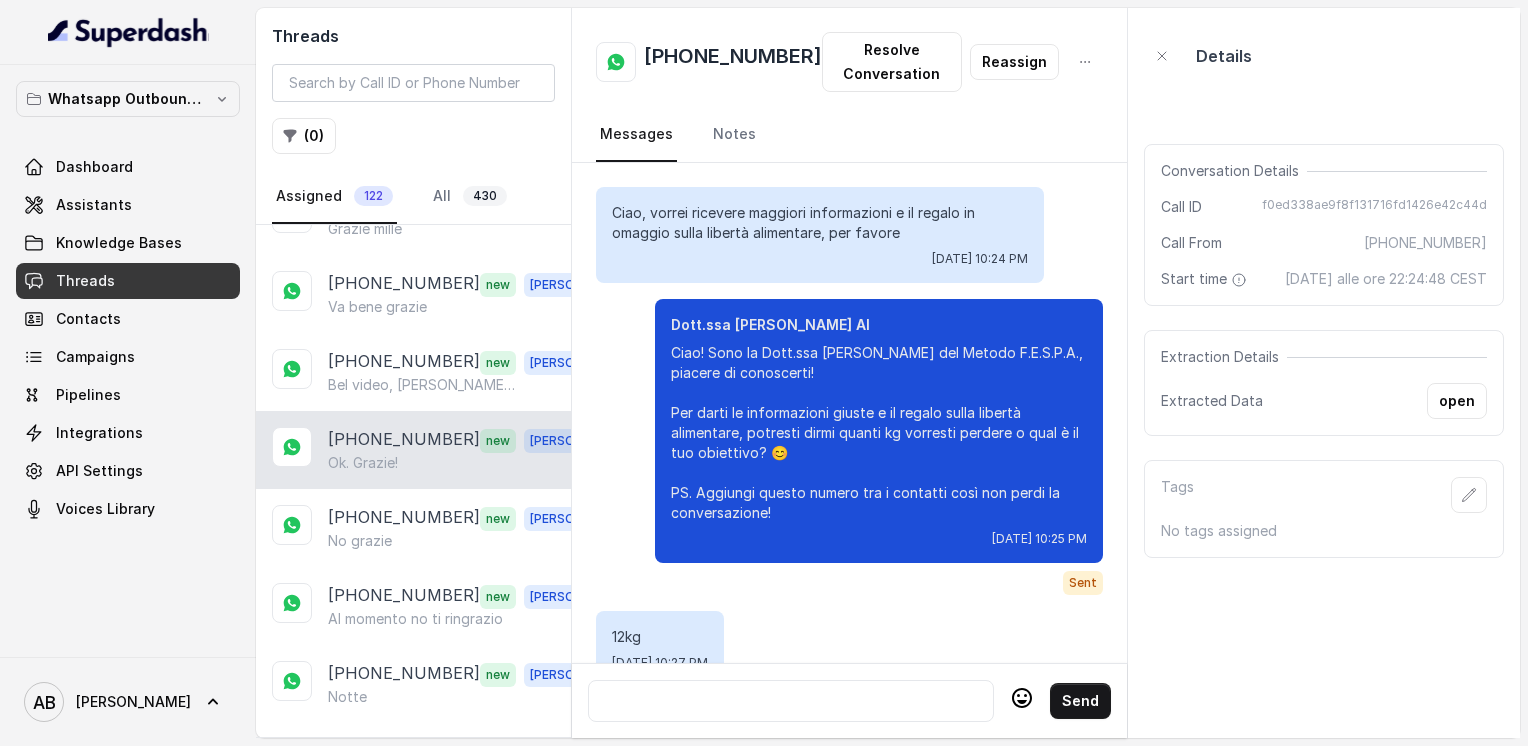 scroll, scrollTop: 2728, scrollLeft: 0, axis: vertical 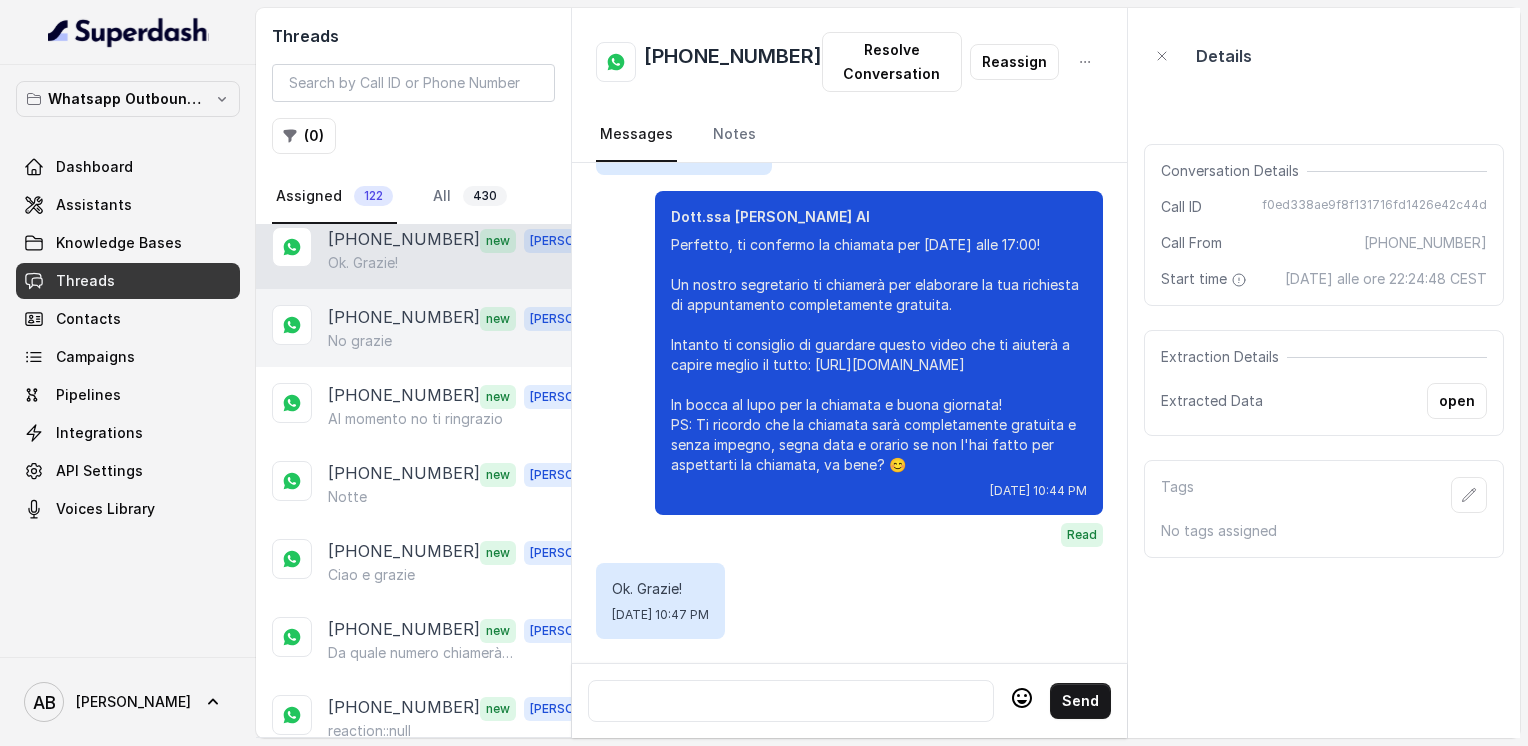 click on "[PHONE_NUMBER]" at bounding box center (404, 318) 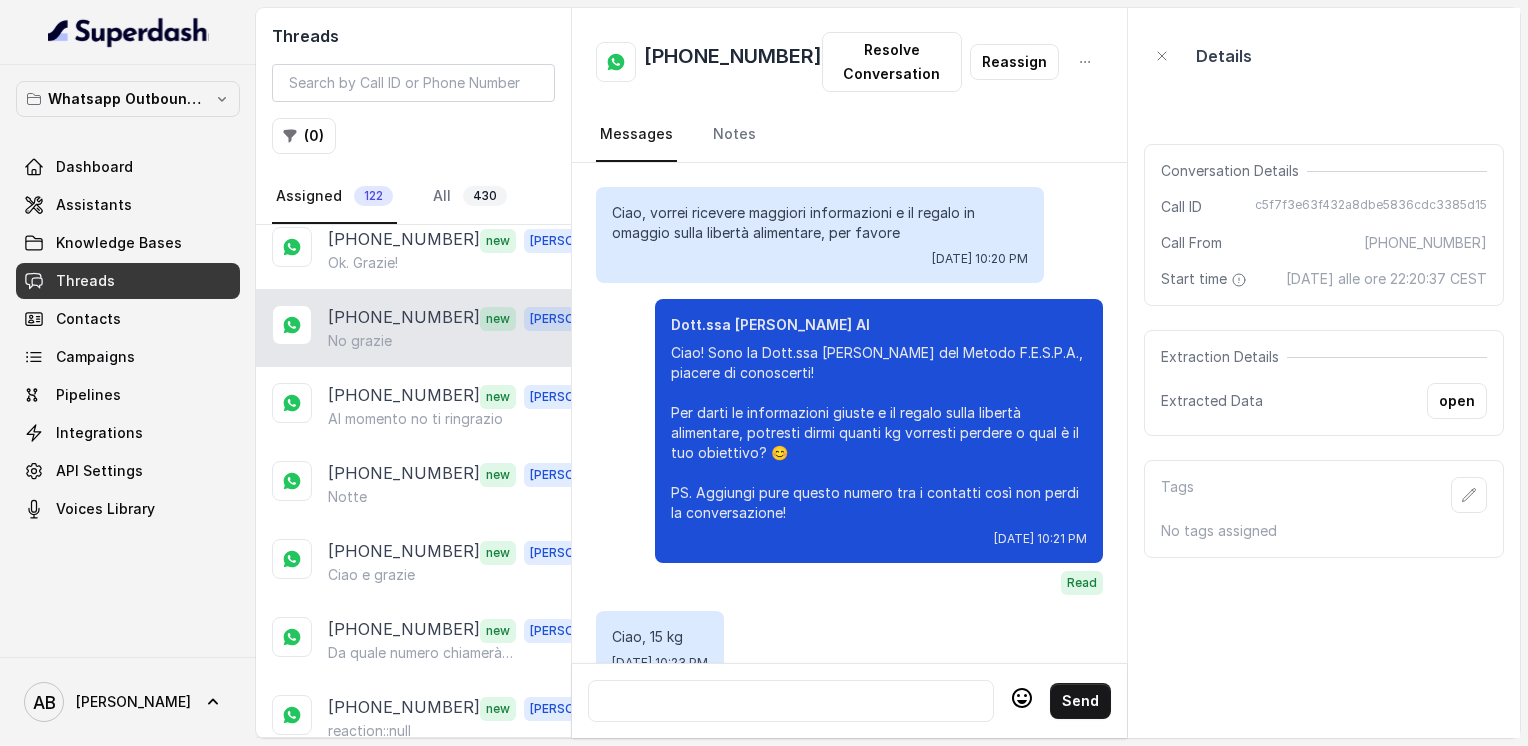 scroll, scrollTop: 2176, scrollLeft: 0, axis: vertical 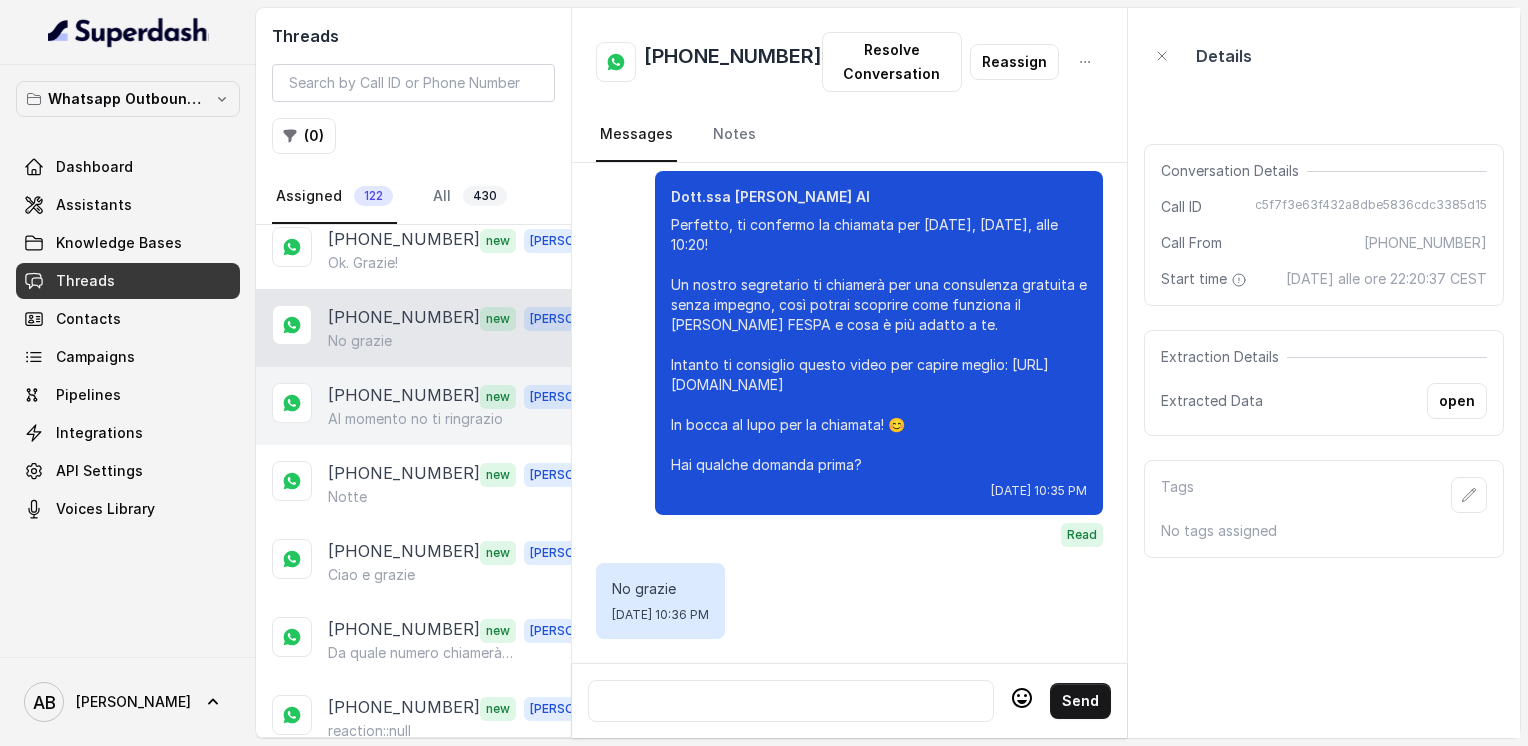 click on "[PHONE_NUMBER]" at bounding box center (404, 396) 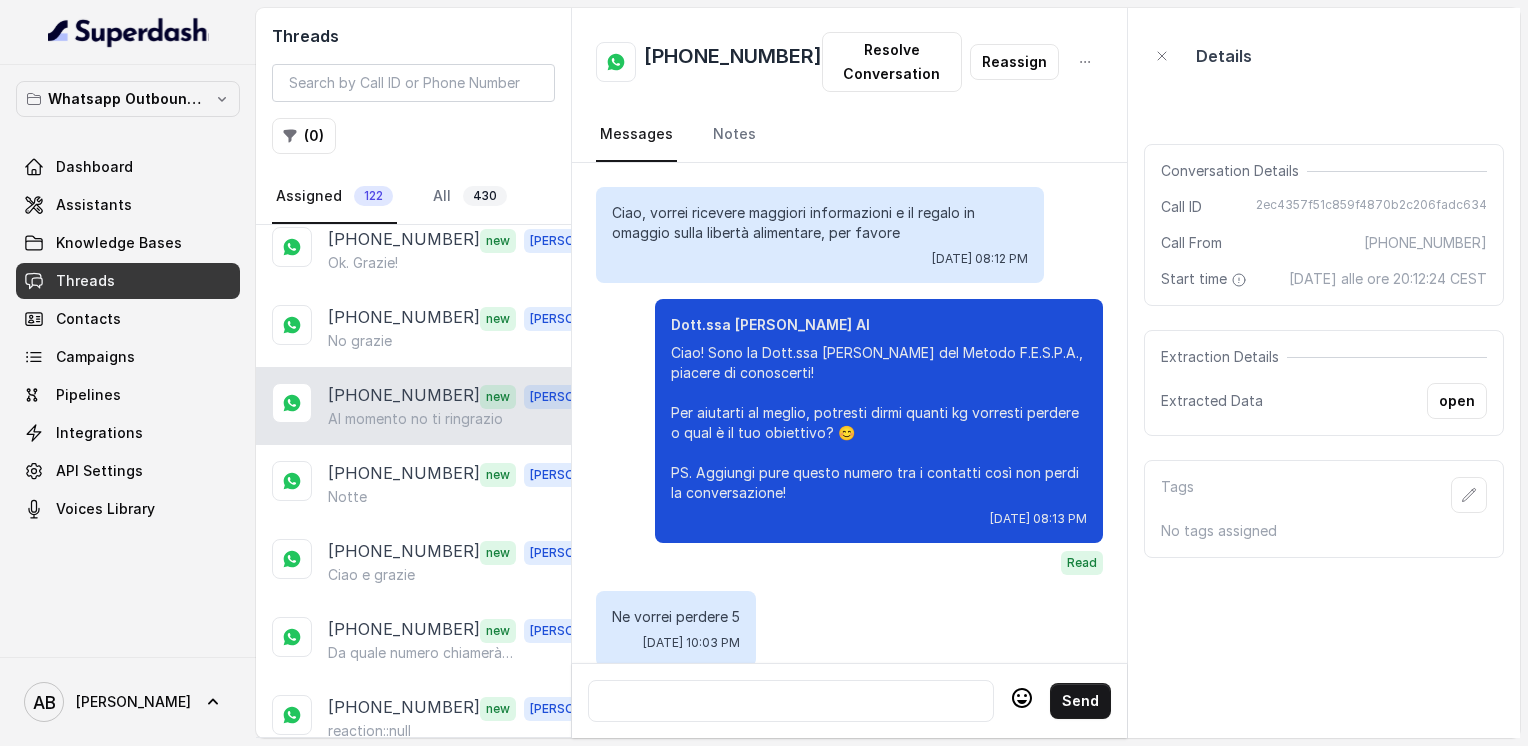 scroll, scrollTop: 3044, scrollLeft: 0, axis: vertical 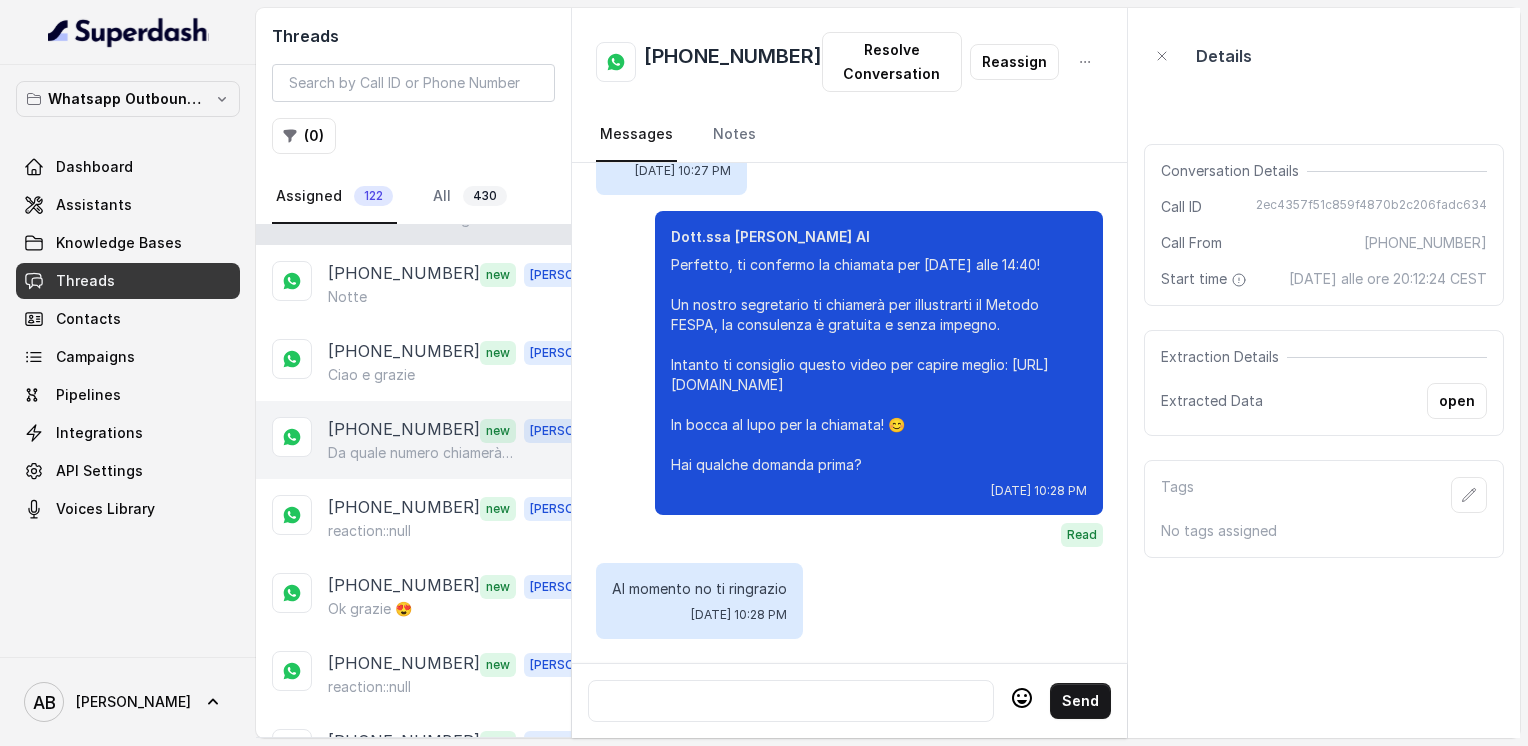 click on "+393291540257   new Alessandro Da quale numero chiamerà?
Normalmente non rispondo a numeri strani" at bounding box center [413, 440] 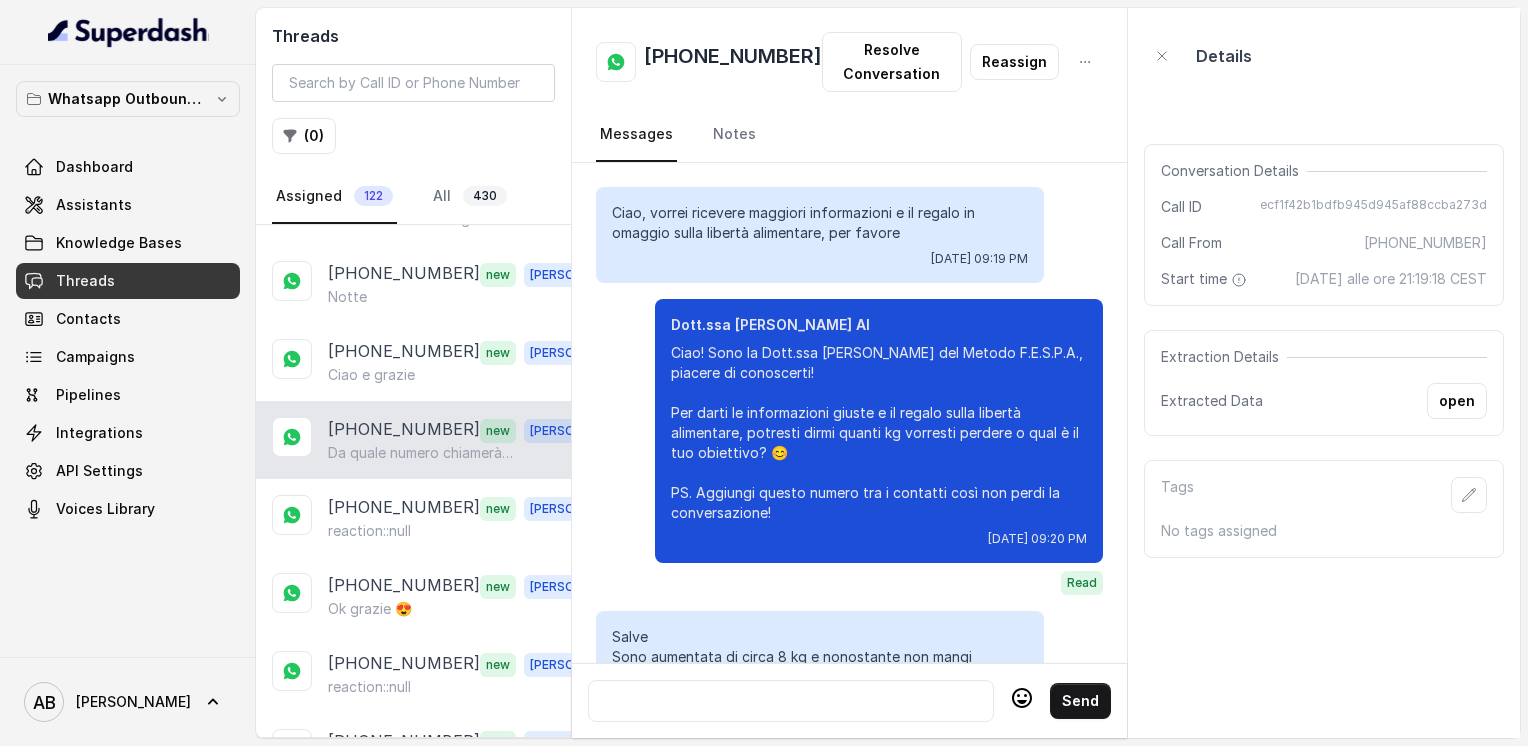 scroll, scrollTop: 2516, scrollLeft: 0, axis: vertical 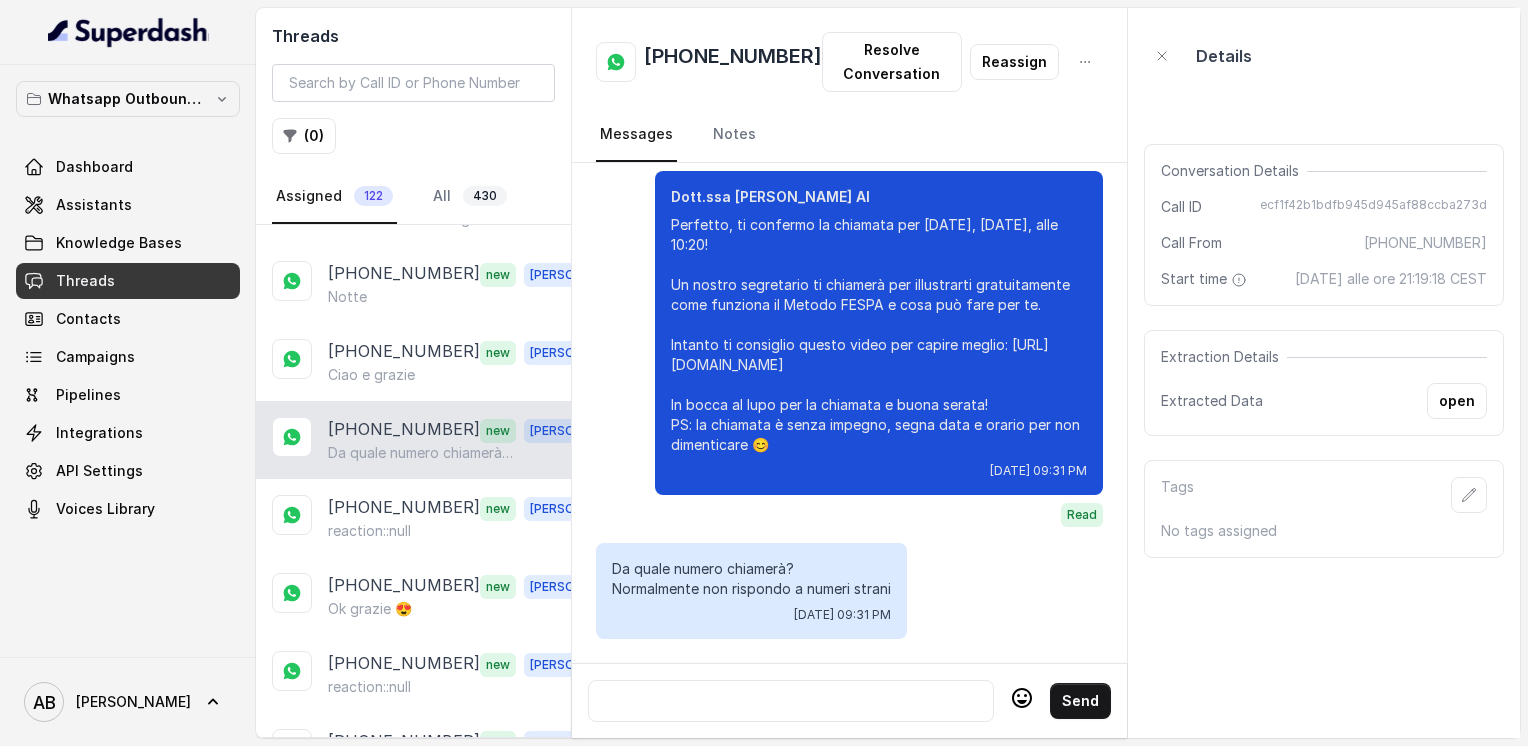 click on "[PHONE_NUMBER]" at bounding box center (733, 62) 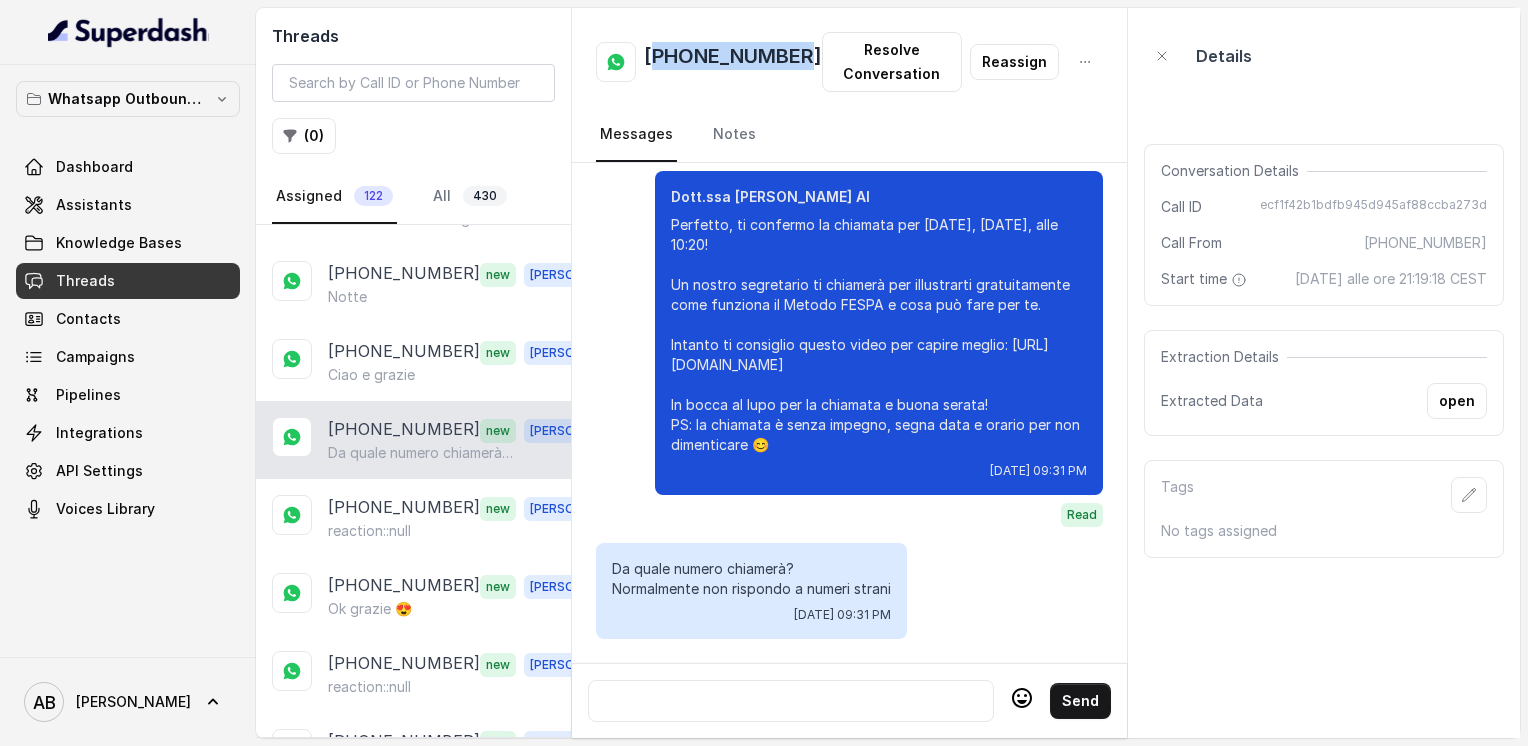 click on "[PHONE_NUMBER]" at bounding box center [733, 62] 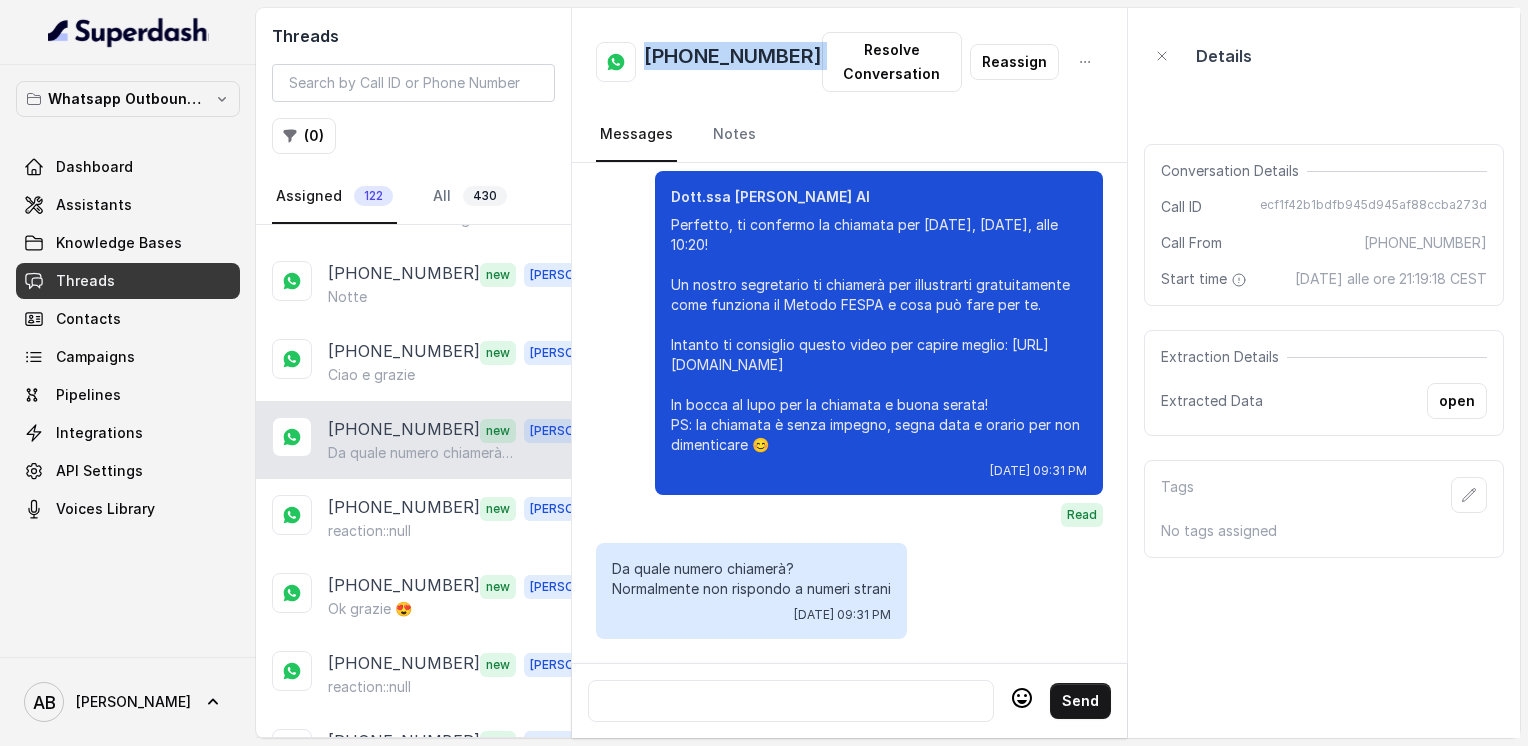 click on "[PHONE_NUMBER]" at bounding box center [733, 62] 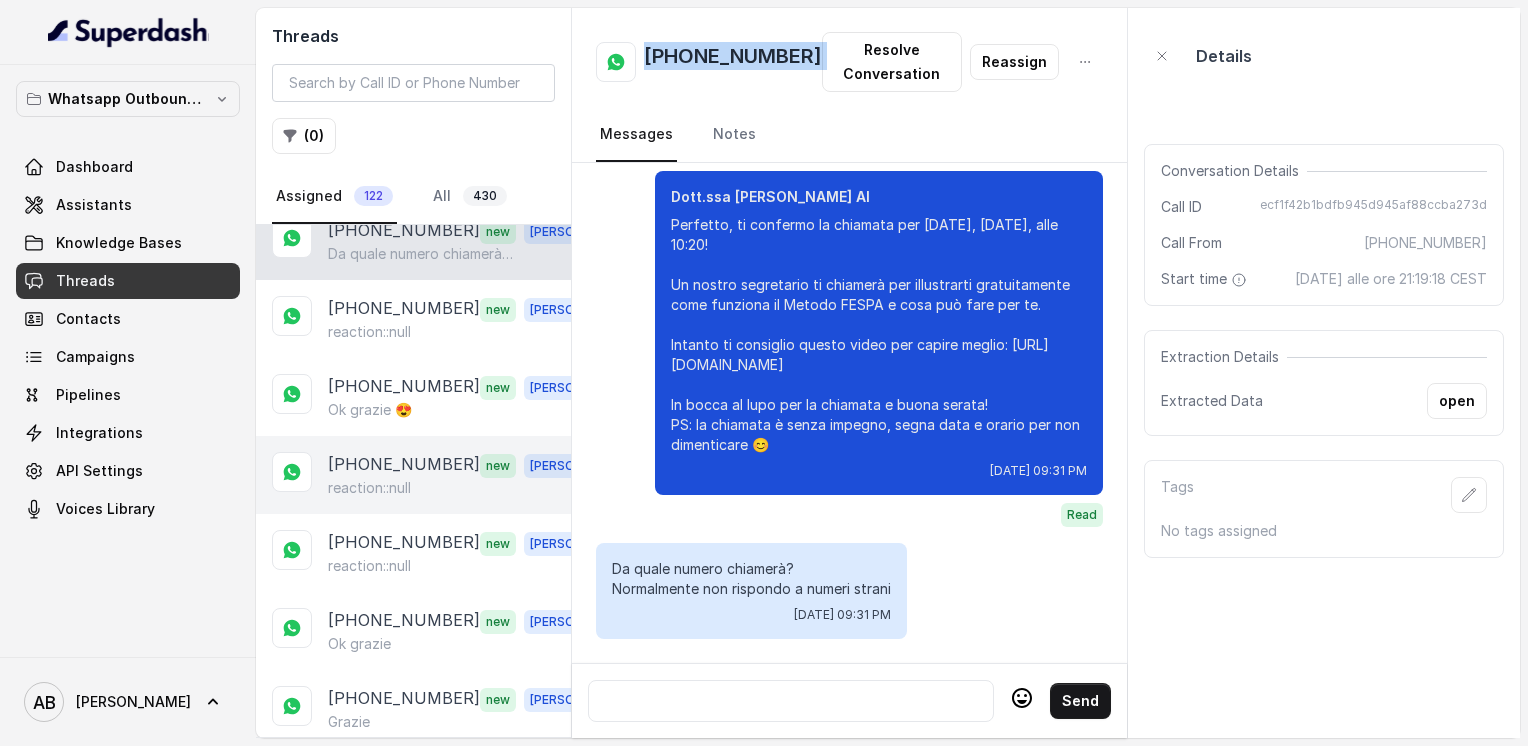 scroll, scrollTop: 1900, scrollLeft: 0, axis: vertical 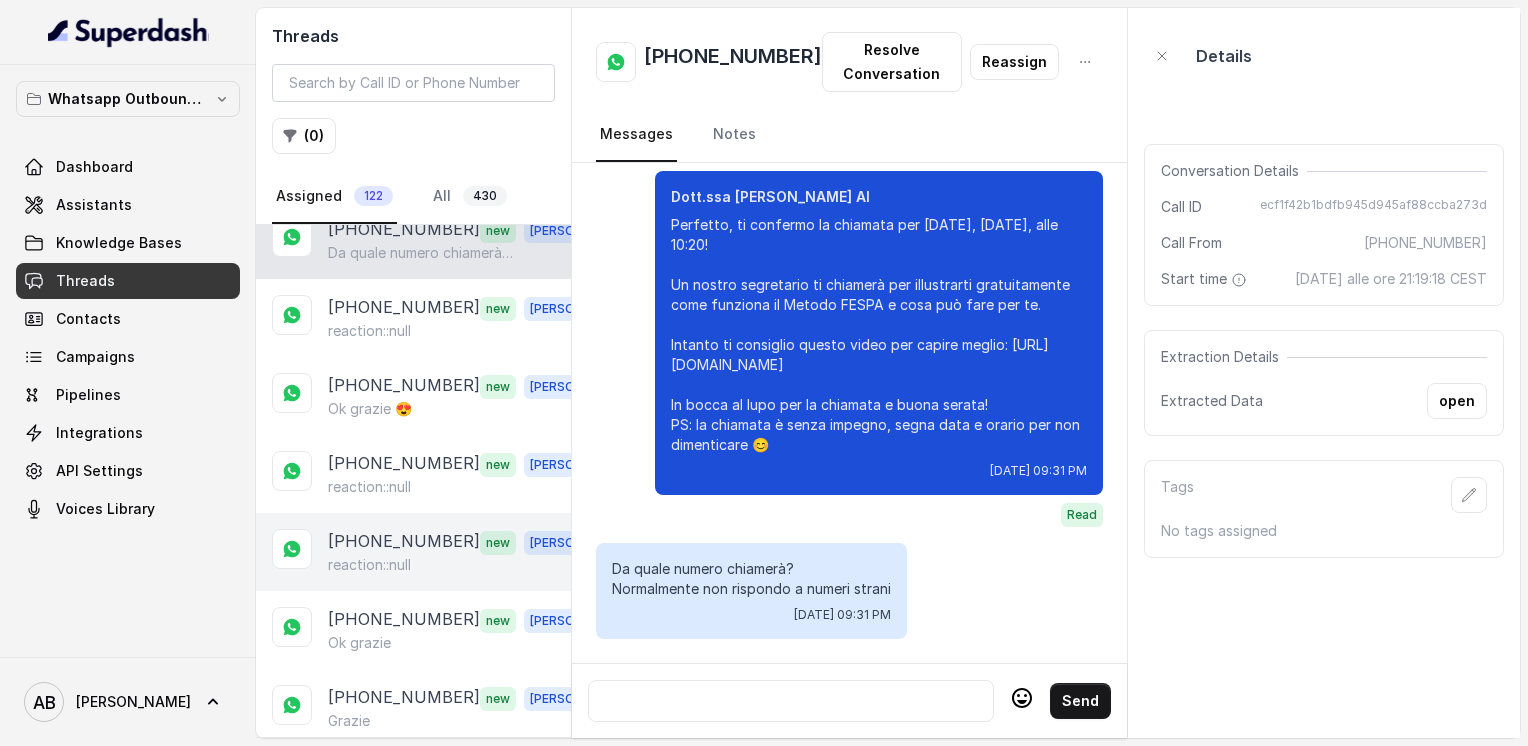 click on "[PHONE_NUMBER]" at bounding box center [404, 542] 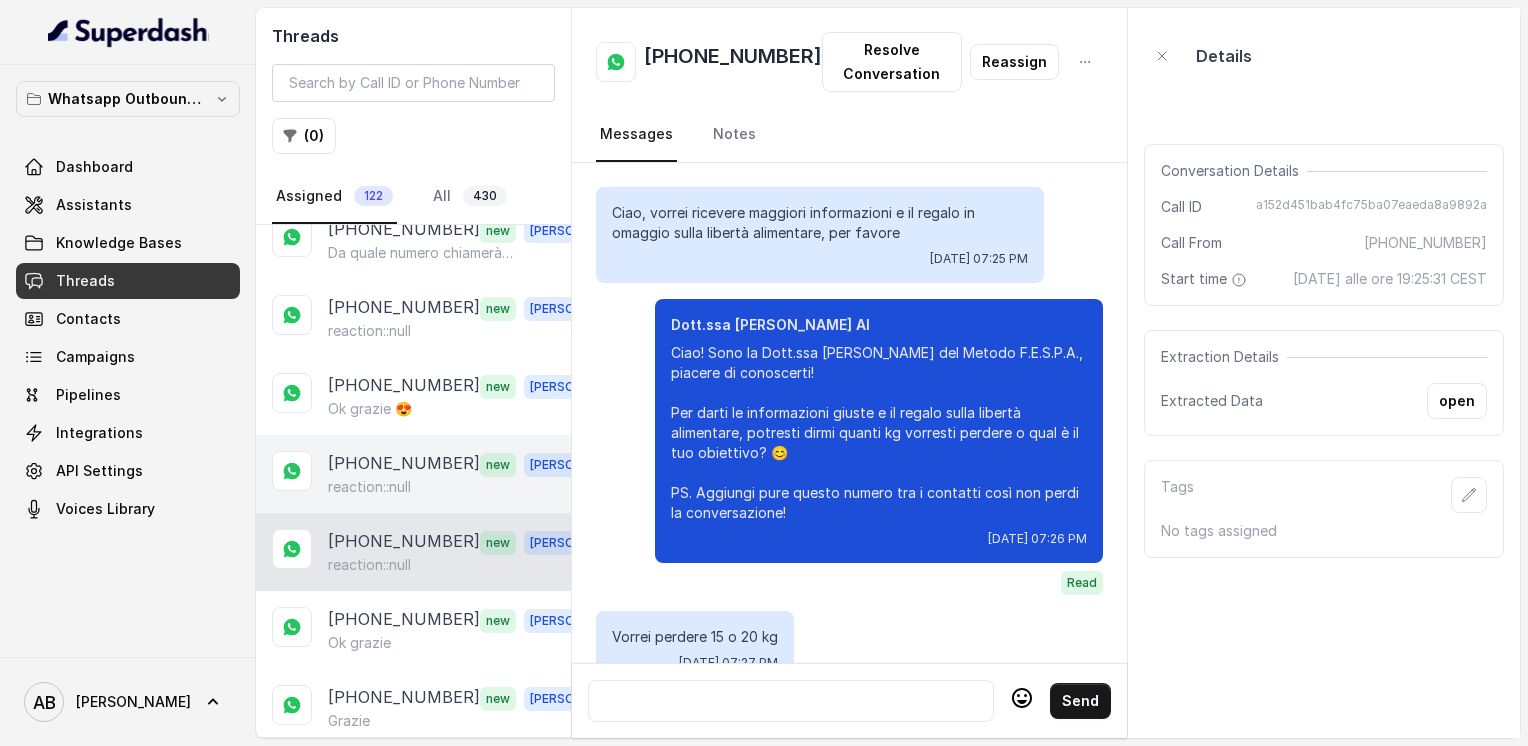 scroll, scrollTop: 2588, scrollLeft: 0, axis: vertical 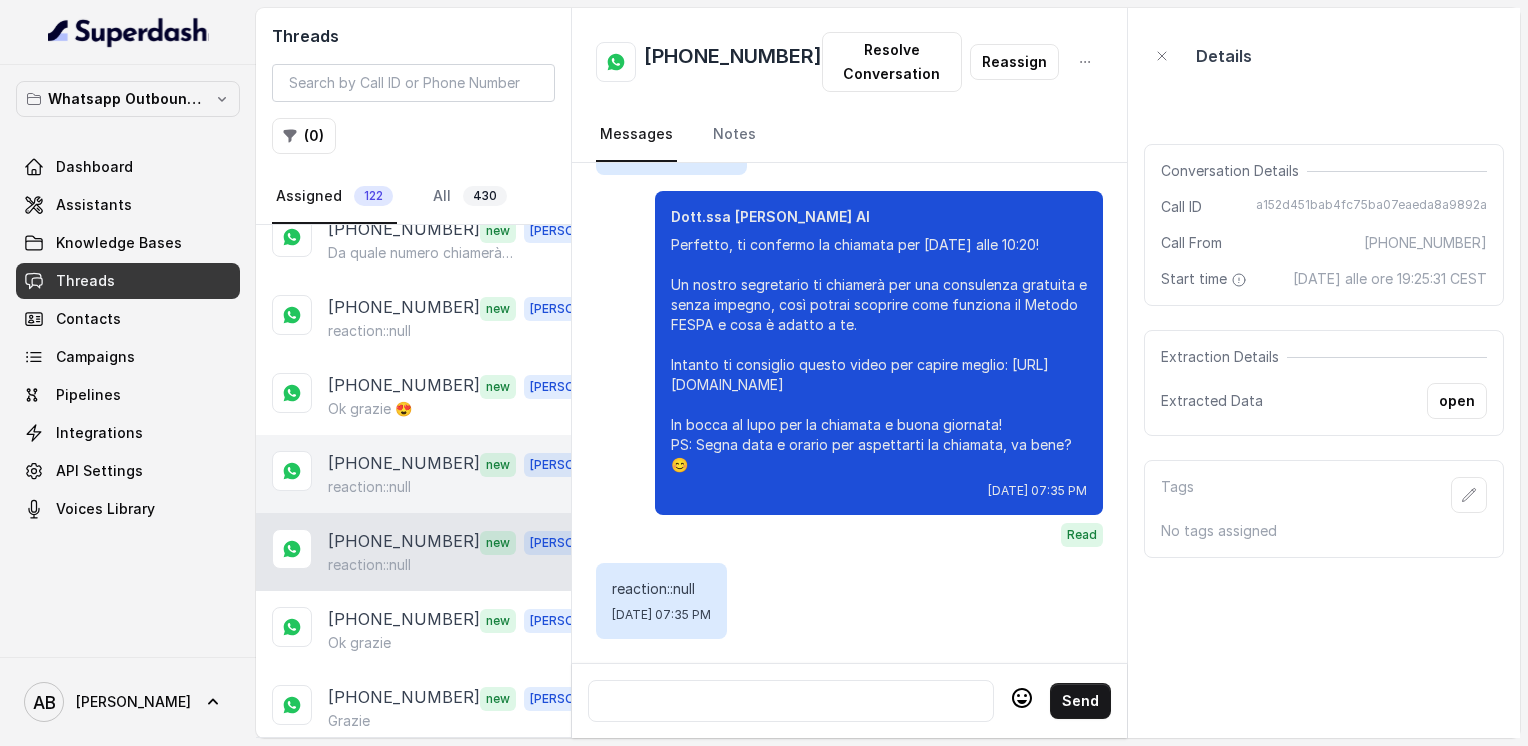 click on "+393534106455   new Alessandro reaction::null" at bounding box center (413, 474) 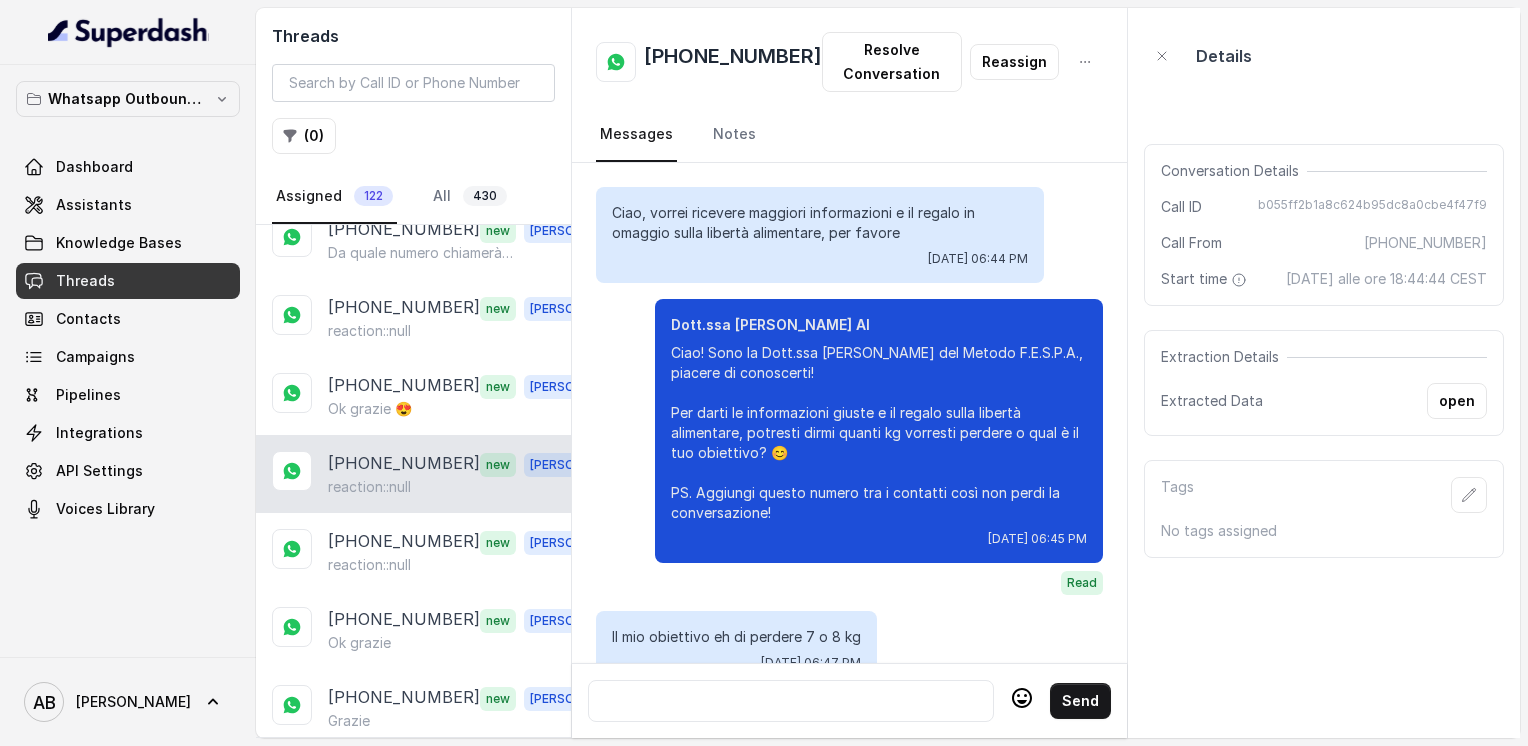scroll, scrollTop: 3052, scrollLeft: 0, axis: vertical 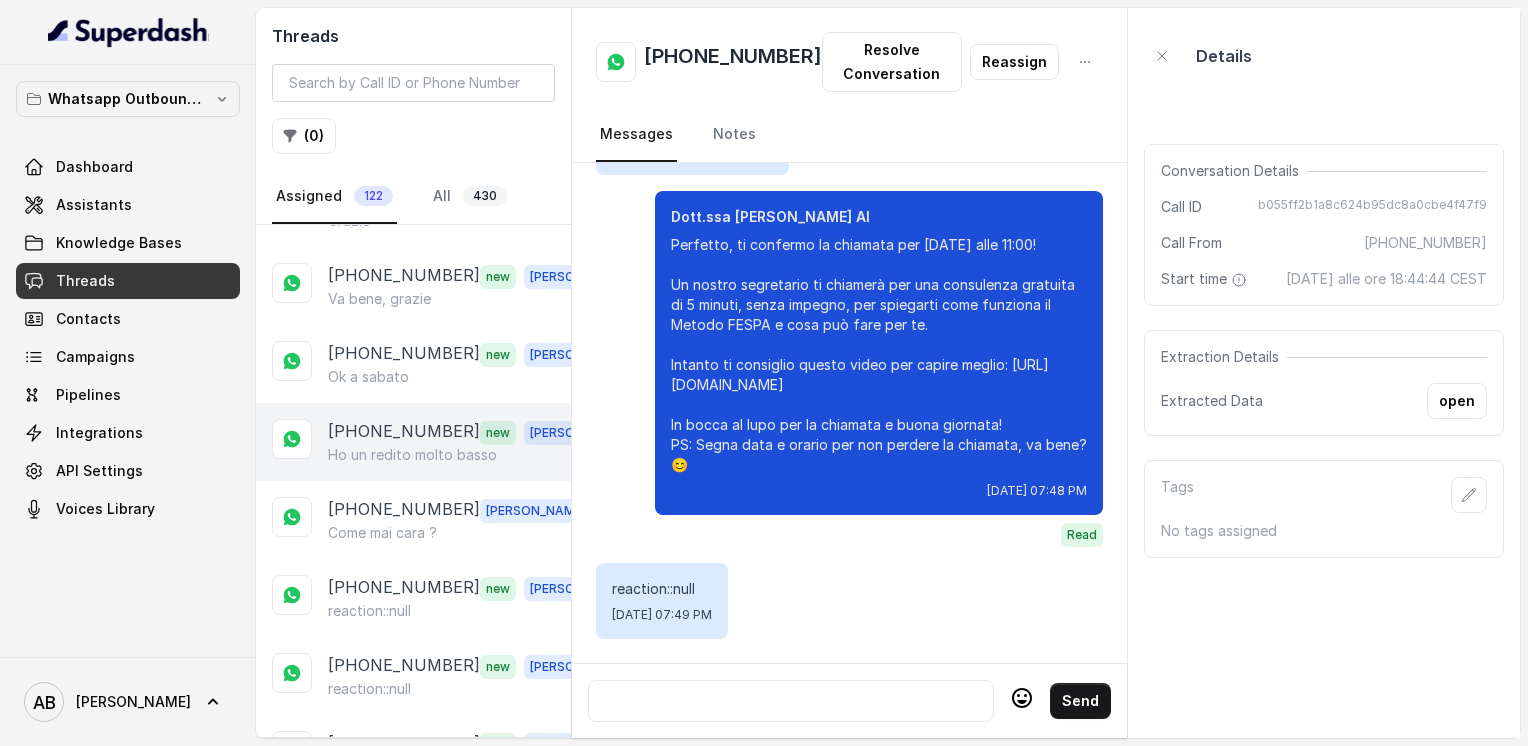 click on "Ho un redito molto basso" at bounding box center (412, 455) 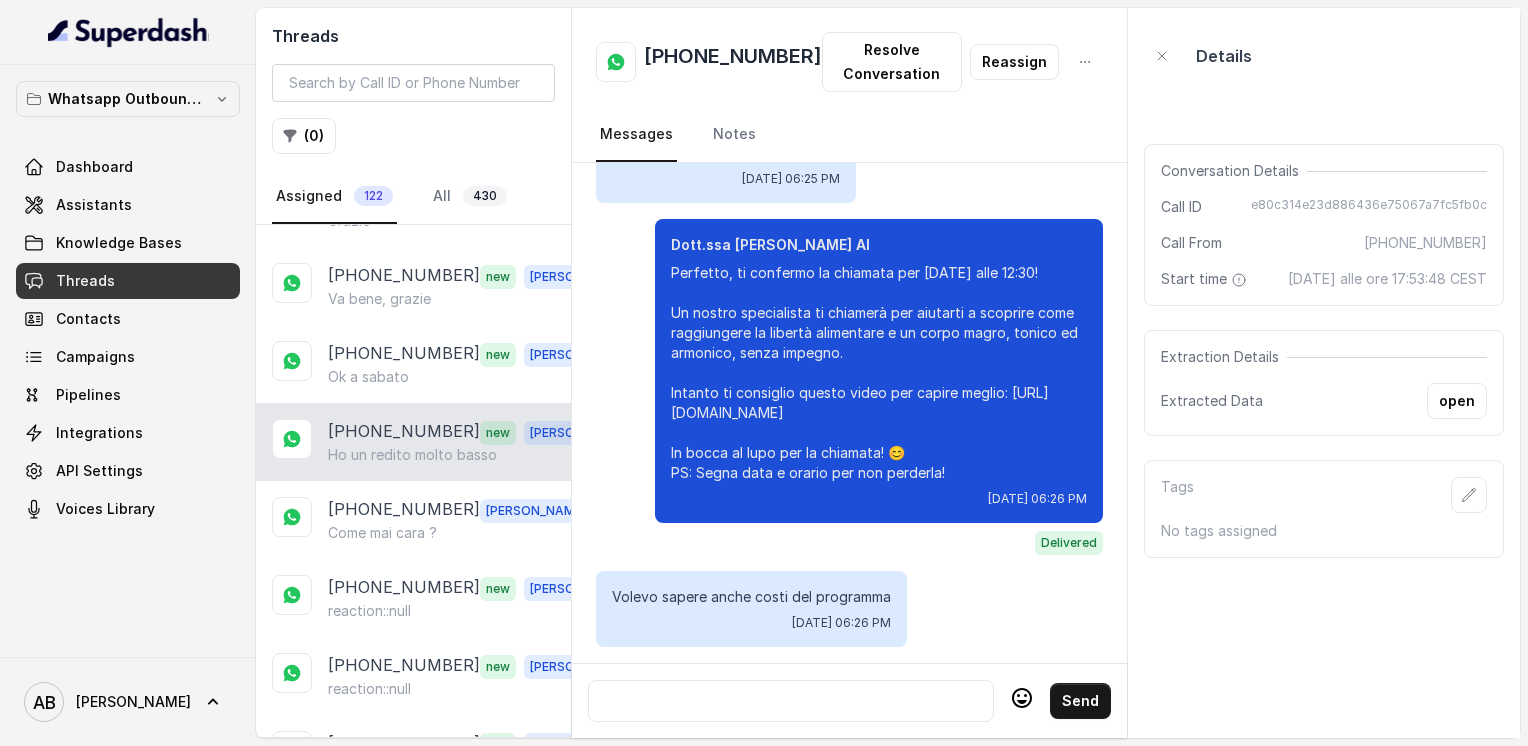 scroll, scrollTop: 2124, scrollLeft: 0, axis: vertical 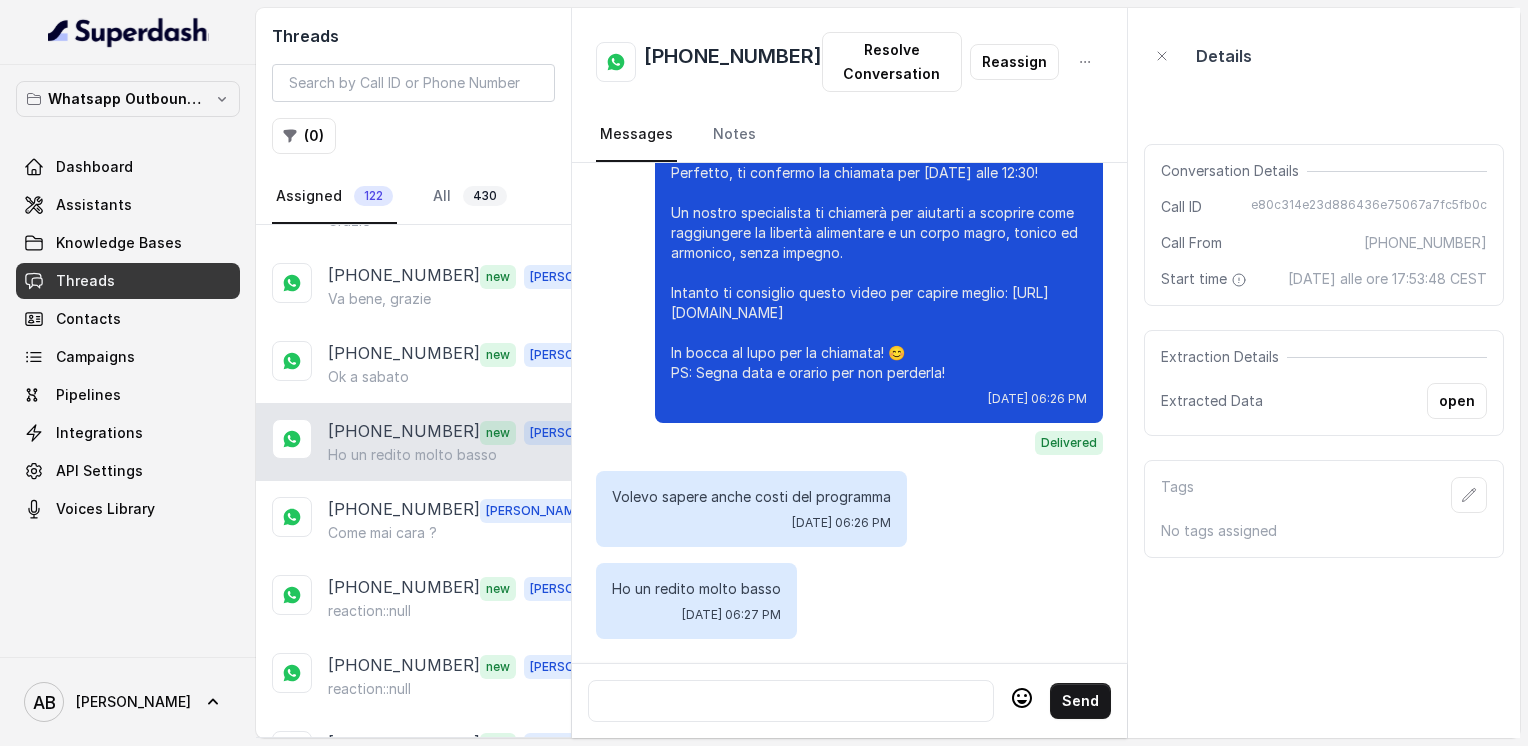 click at bounding box center [791, 701] 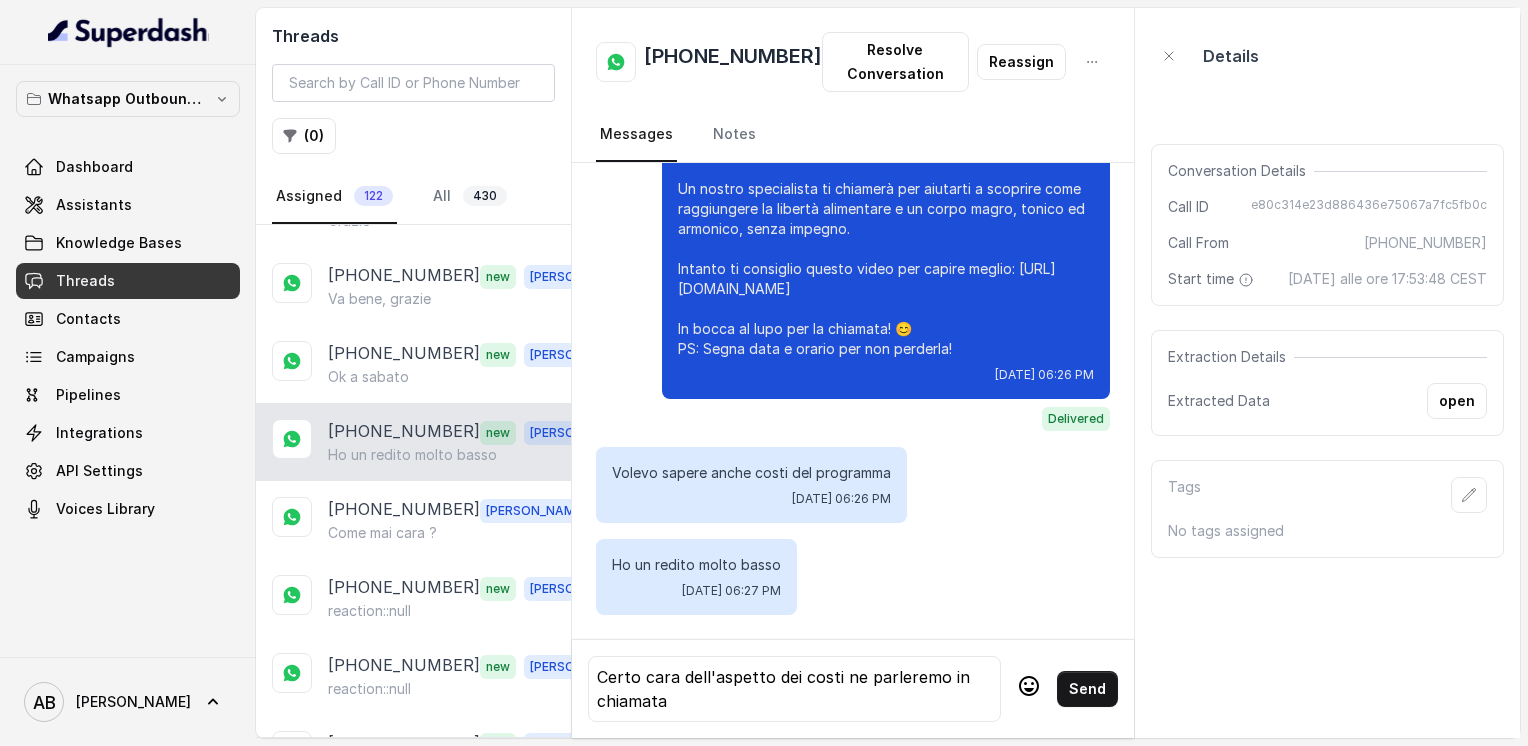 click 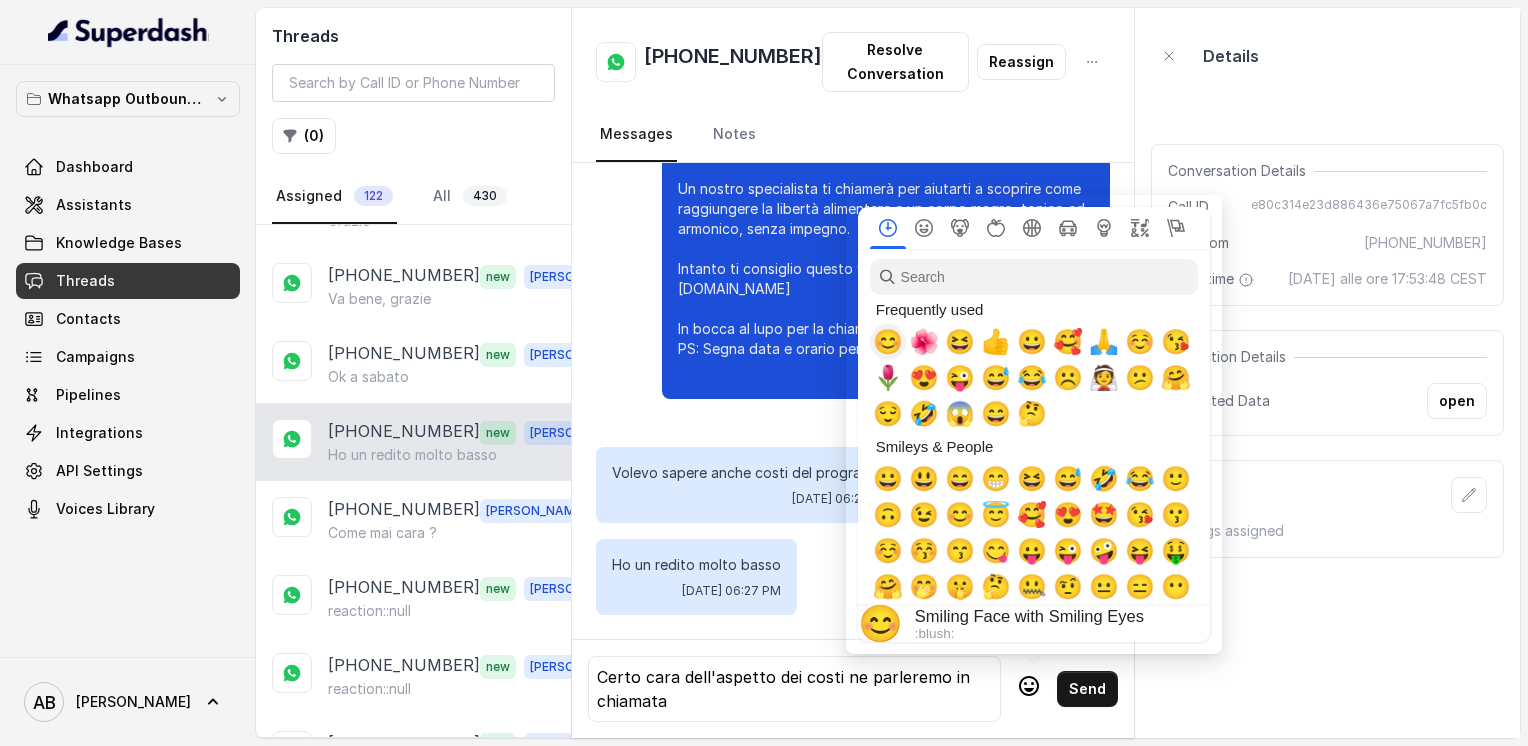 click on "😊" at bounding box center (888, 342) 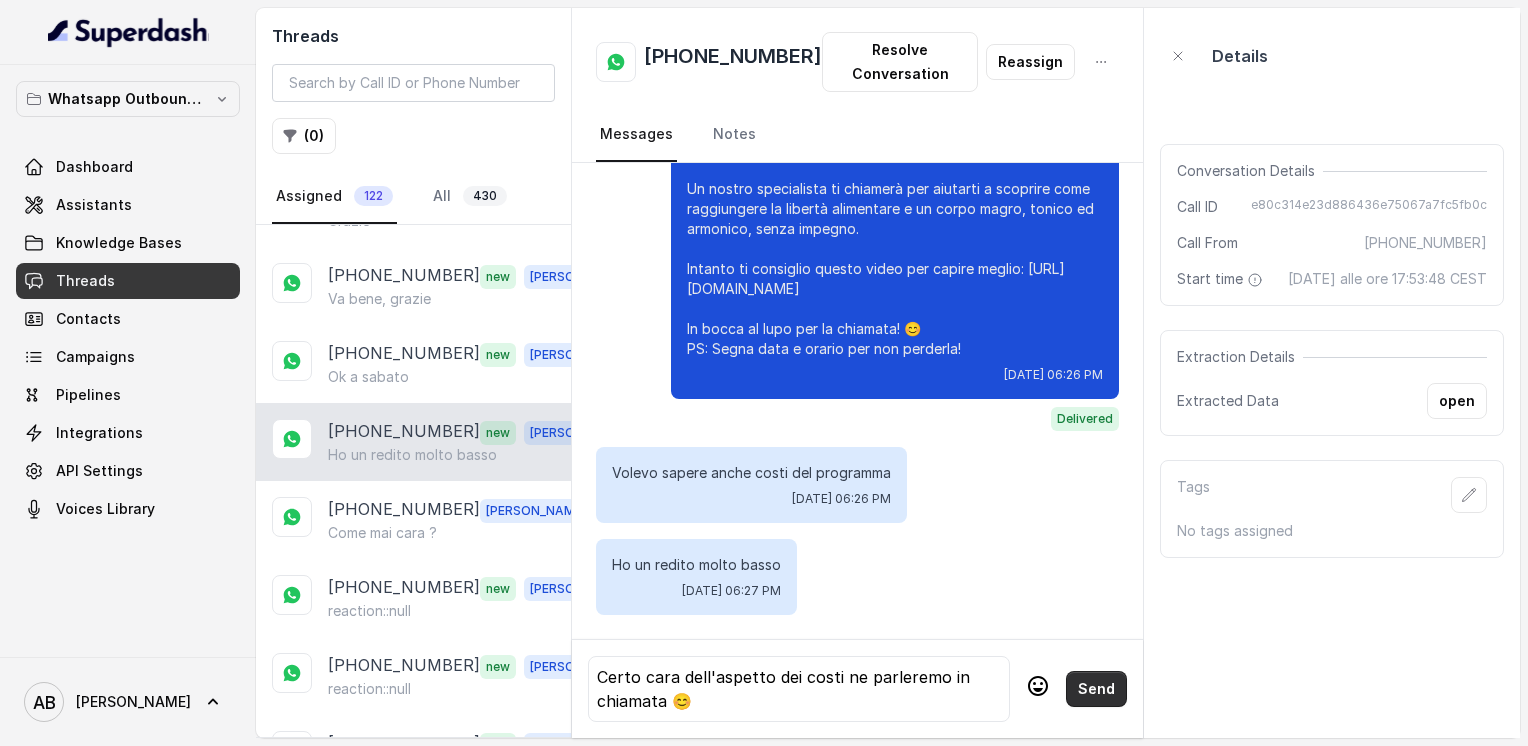 click on "Send" at bounding box center [1096, 689] 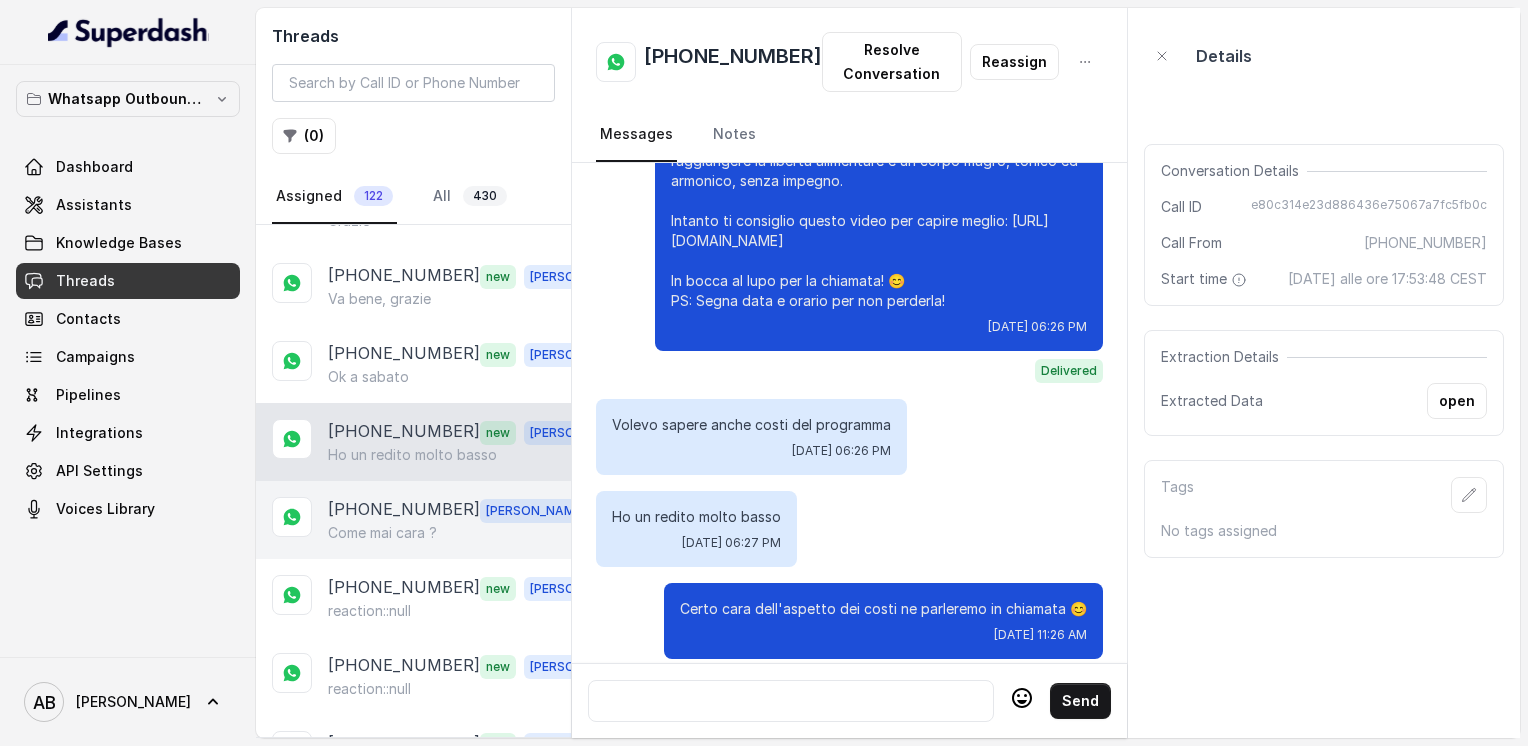 click on "Come mai cara ?" at bounding box center (382, 533) 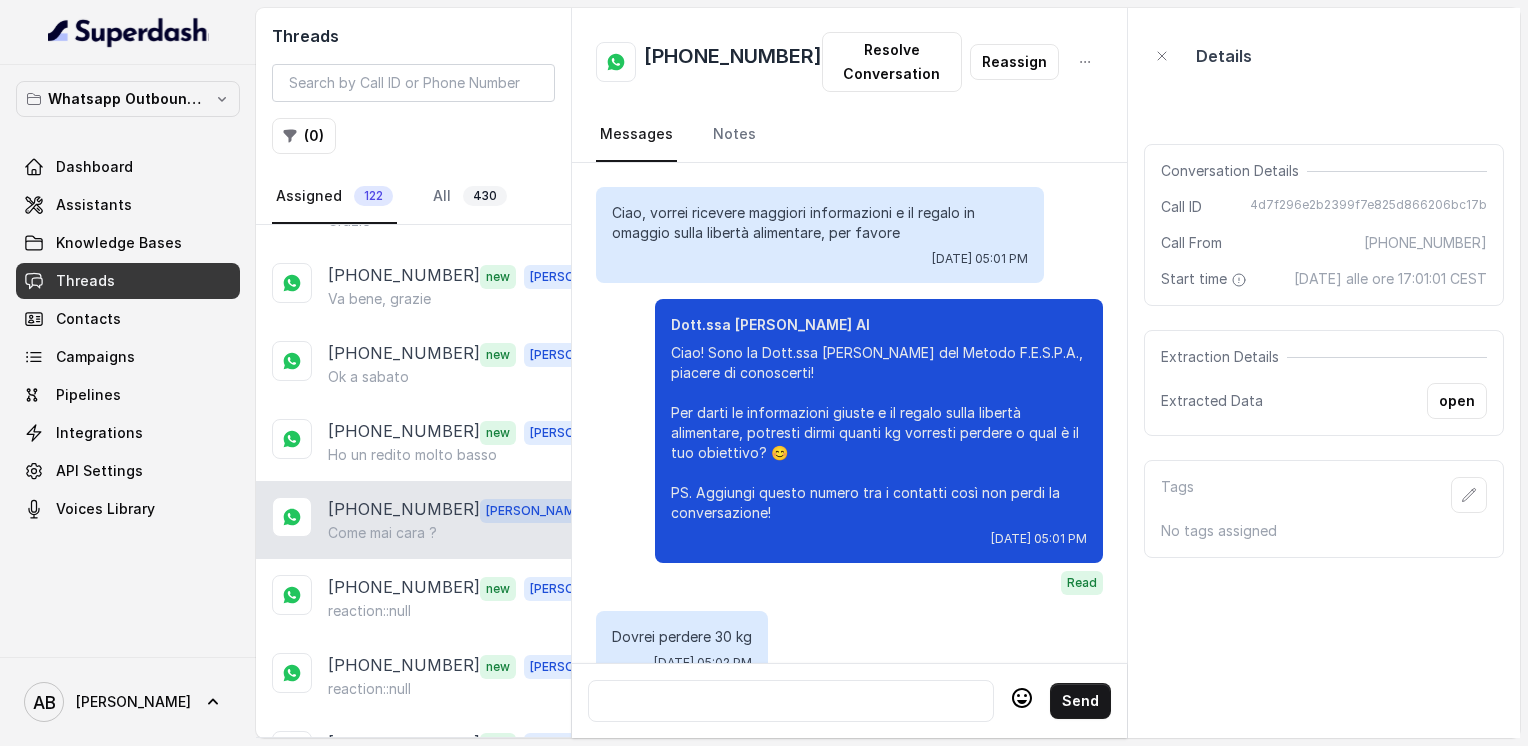 scroll, scrollTop: 2724, scrollLeft: 0, axis: vertical 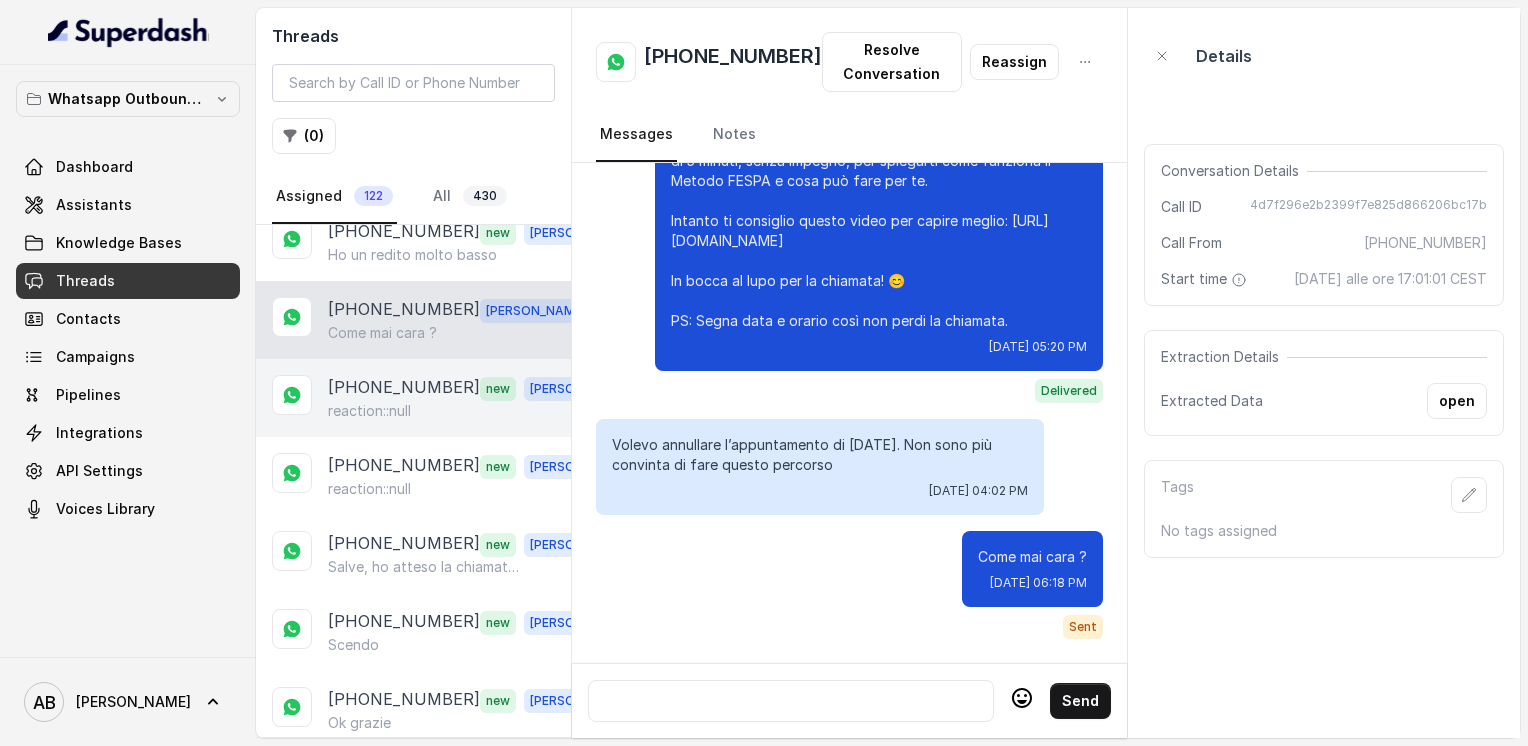 click on "reaction::null" at bounding box center (369, 411) 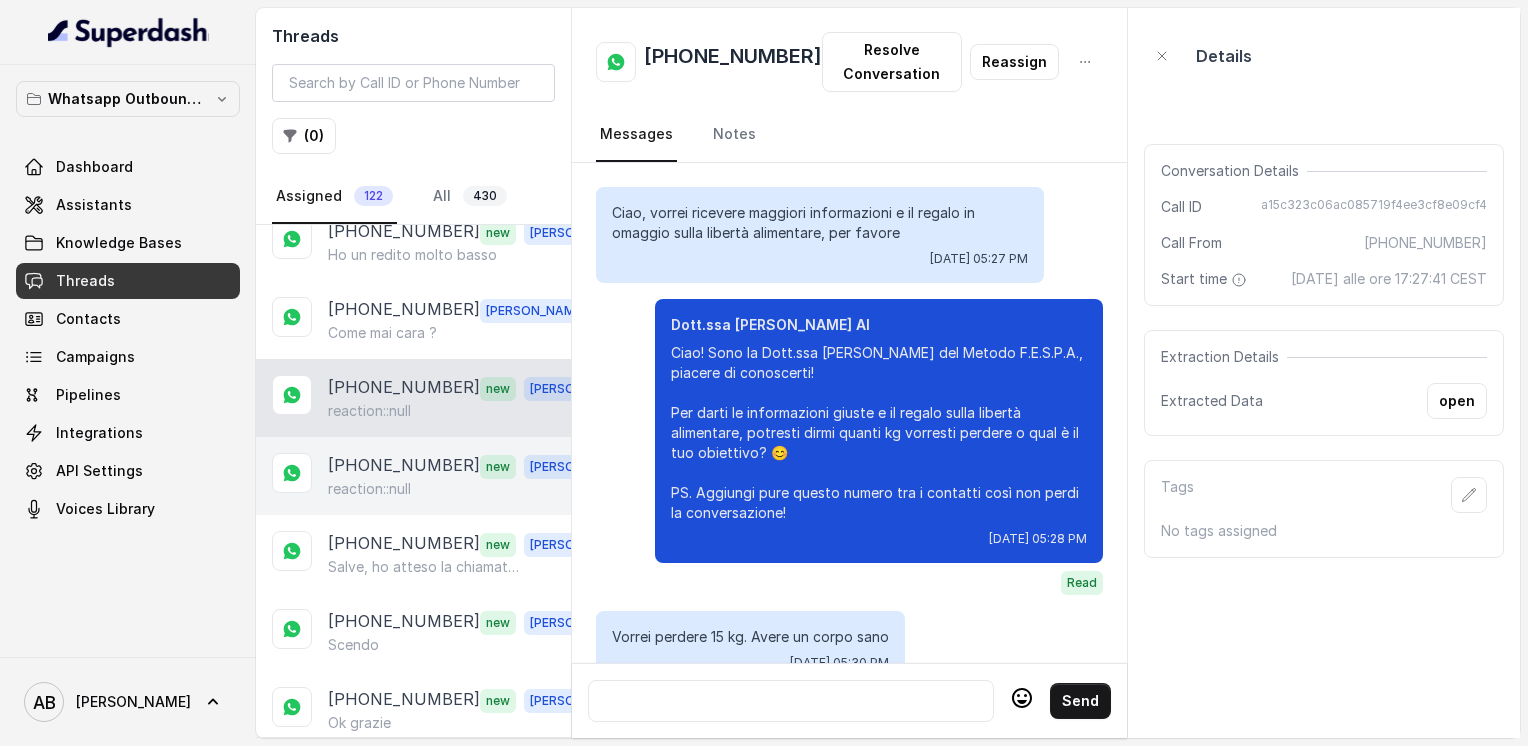 scroll, scrollTop: 152, scrollLeft: 0, axis: vertical 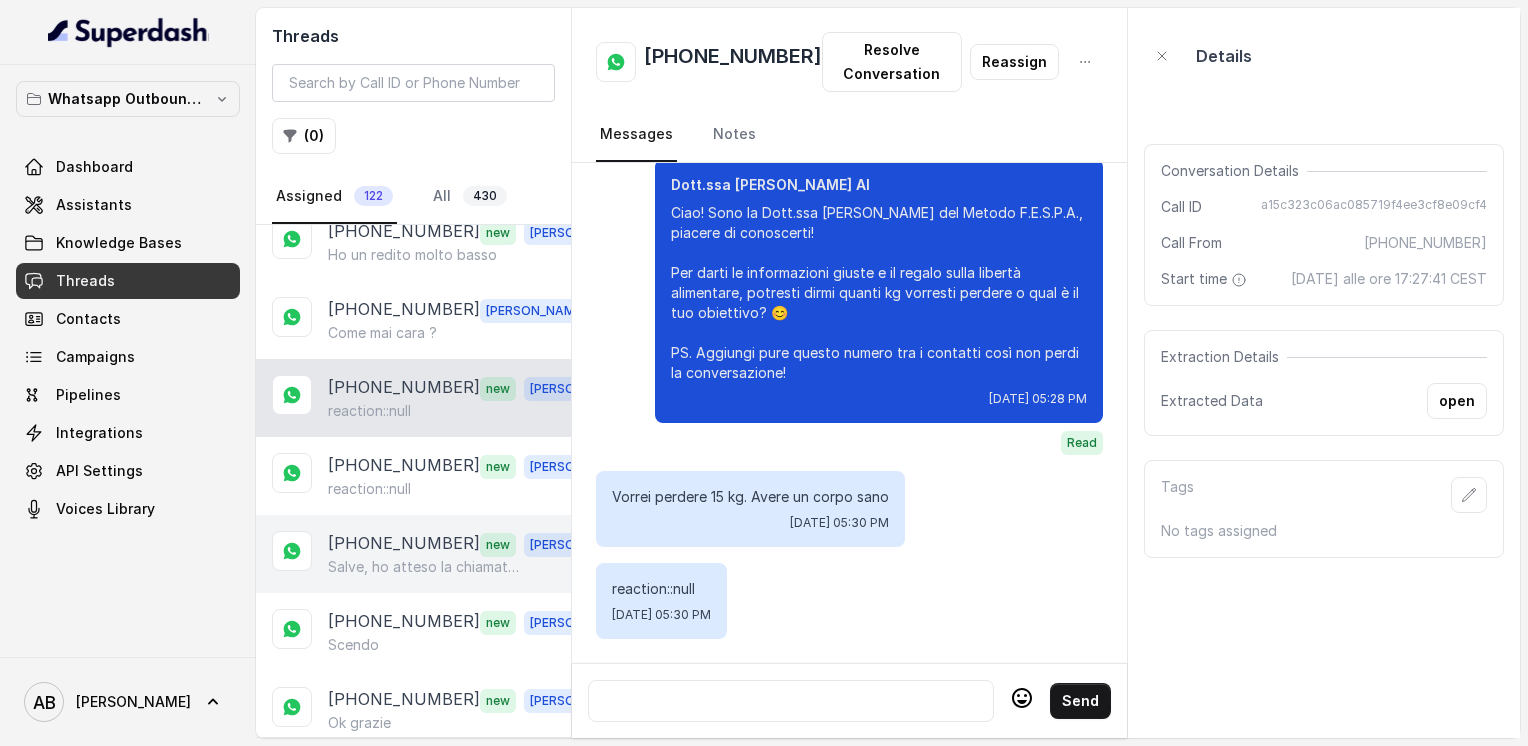 click on "[PHONE_NUMBER]" at bounding box center (404, 544) 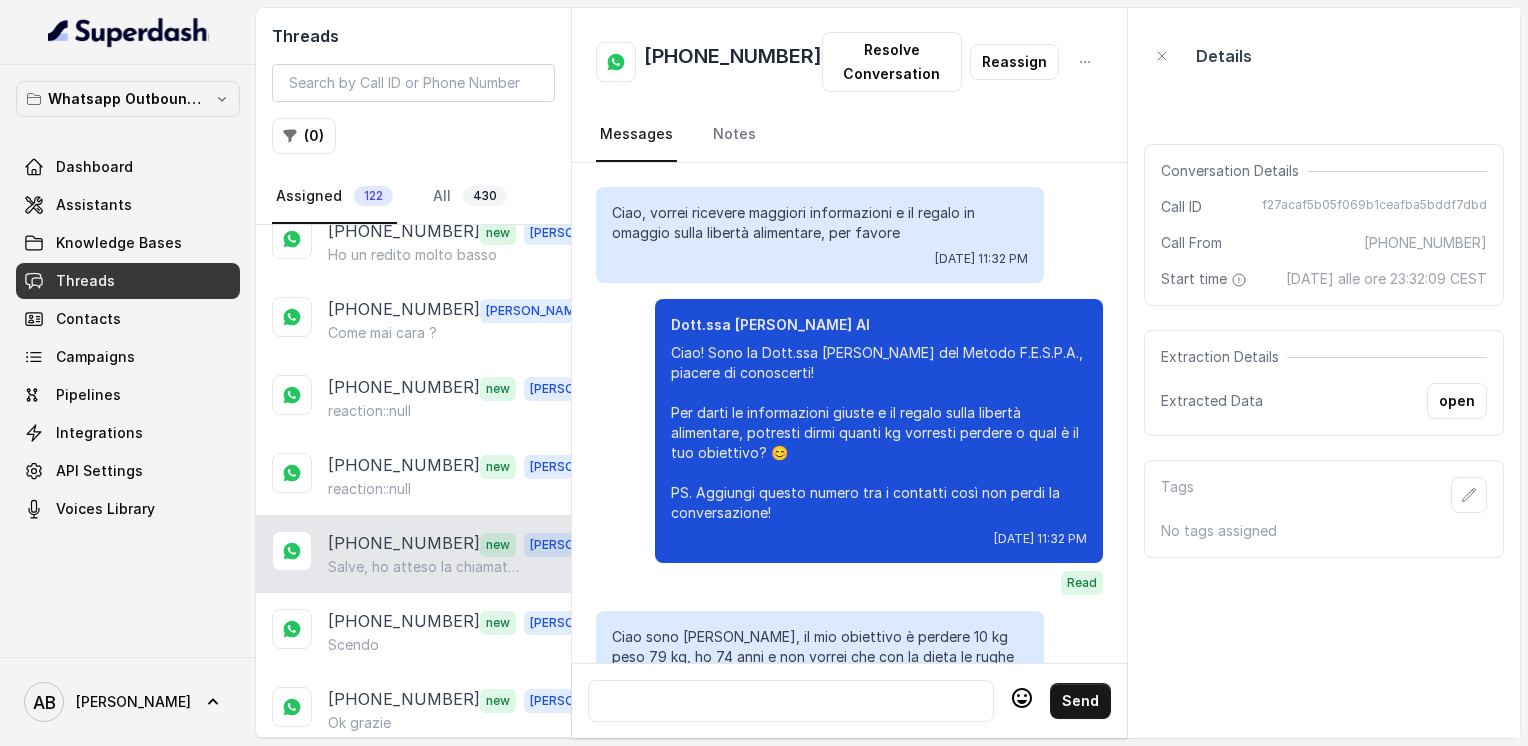 scroll, scrollTop: 3000, scrollLeft: 0, axis: vertical 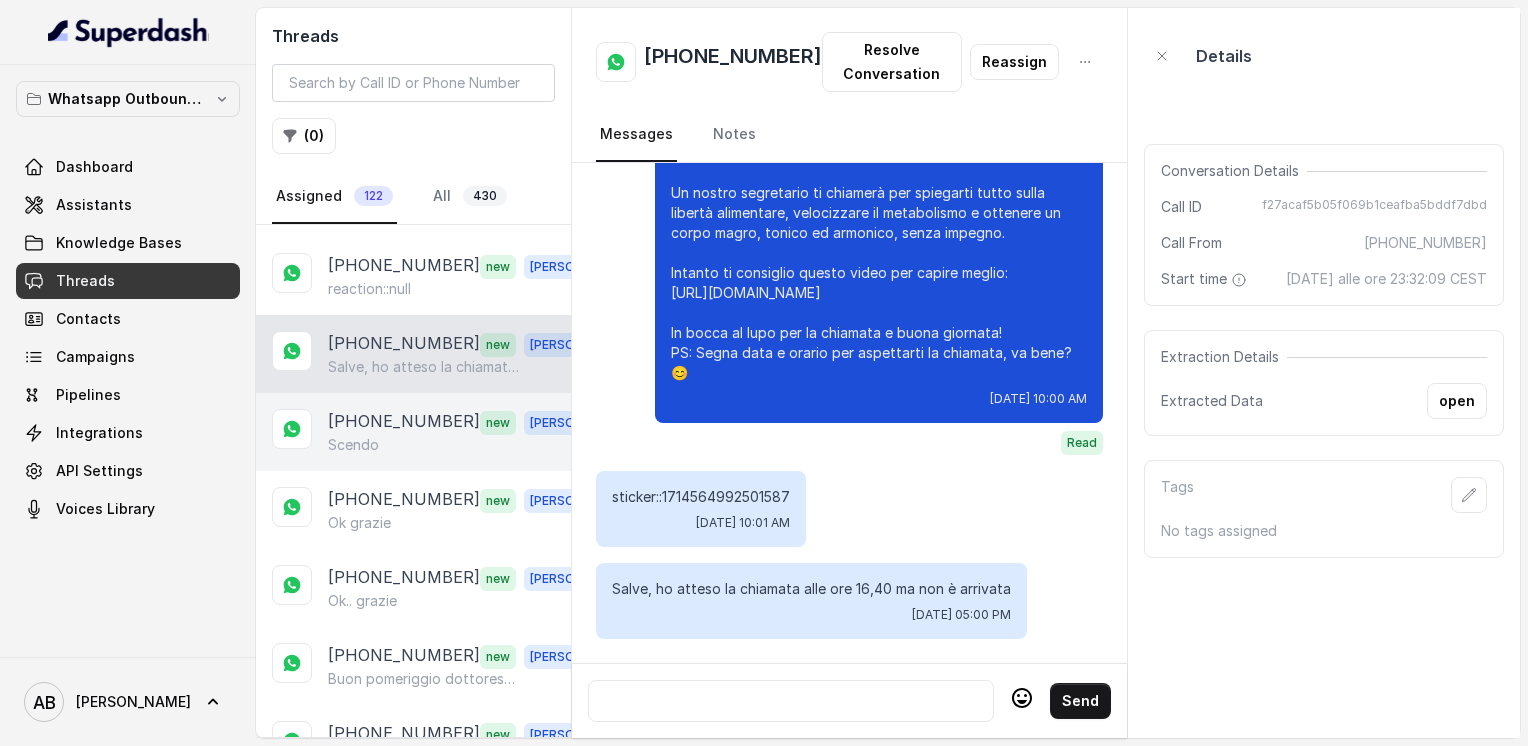 click on "Scendo" at bounding box center (469, 445) 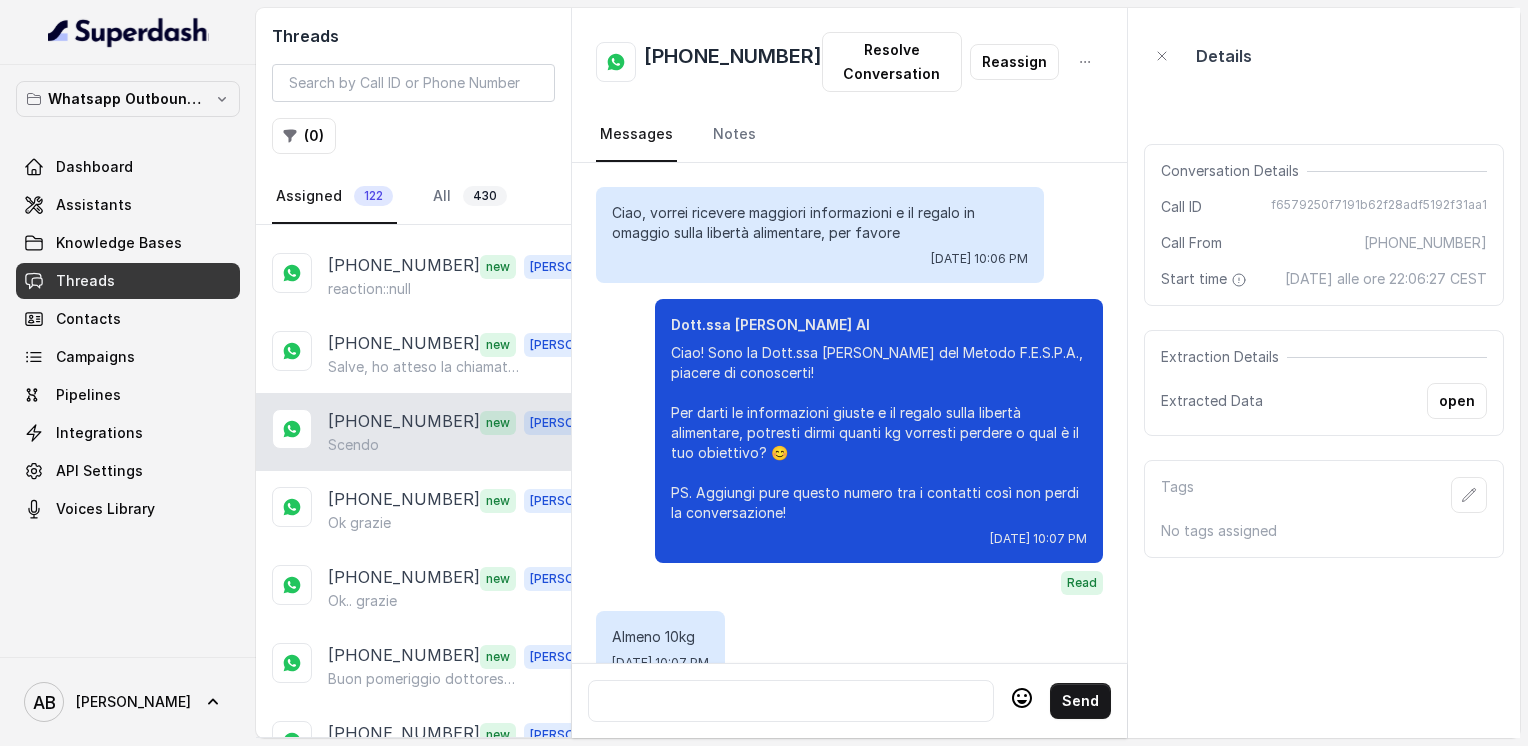 scroll, scrollTop: 2172, scrollLeft: 0, axis: vertical 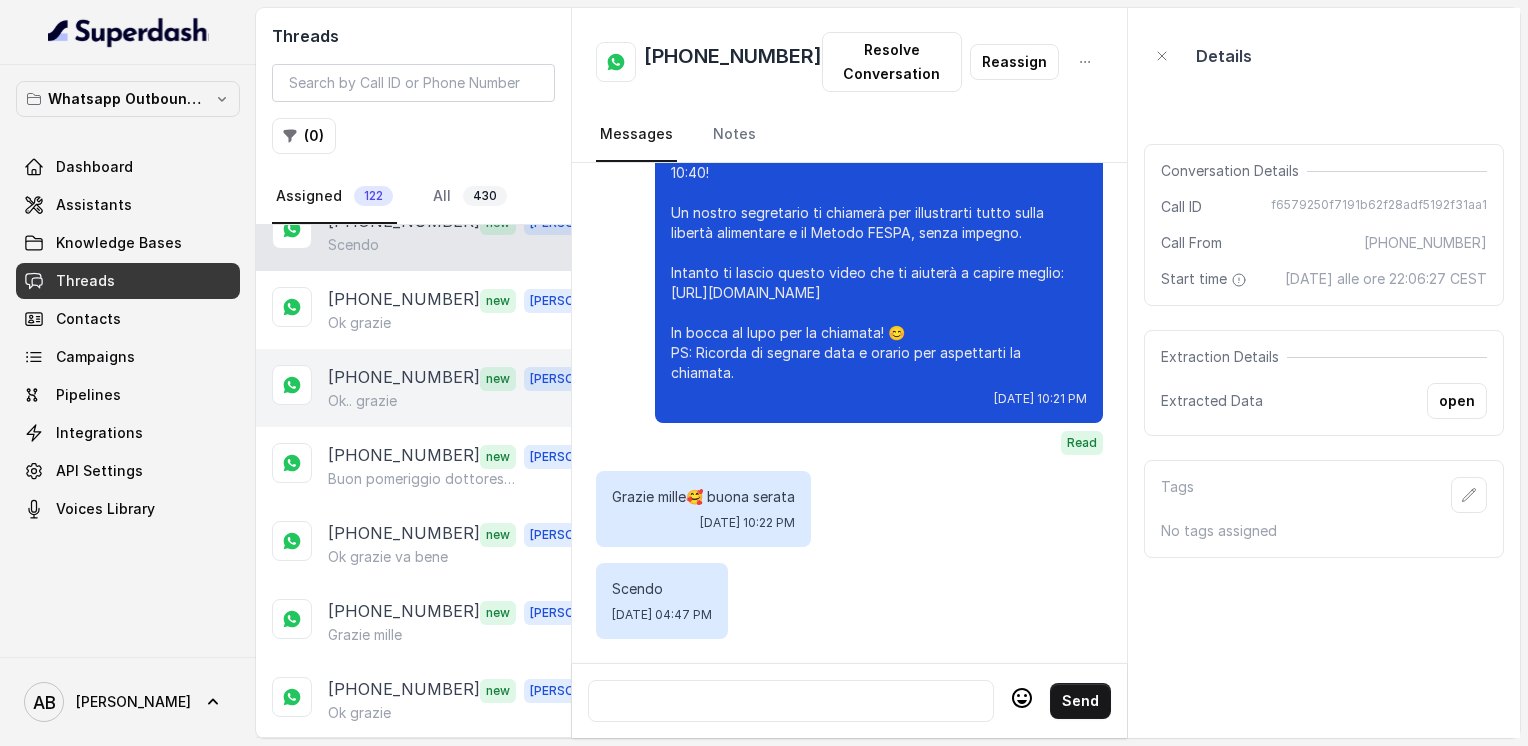 click on "+393498900428   new Alessandro Ok.. grazie" at bounding box center [413, 388] 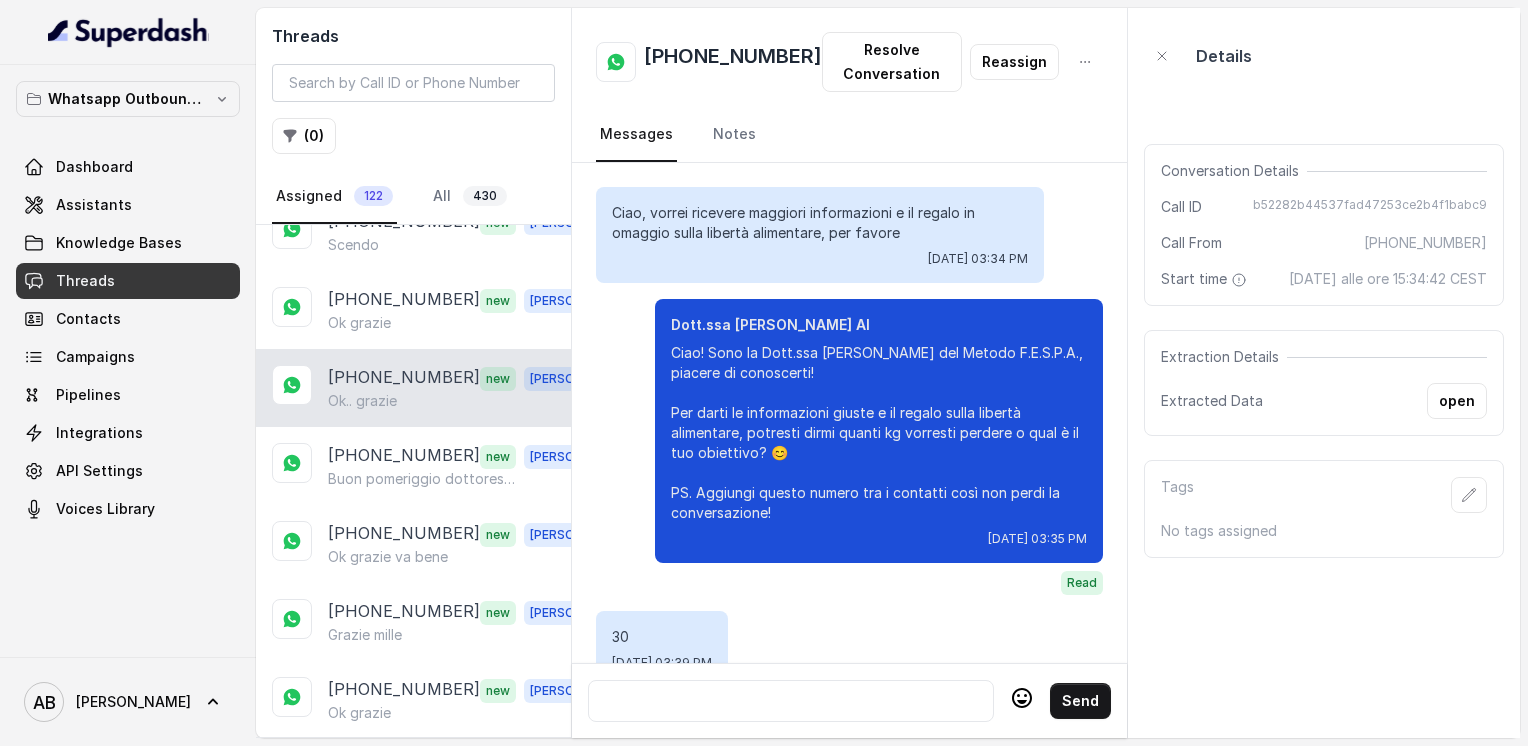 scroll, scrollTop: 1960, scrollLeft: 0, axis: vertical 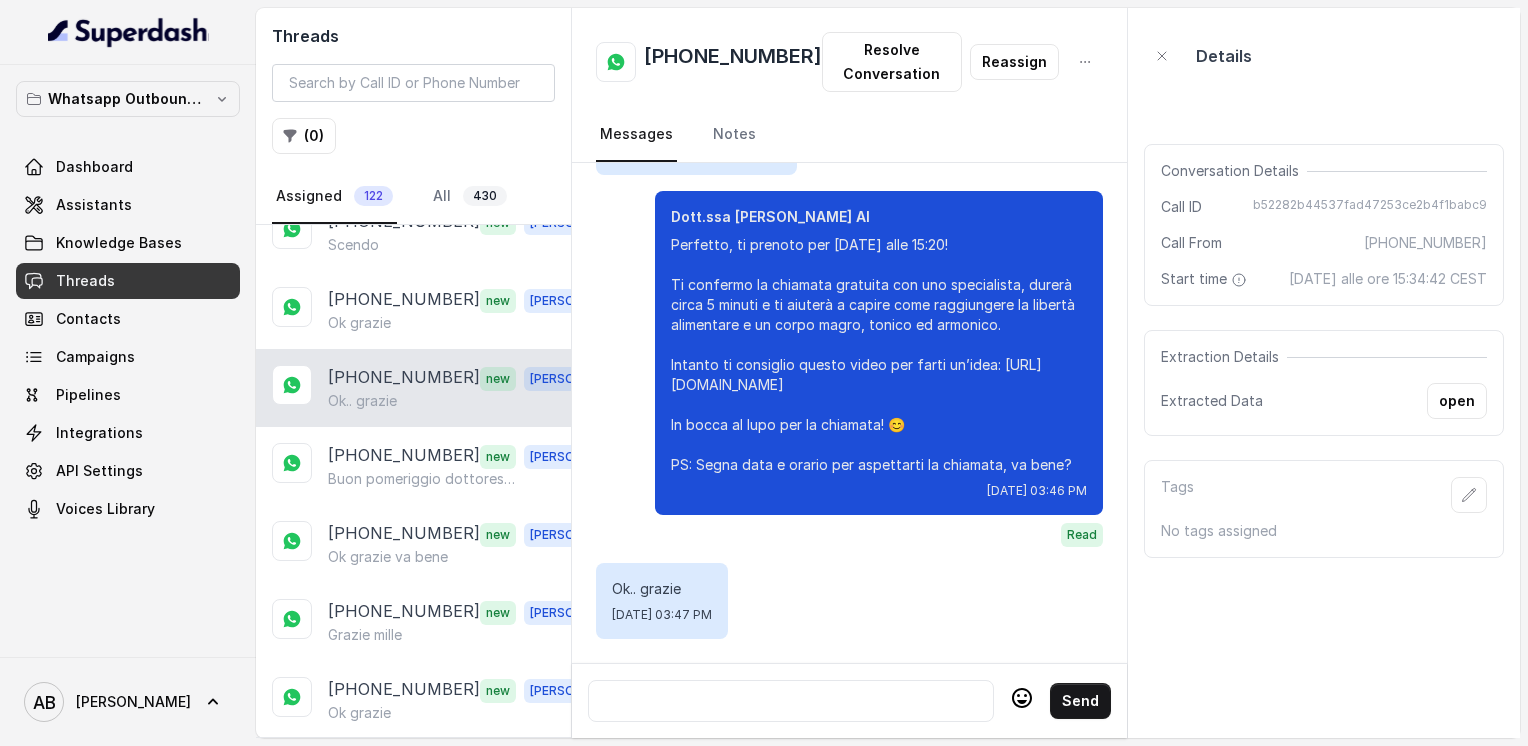 click on "+393498900428   new Alessandro Ok.. grazie" at bounding box center (413, 388) 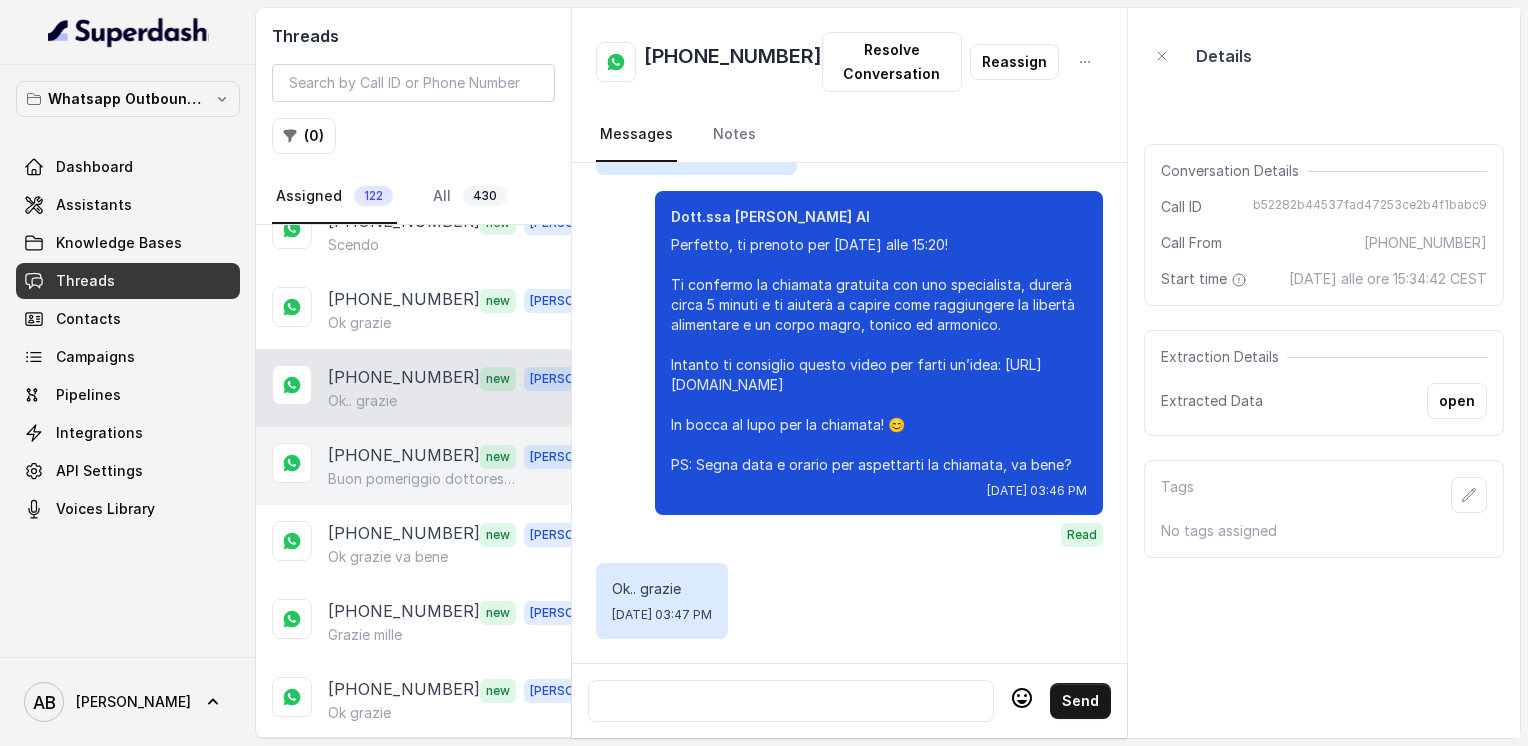 click on "Buon pomeriggio dottoressa io purtroppo sono ancora a lavoro e non riesco a finire per le 15.20 possiamo prendere un altro appuntamento telefonico per la prossima settimana? Mi scusi ma come le spiegavo ieri non dipende da me grazie" at bounding box center [424, 479] 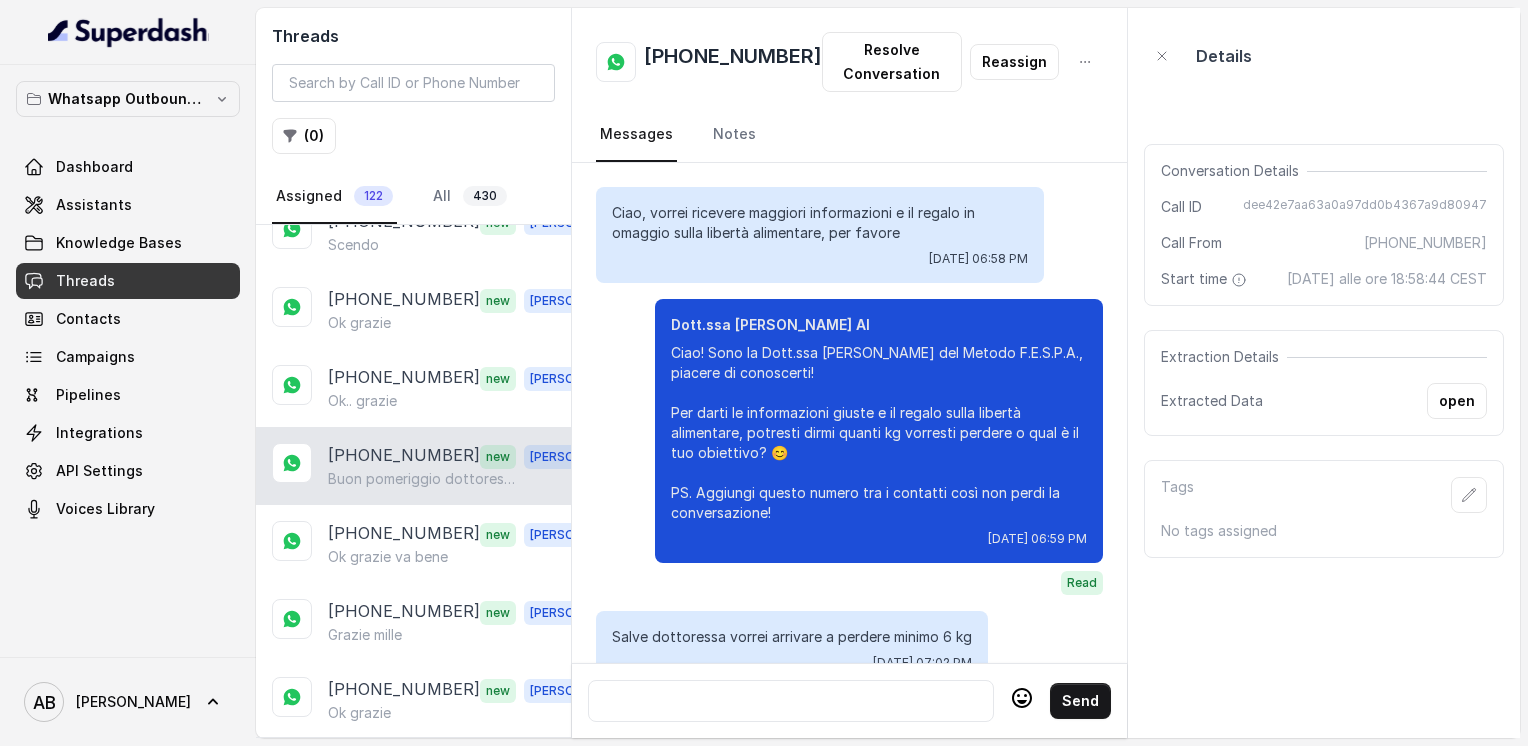 scroll, scrollTop: 3680, scrollLeft: 0, axis: vertical 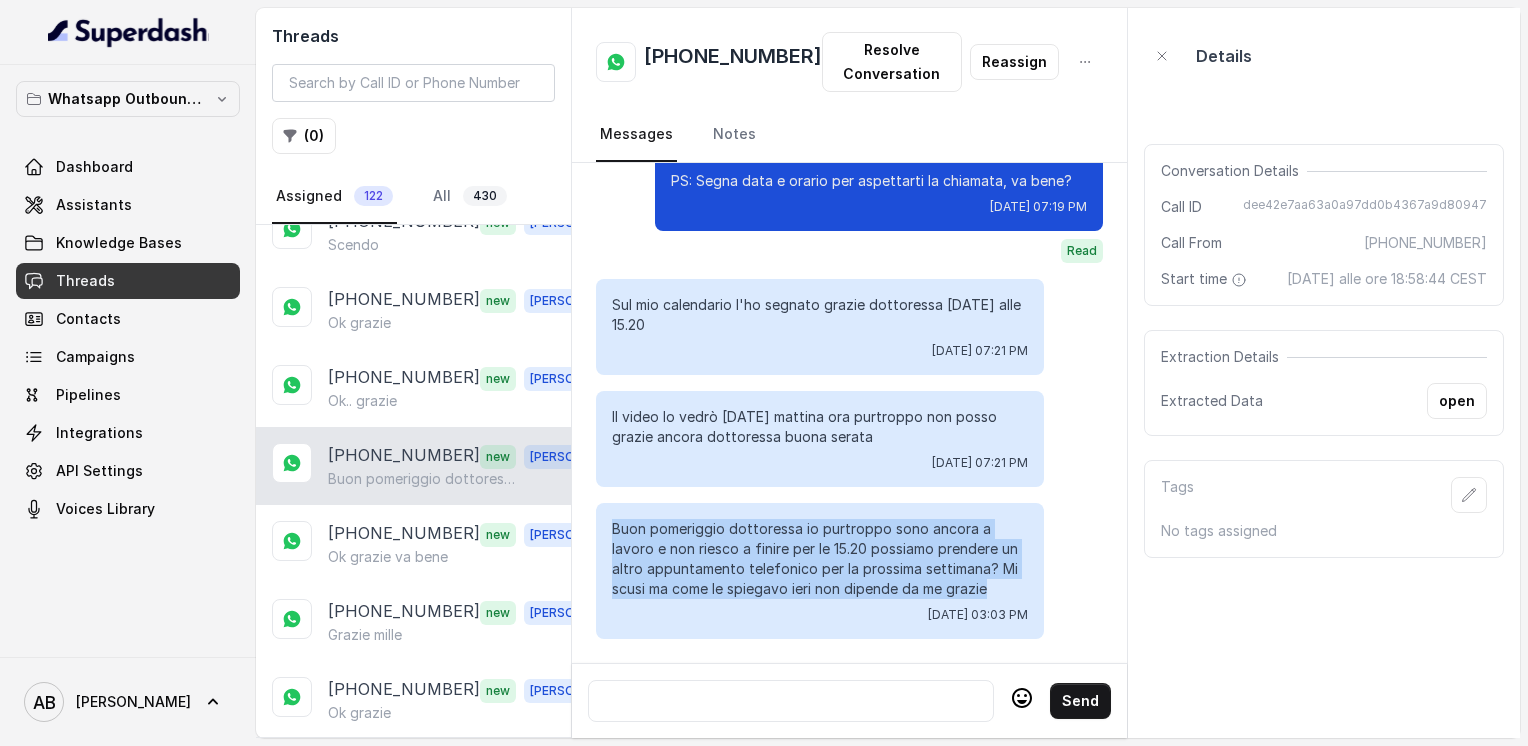 drag, startPoint x: 612, startPoint y: 512, endPoint x: 948, endPoint y: 582, distance: 343.21423 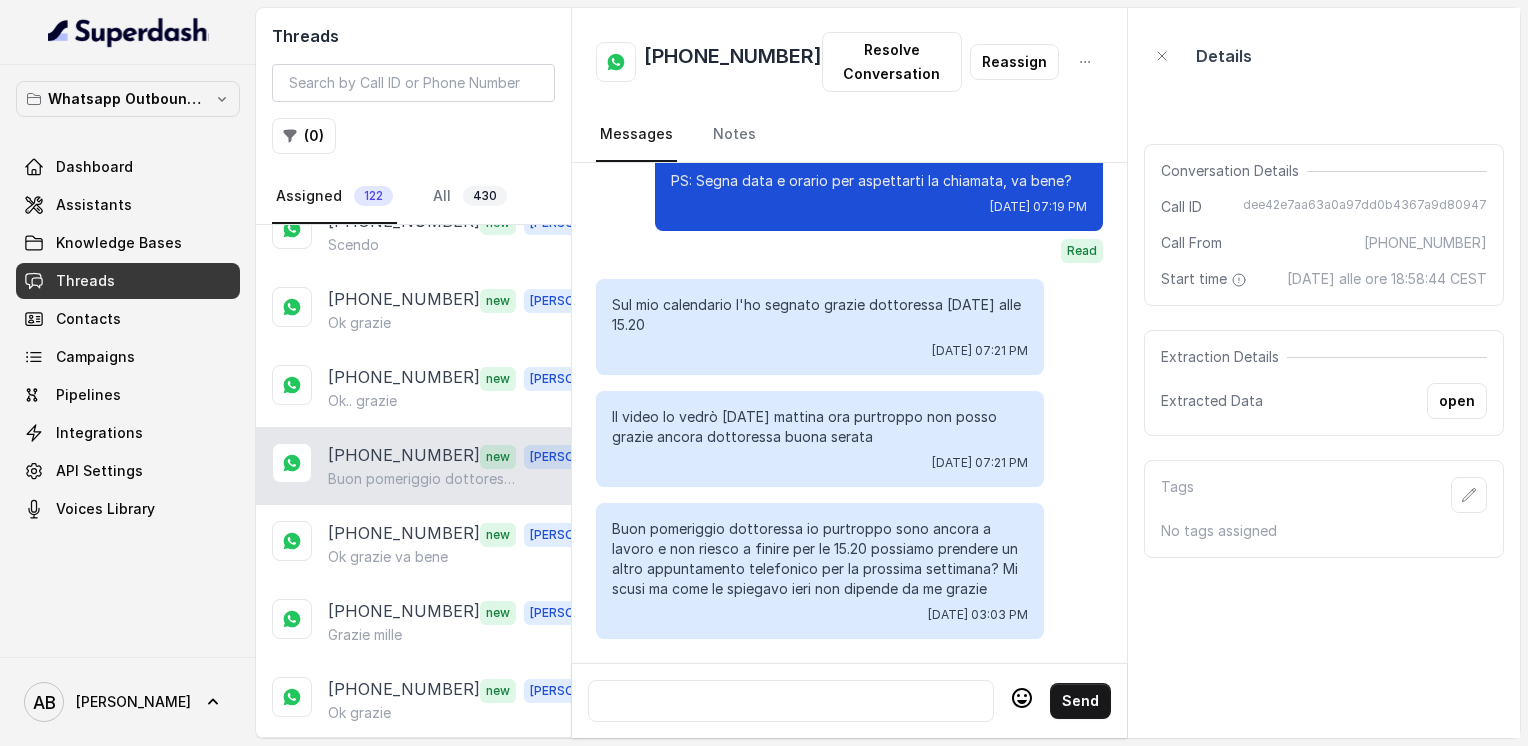 click at bounding box center (791, 701) 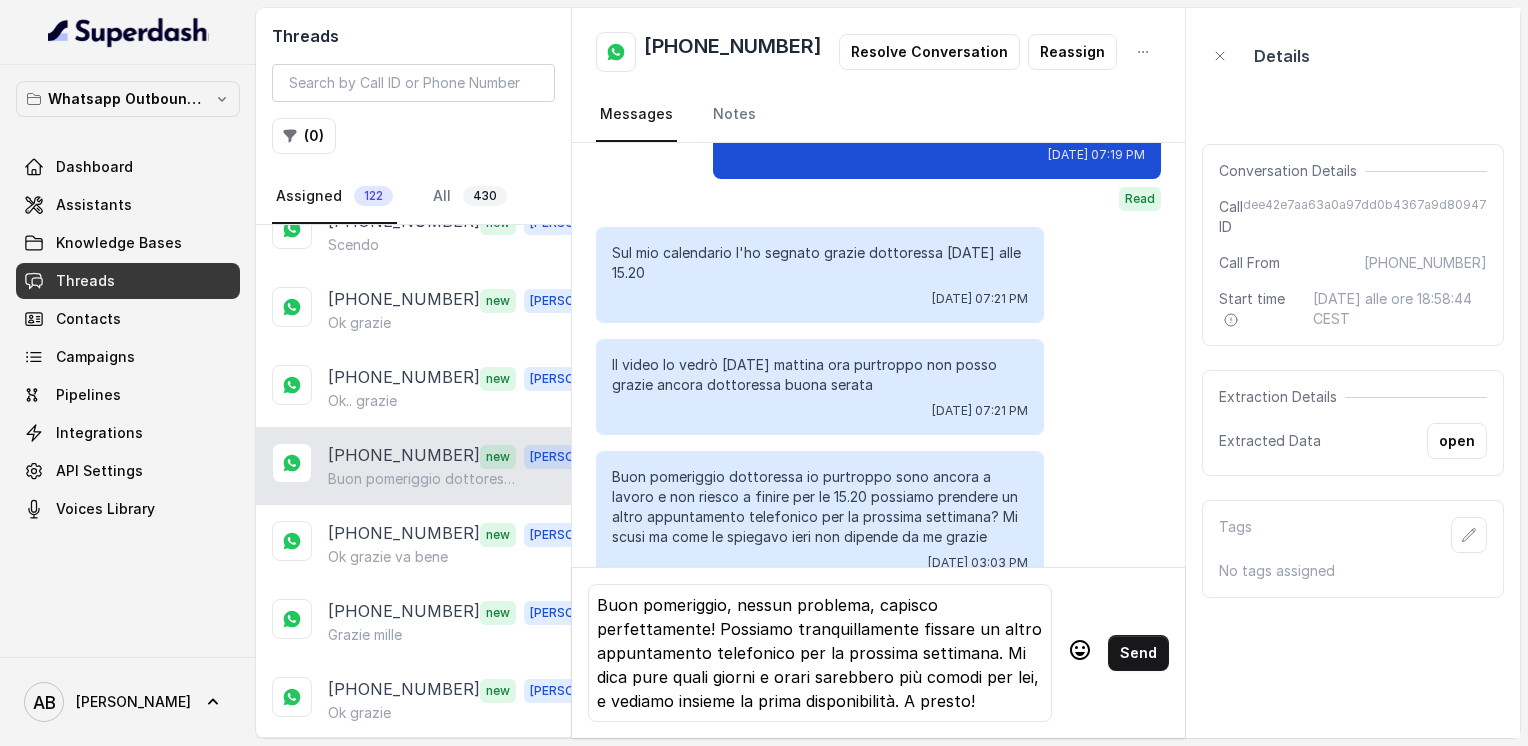 click on "Send" at bounding box center [1138, 653] 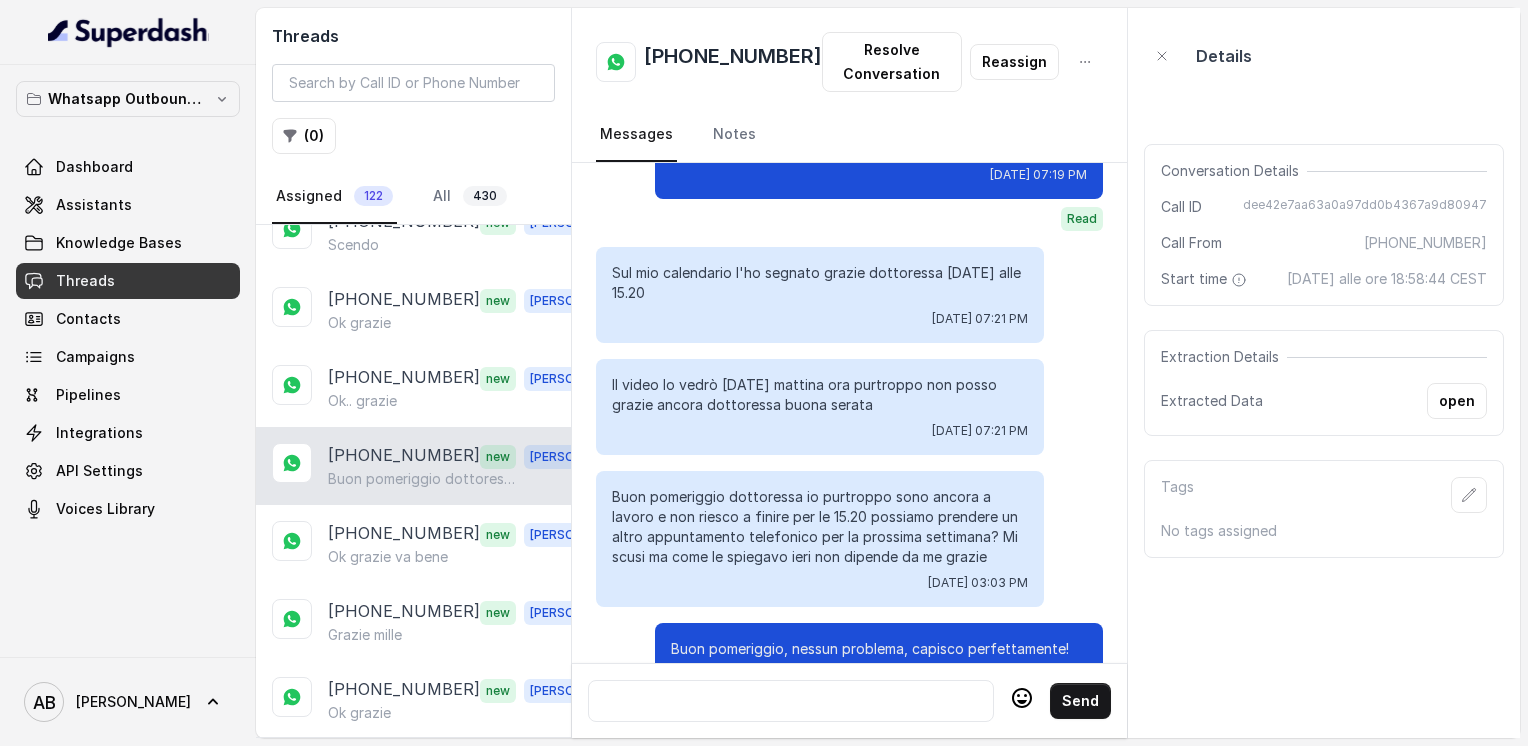 scroll, scrollTop: 0, scrollLeft: 0, axis: both 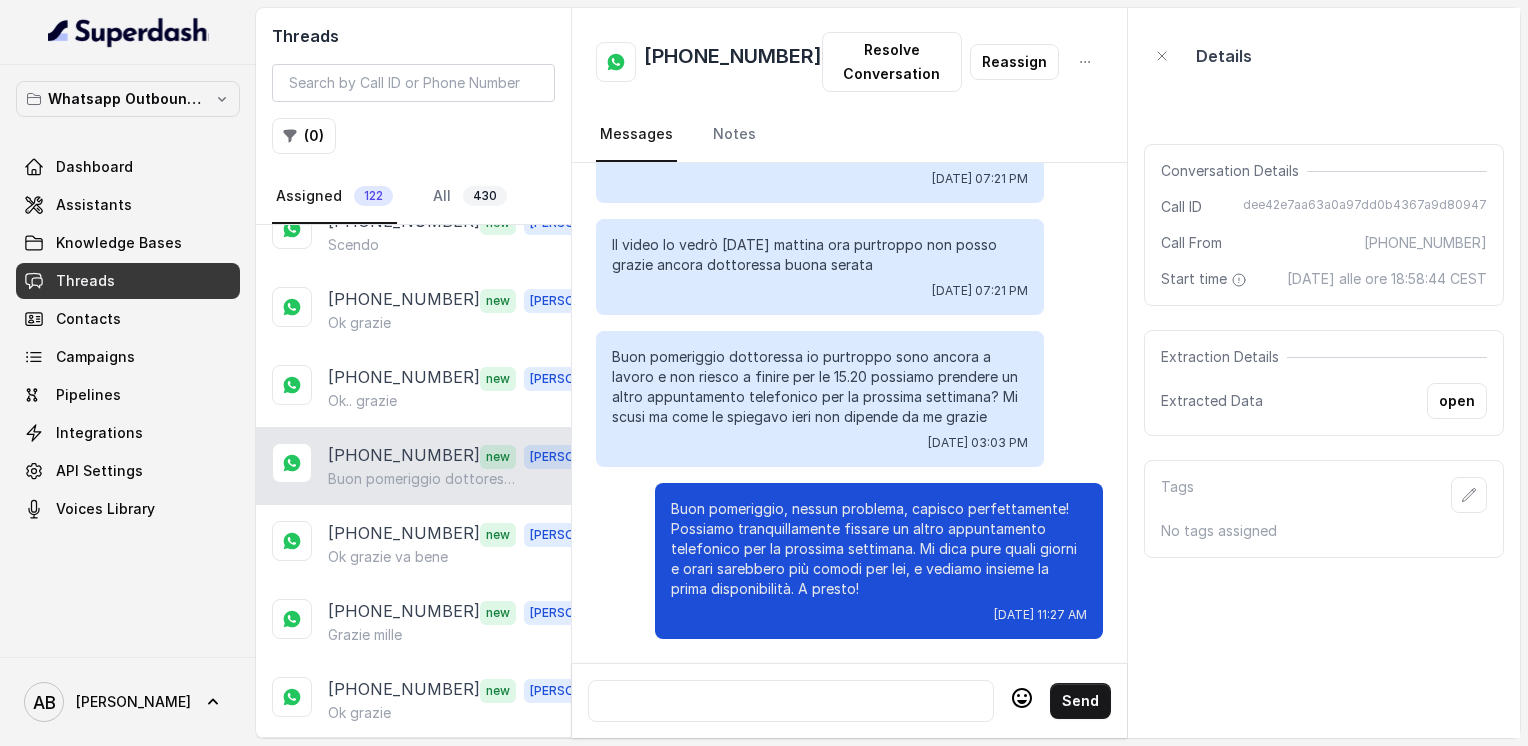click at bounding box center [791, 701] 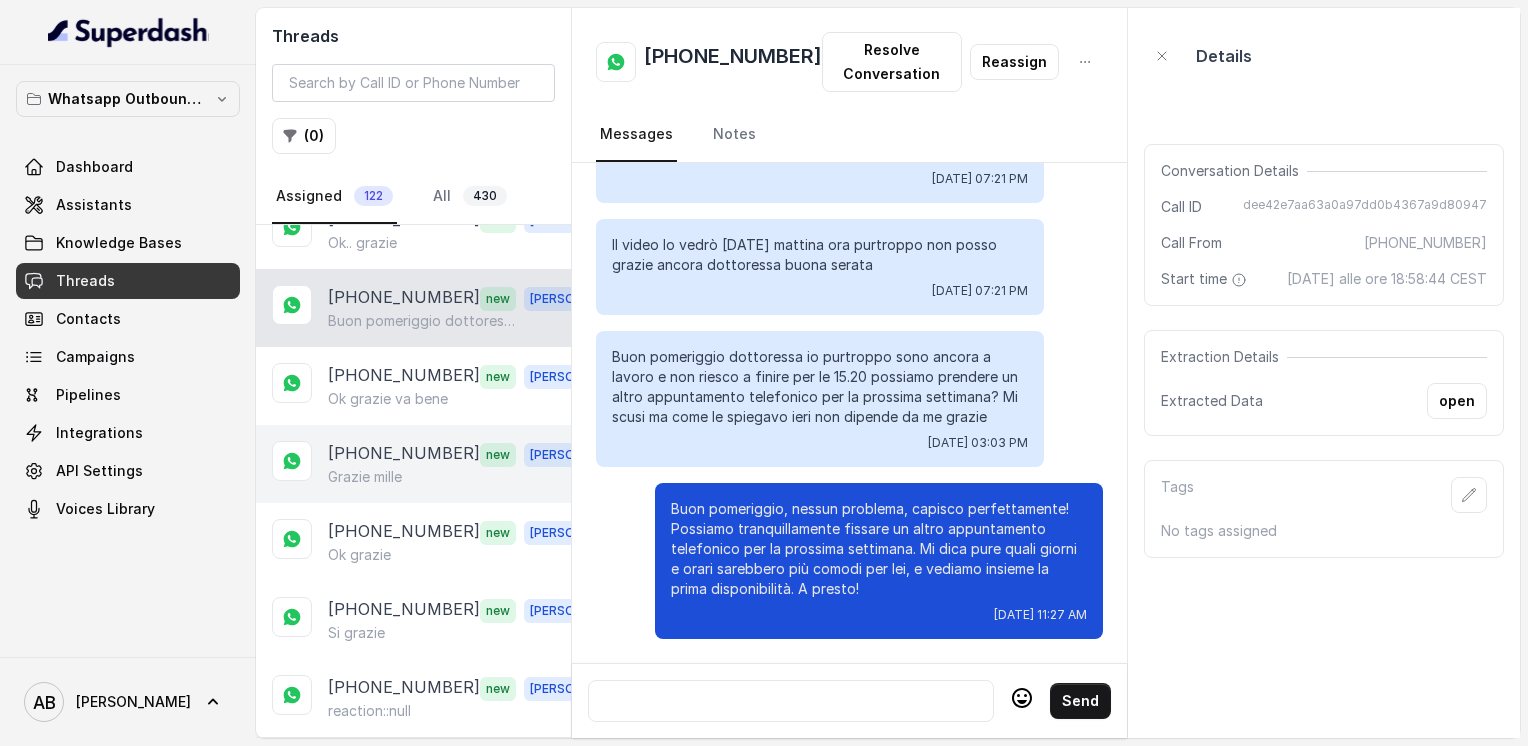 scroll, scrollTop: 3200, scrollLeft: 0, axis: vertical 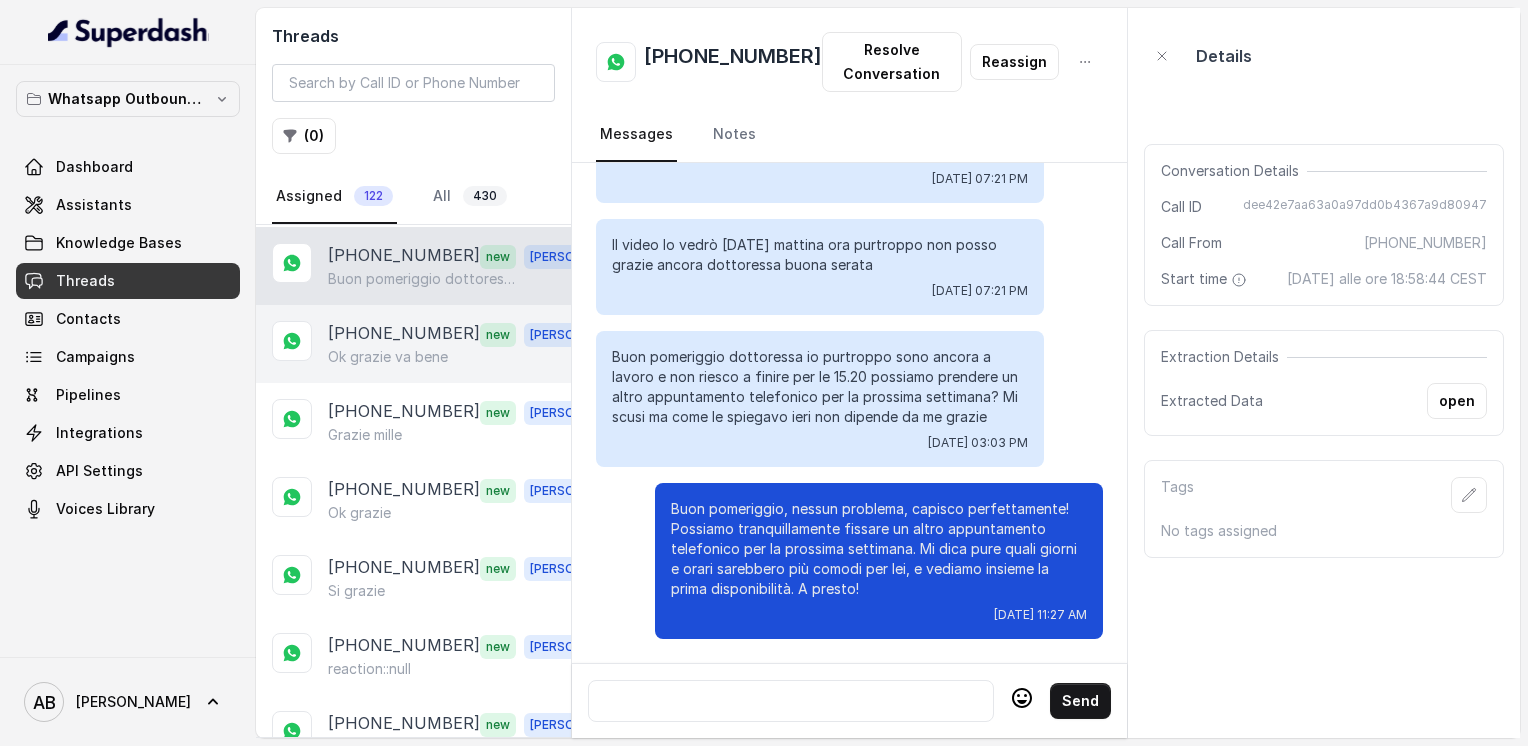 click on "Ok grazie va bene" at bounding box center [388, 357] 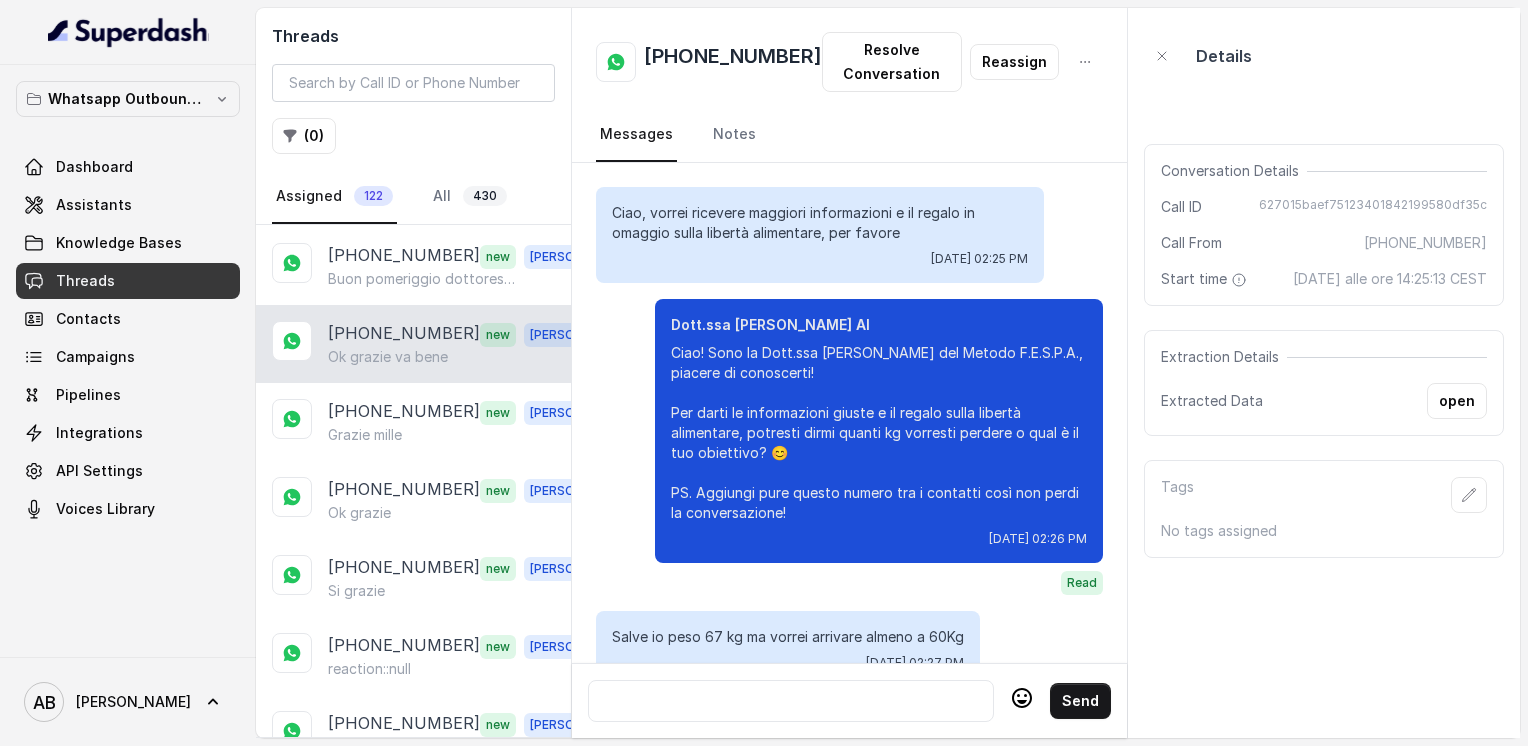 scroll, scrollTop: 3700, scrollLeft: 0, axis: vertical 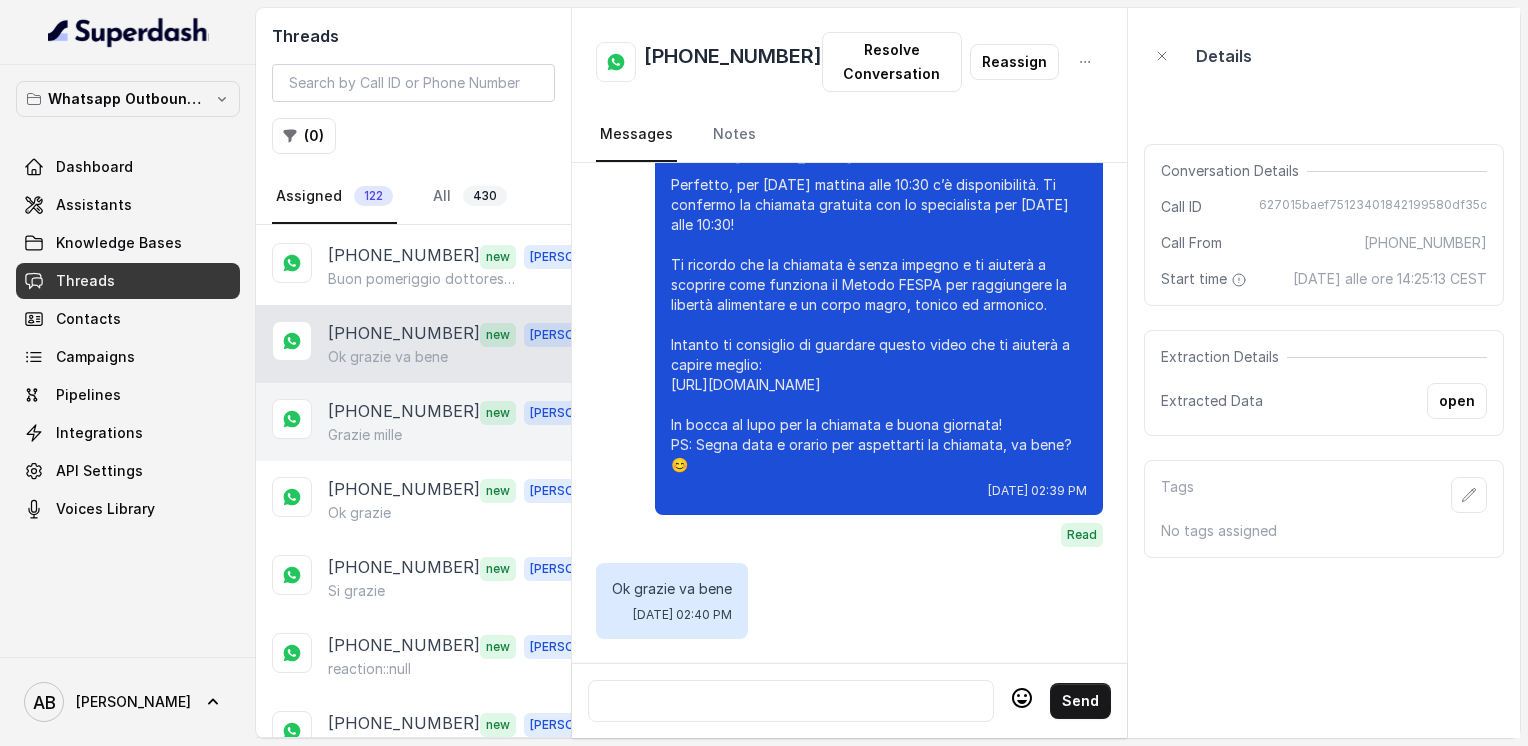 click on "Grazie mille" at bounding box center [365, 435] 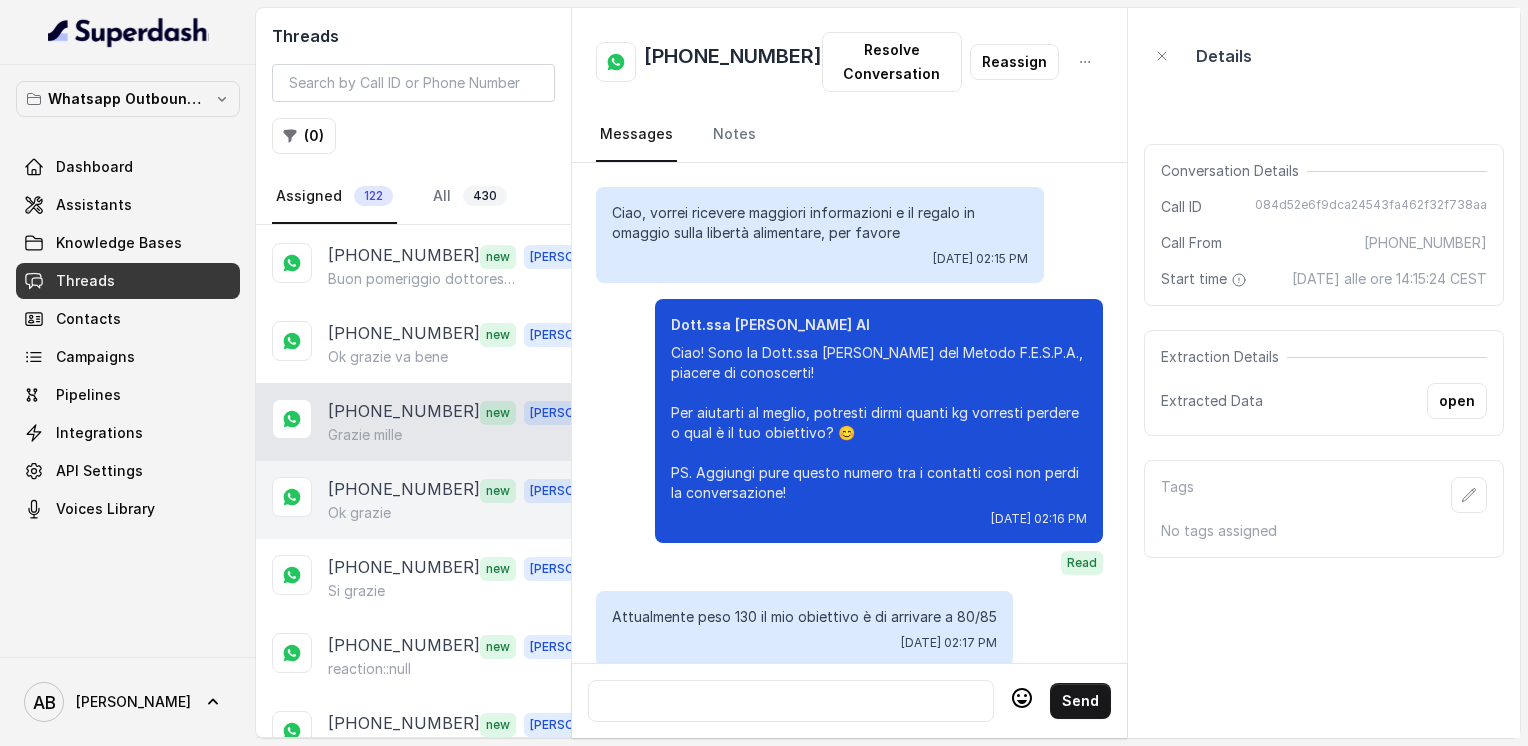 scroll, scrollTop: 2012, scrollLeft: 0, axis: vertical 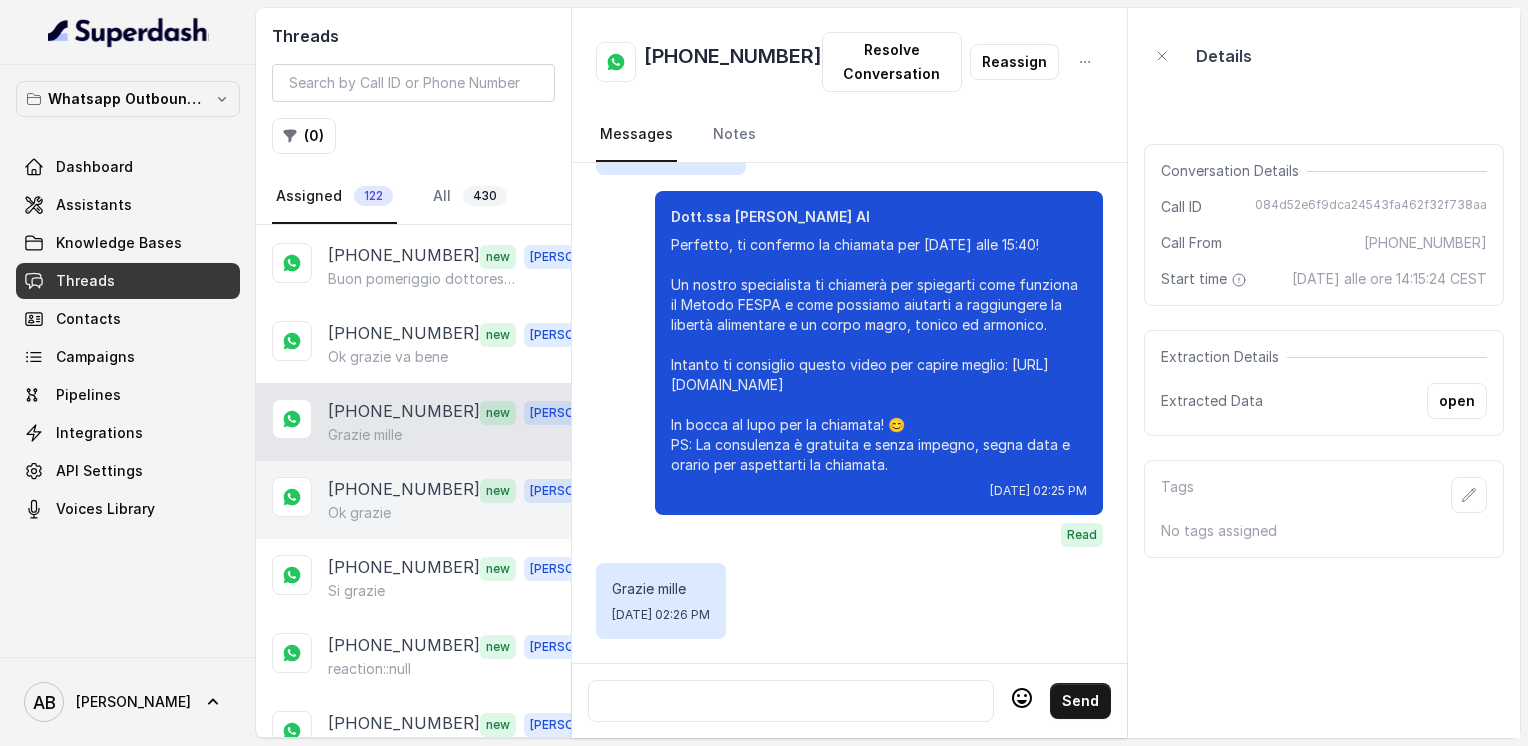 click on "[PHONE_NUMBER]" at bounding box center [404, 490] 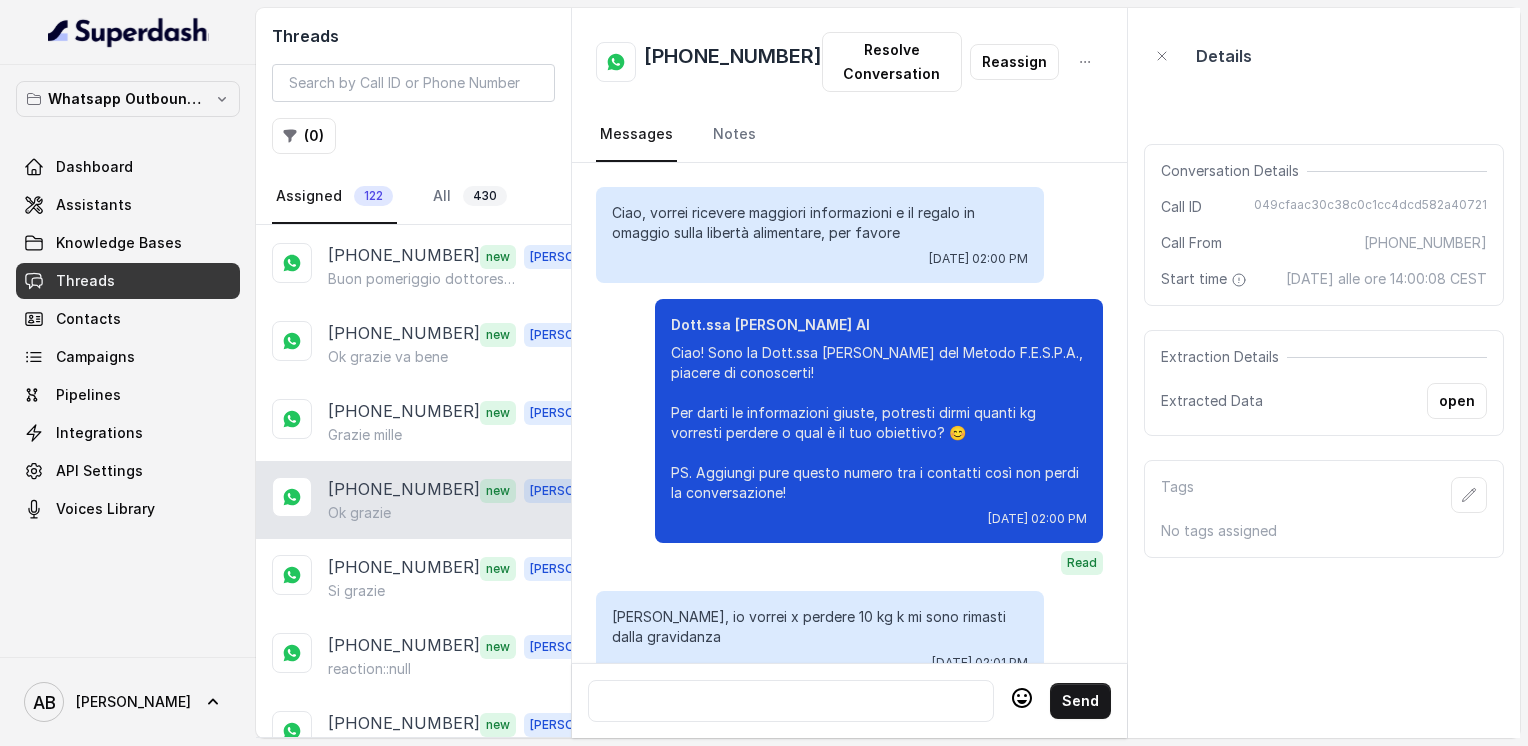 scroll, scrollTop: 2408, scrollLeft: 0, axis: vertical 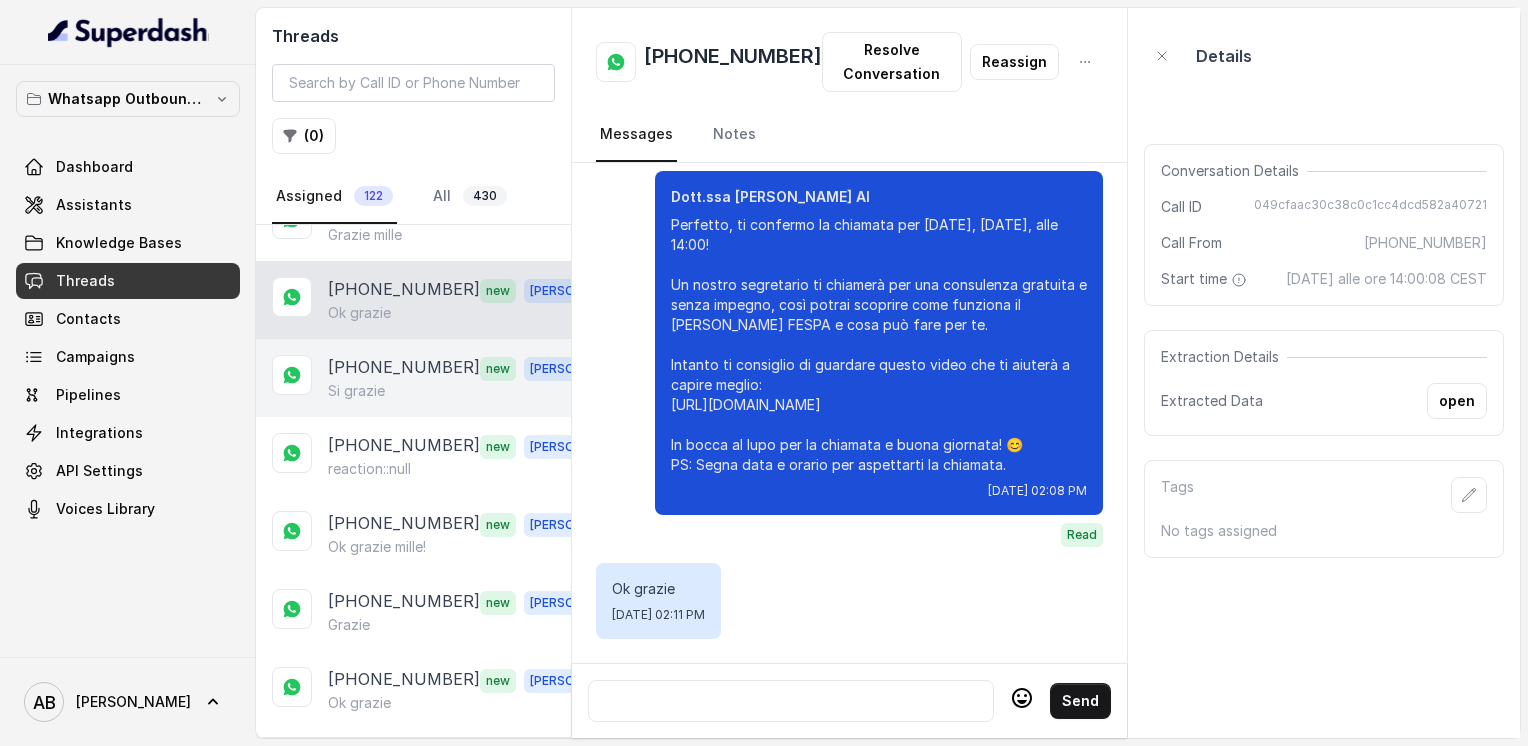 click on "Si grazie" at bounding box center [469, 391] 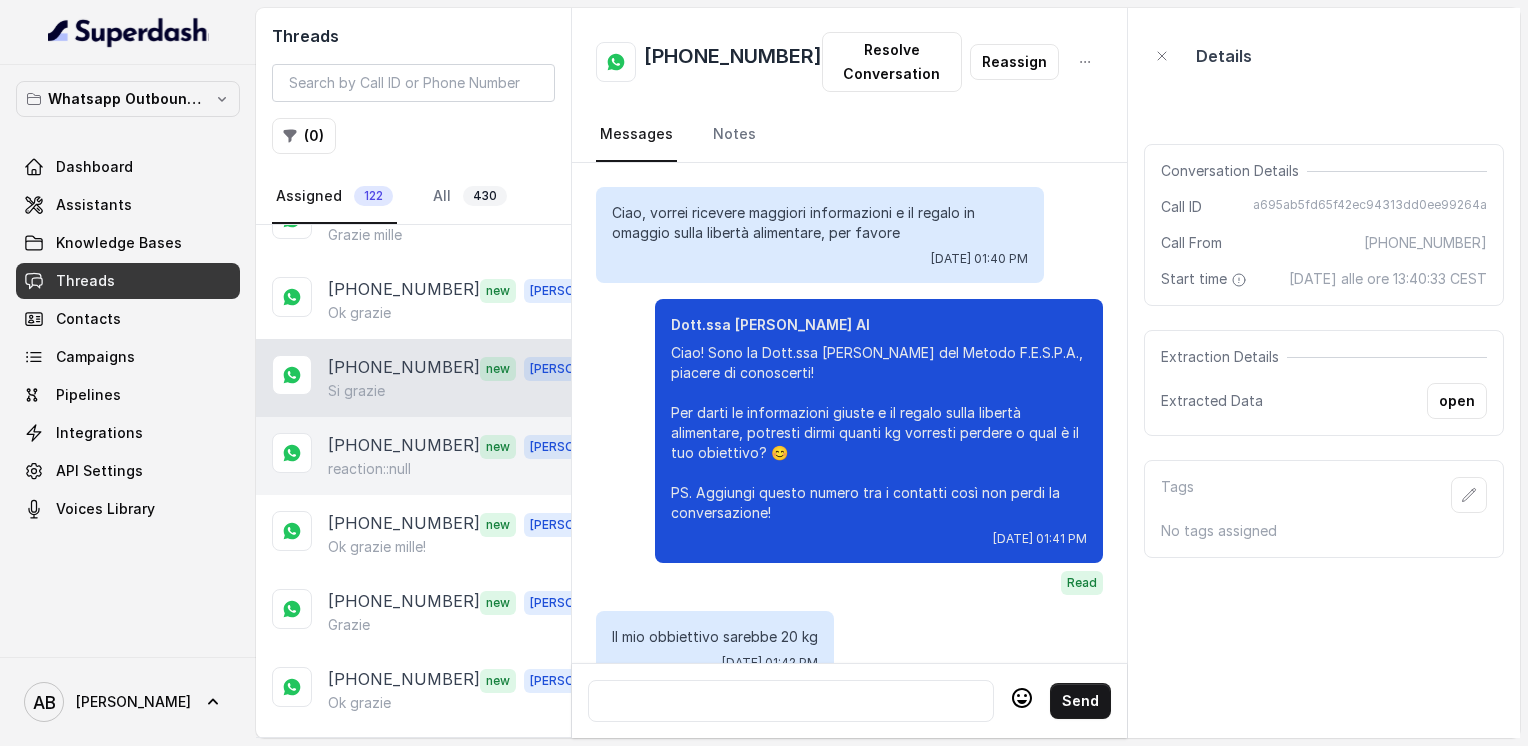 scroll, scrollTop: 3368, scrollLeft: 0, axis: vertical 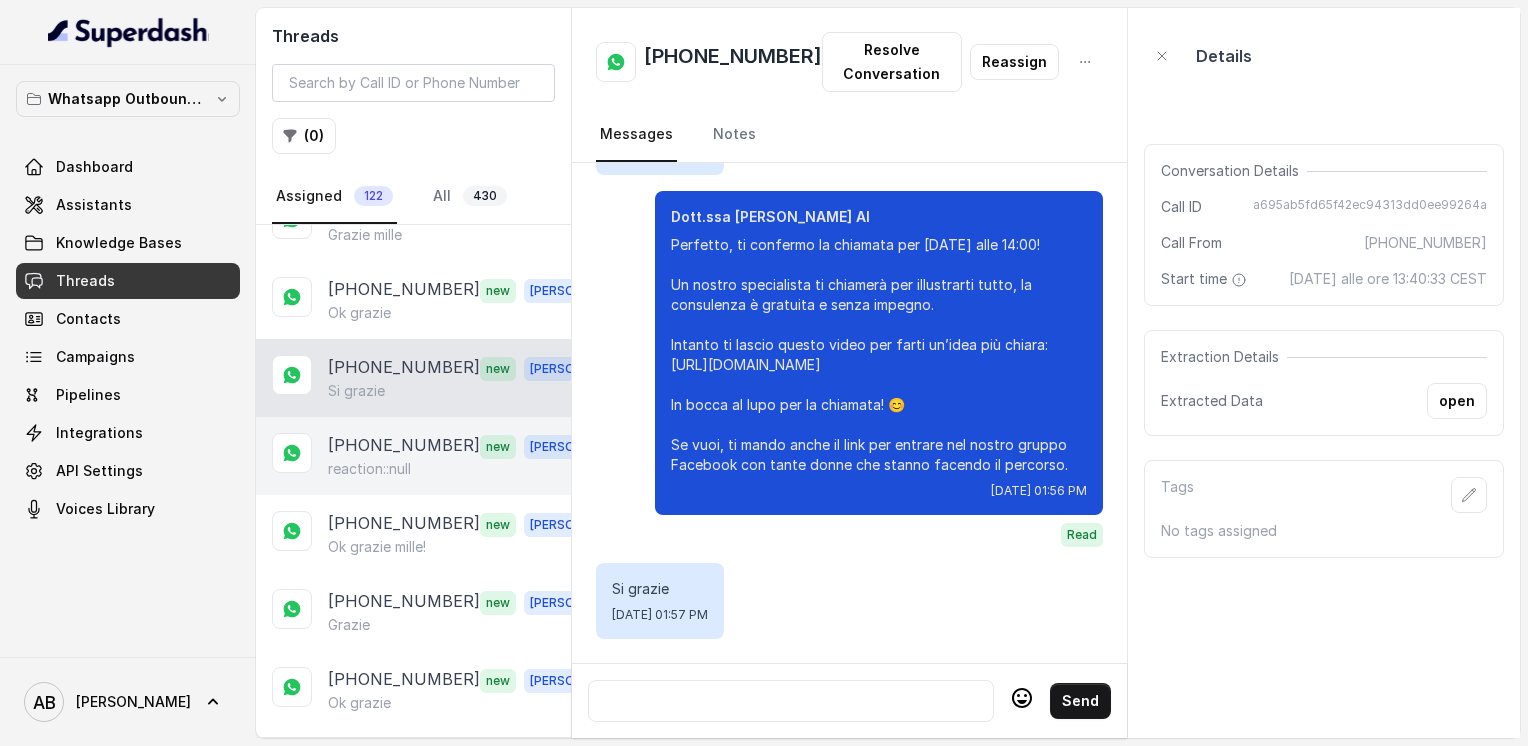 click on "[PHONE_NUMBER]" at bounding box center [404, 446] 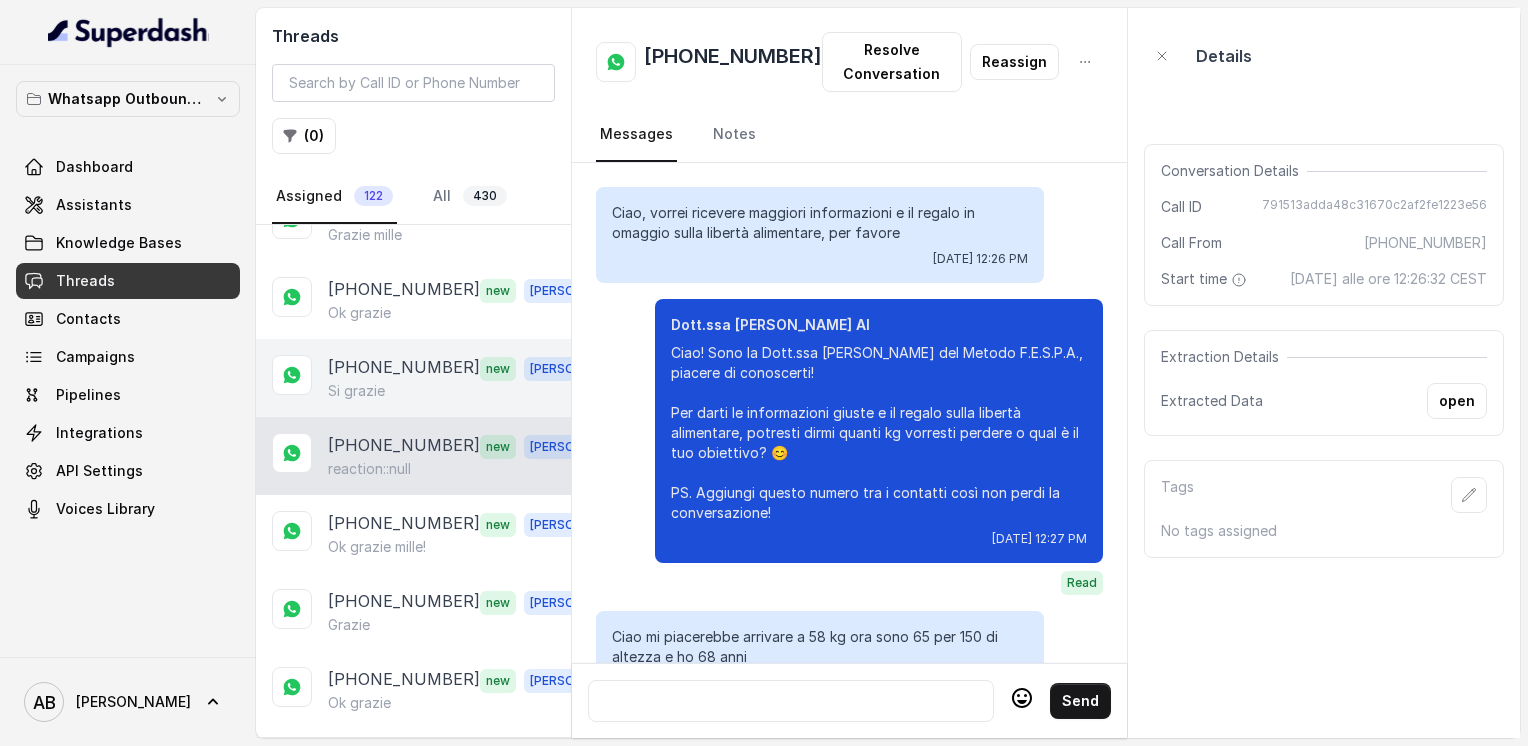 scroll, scrollTop: 2604, scrollLeft: 0, axis: vertical 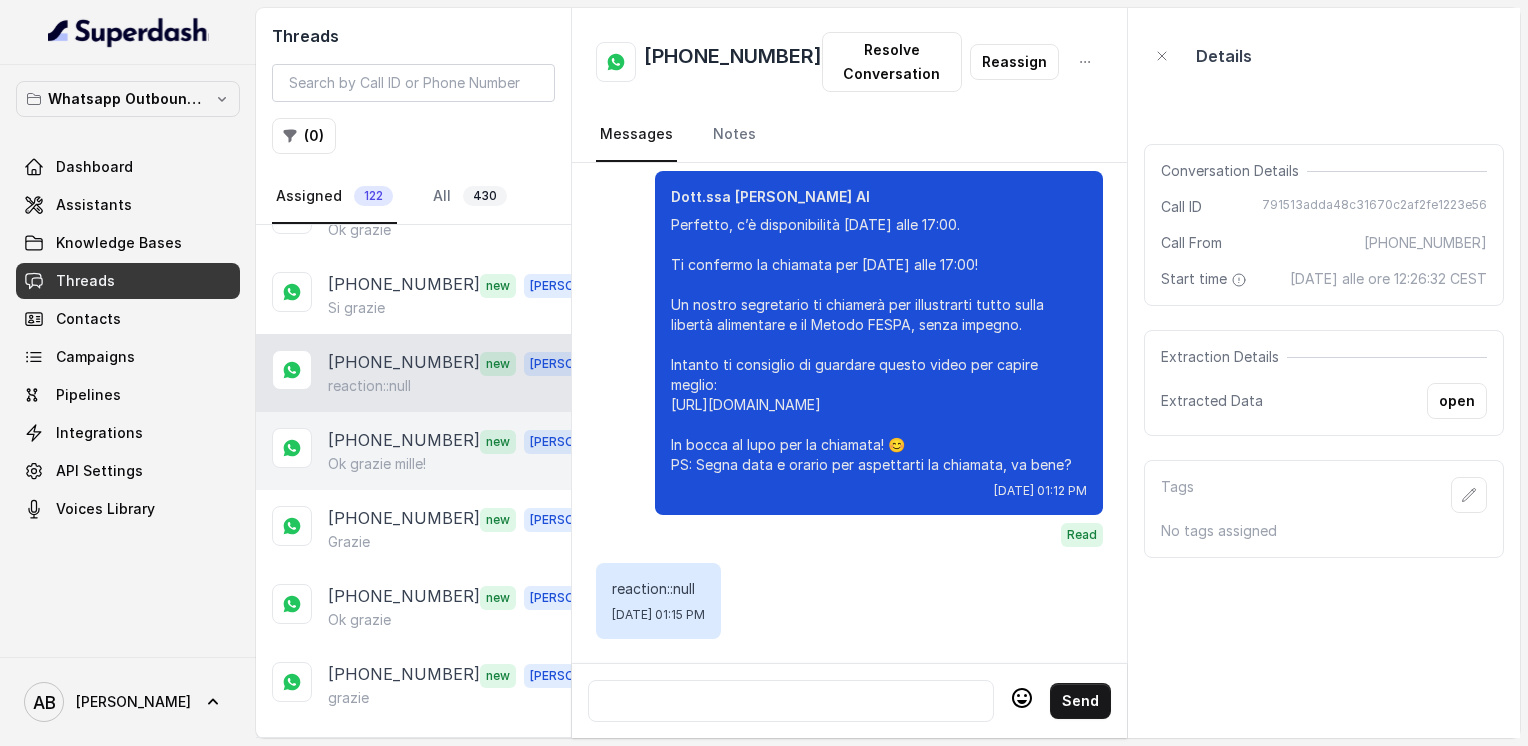 click on "[PHONE_NUMBER]" at bounding box center (404, 441) 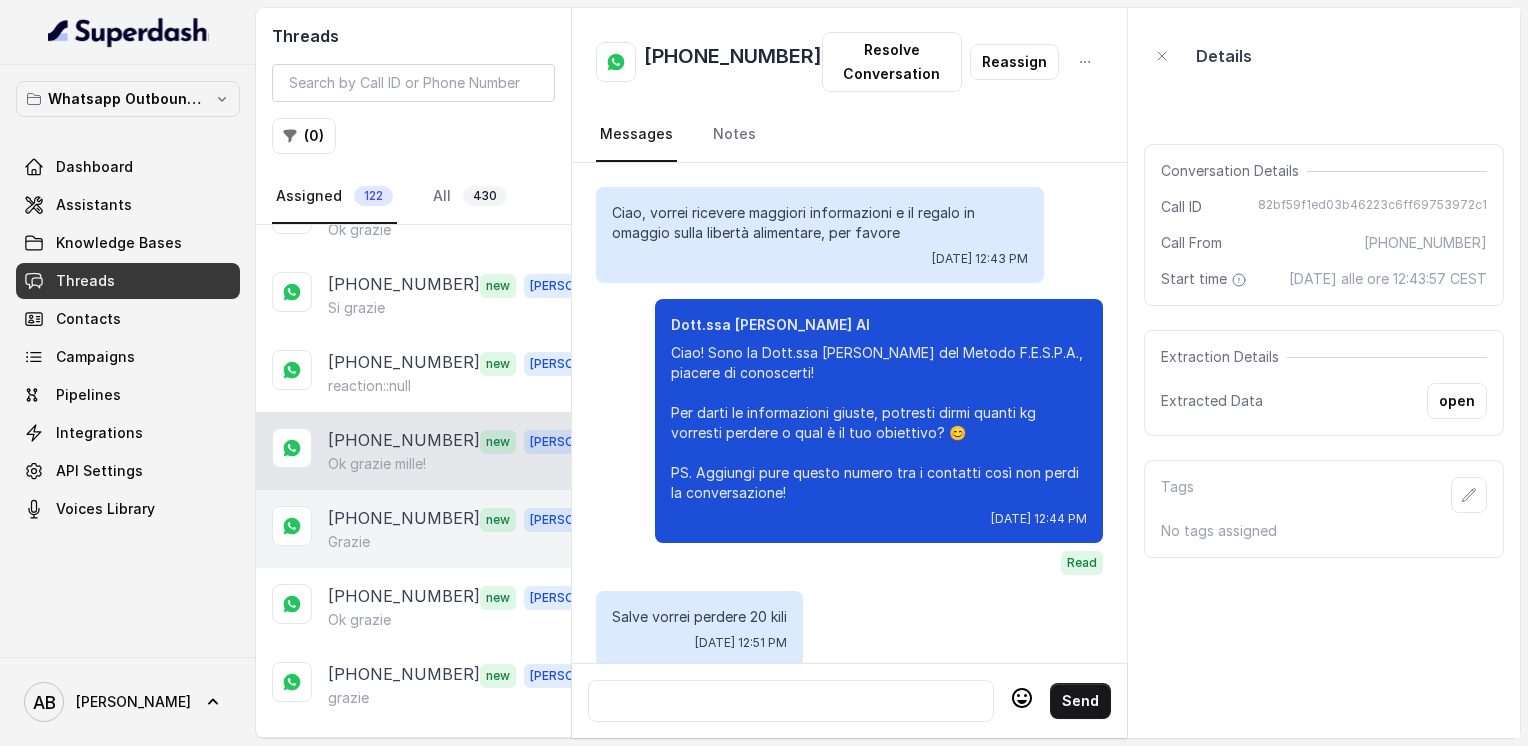 scroll, scrollTop: 1668, scrollLeft: 0, axis: vertical 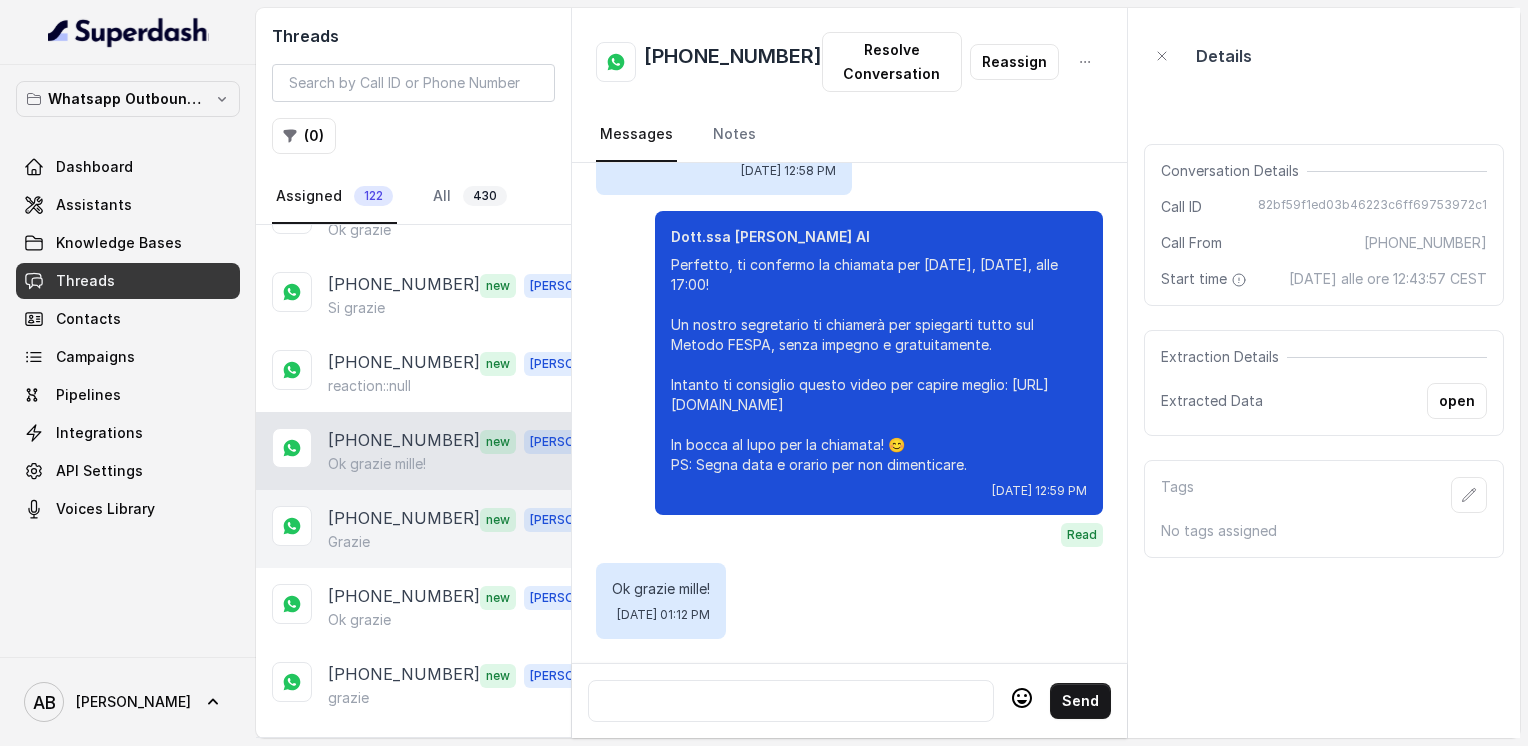 click on "[PHONE_NUMBER]" at bounding box center (404, 519) 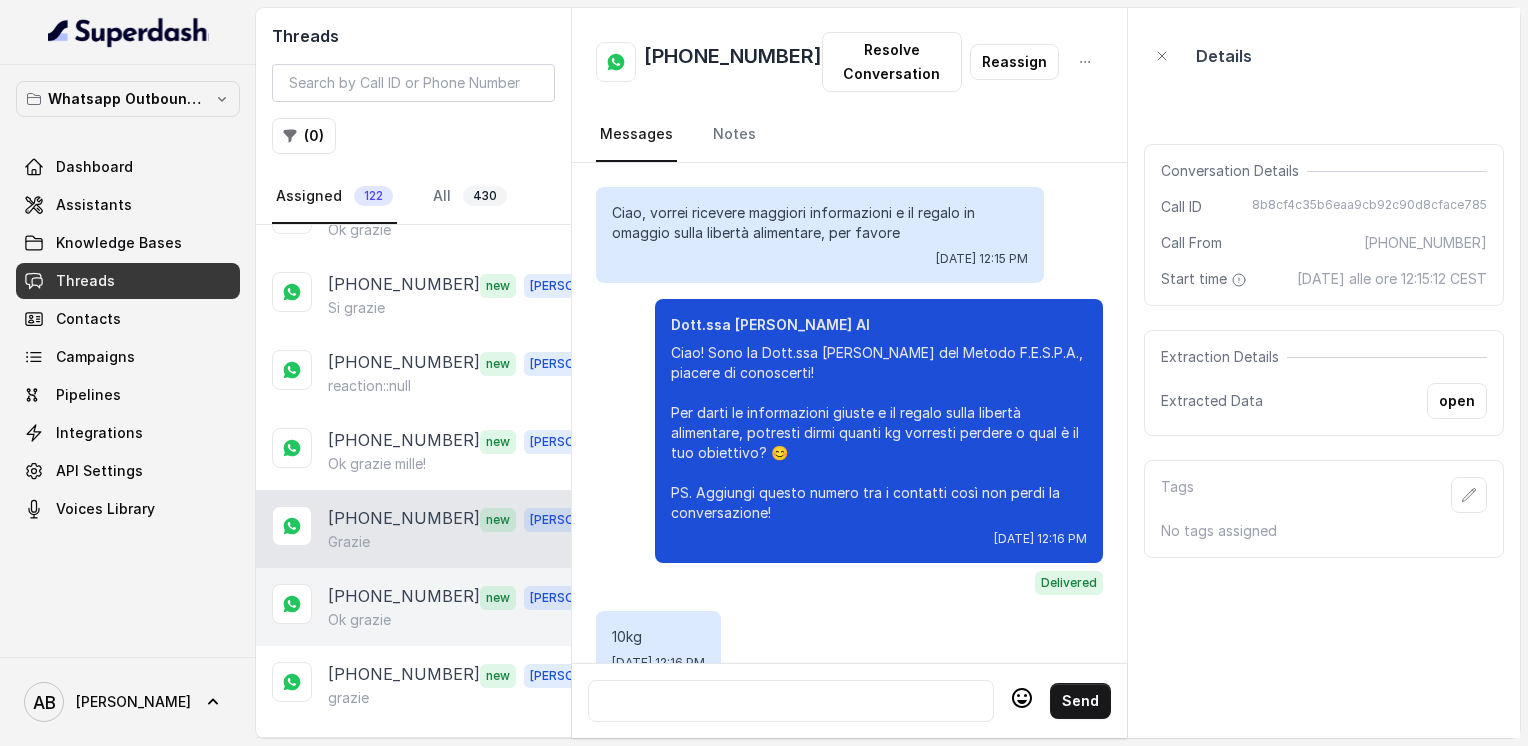 scroll, scrollTop: 2000, scrollLeft: 0, axis: vertical 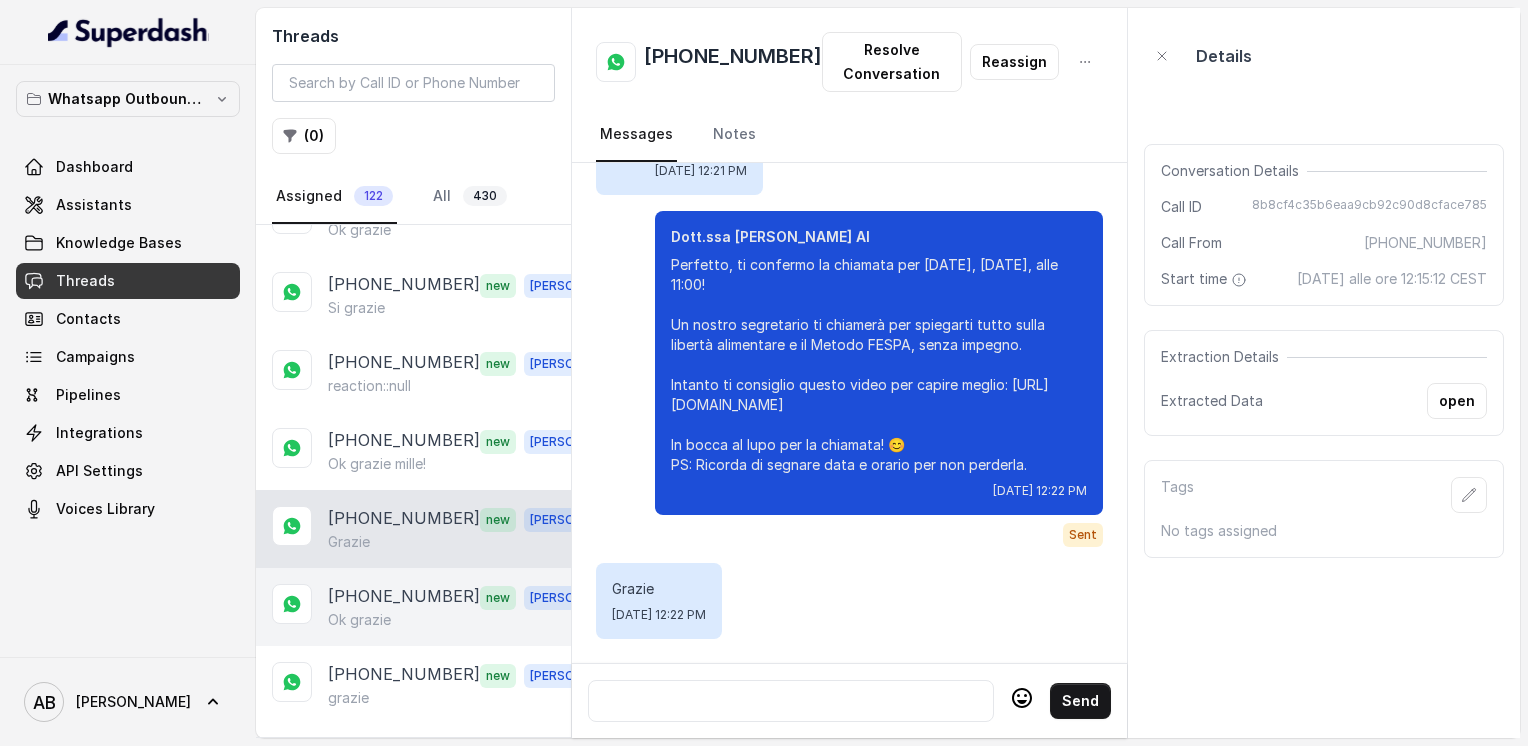 click on "[PHONE_NUMBER]" at bounding box center (404, 597) 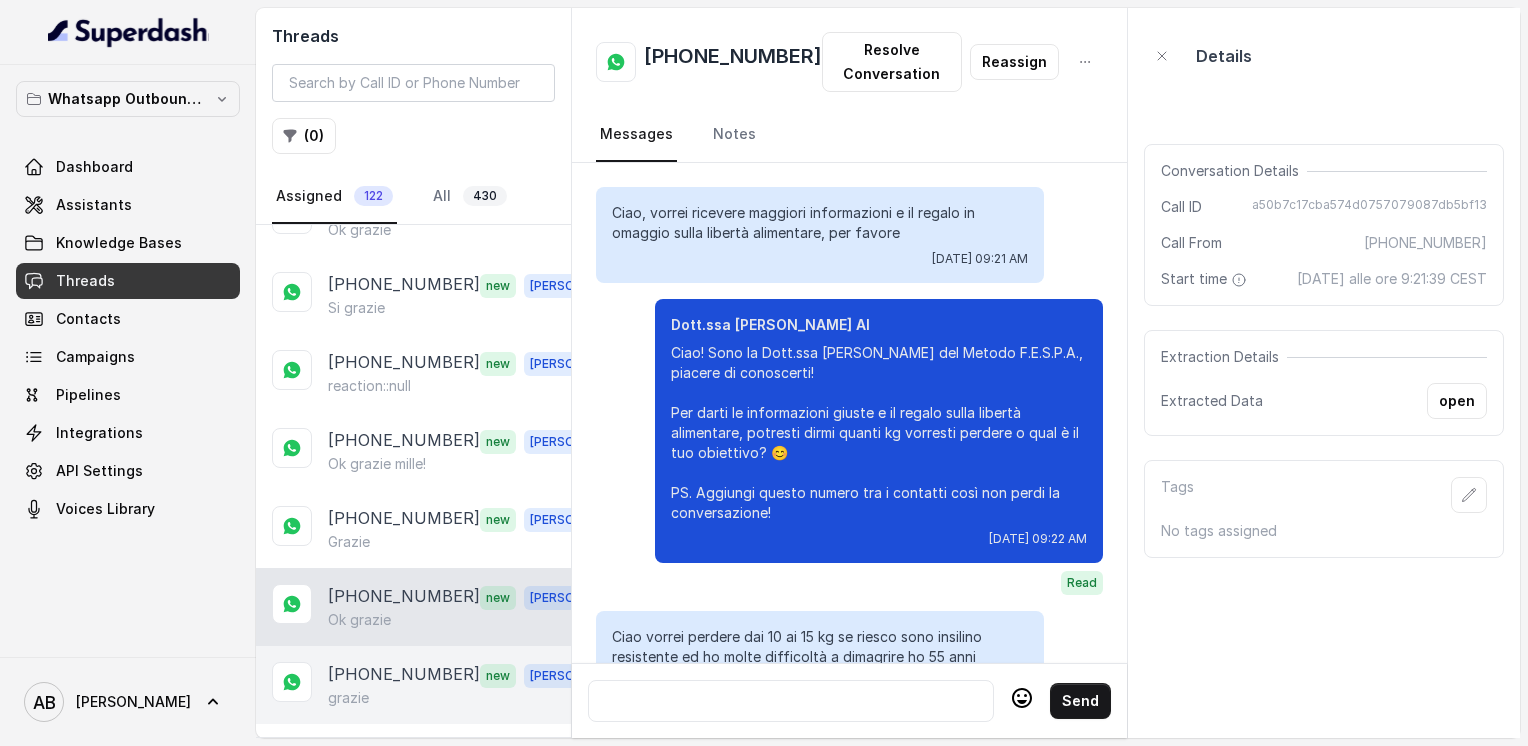 scroll, scrollTop: 3188, scrollLeft: 0, axis: vertical 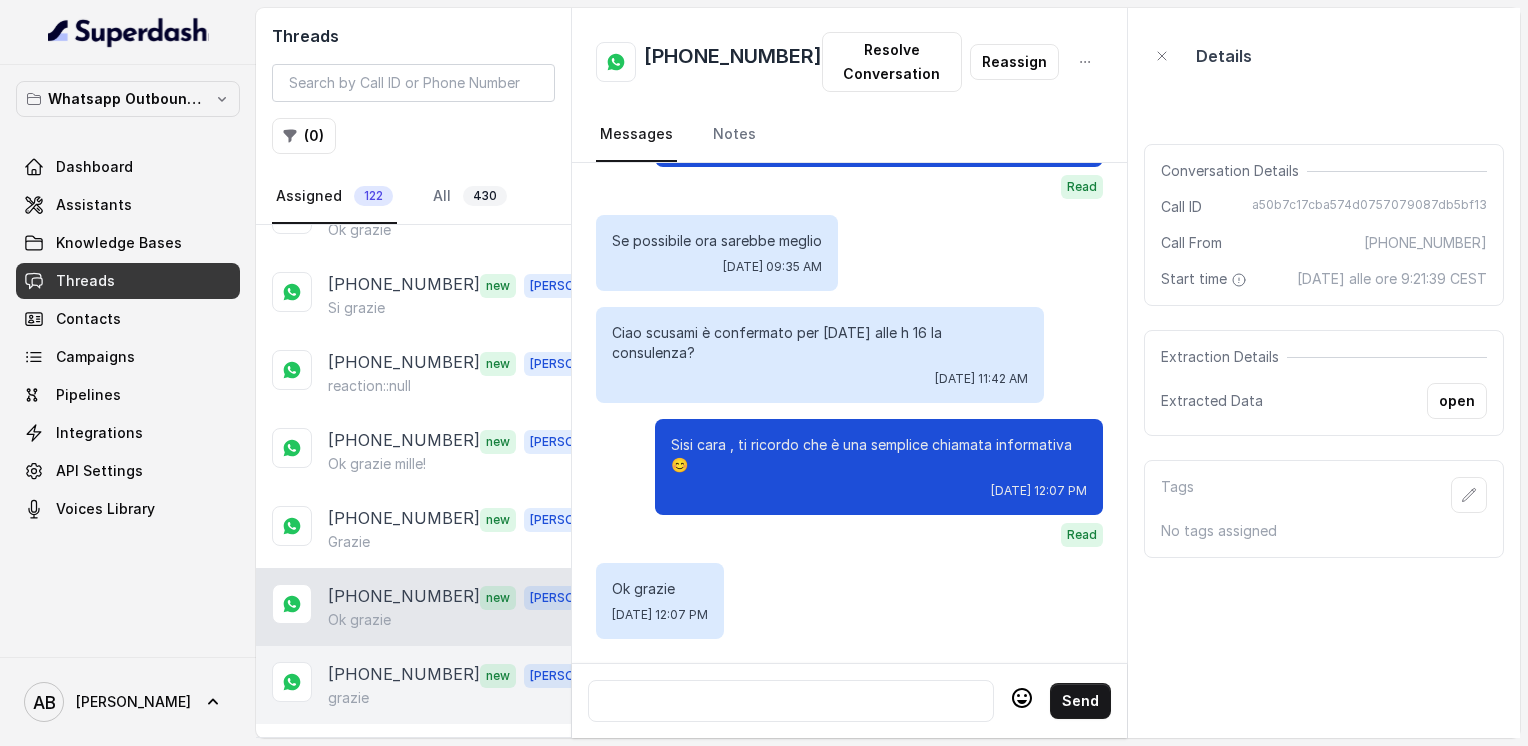 click on "[PHONE_NUMBER]" at bounding box center [404, 675] 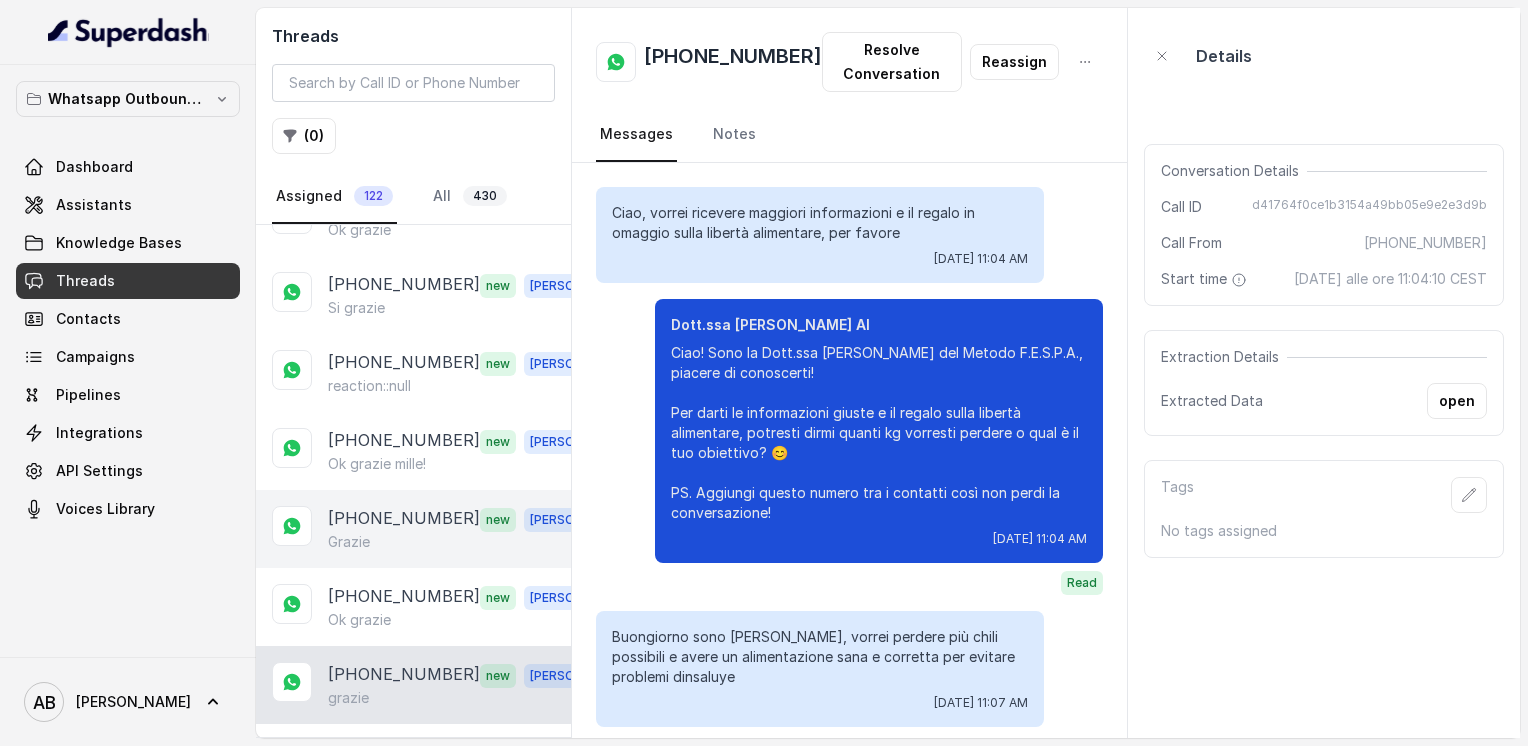 scroll, scrollTop: 3815, scrollLeft: 0, axis: vertical 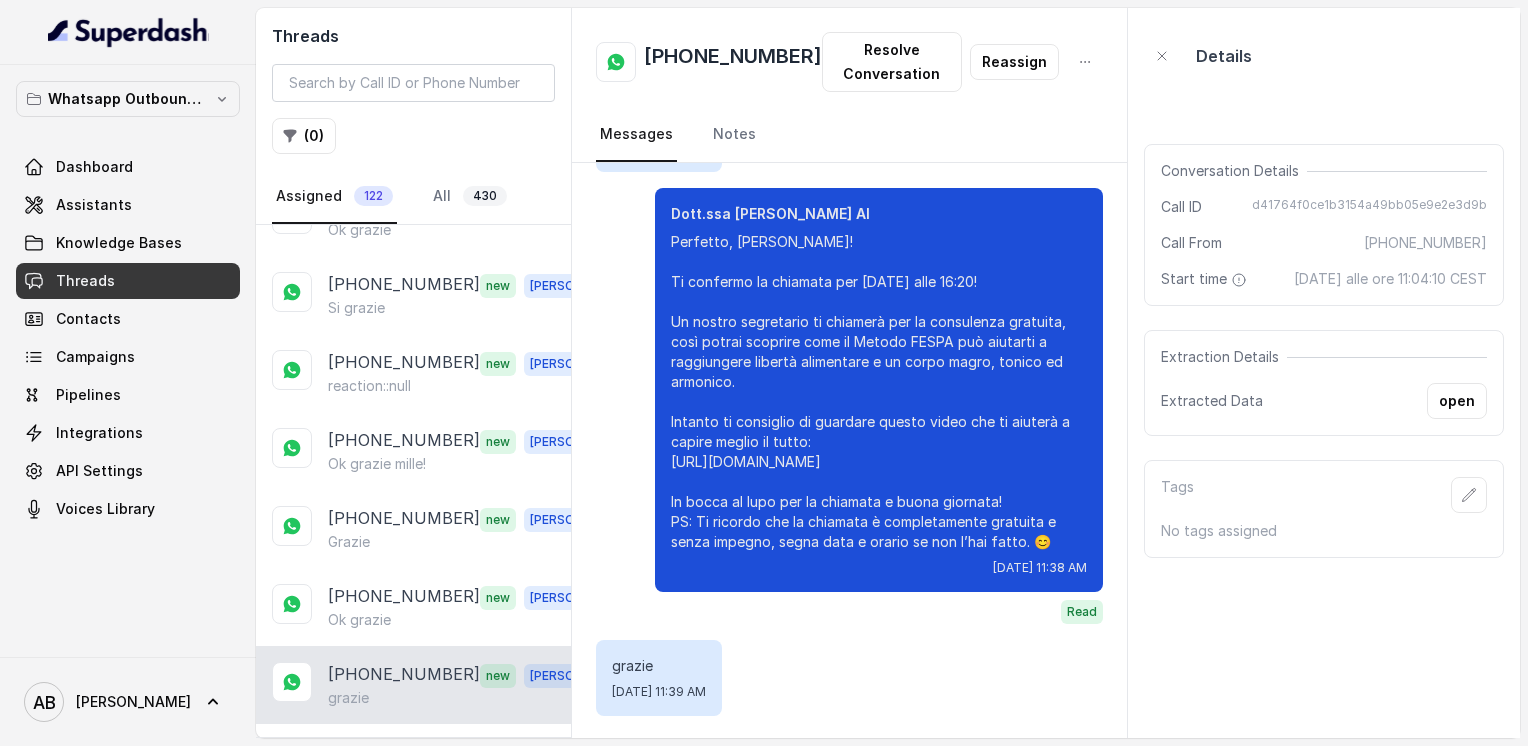 click on "Load more conversations" at bounding box center [414, 752] 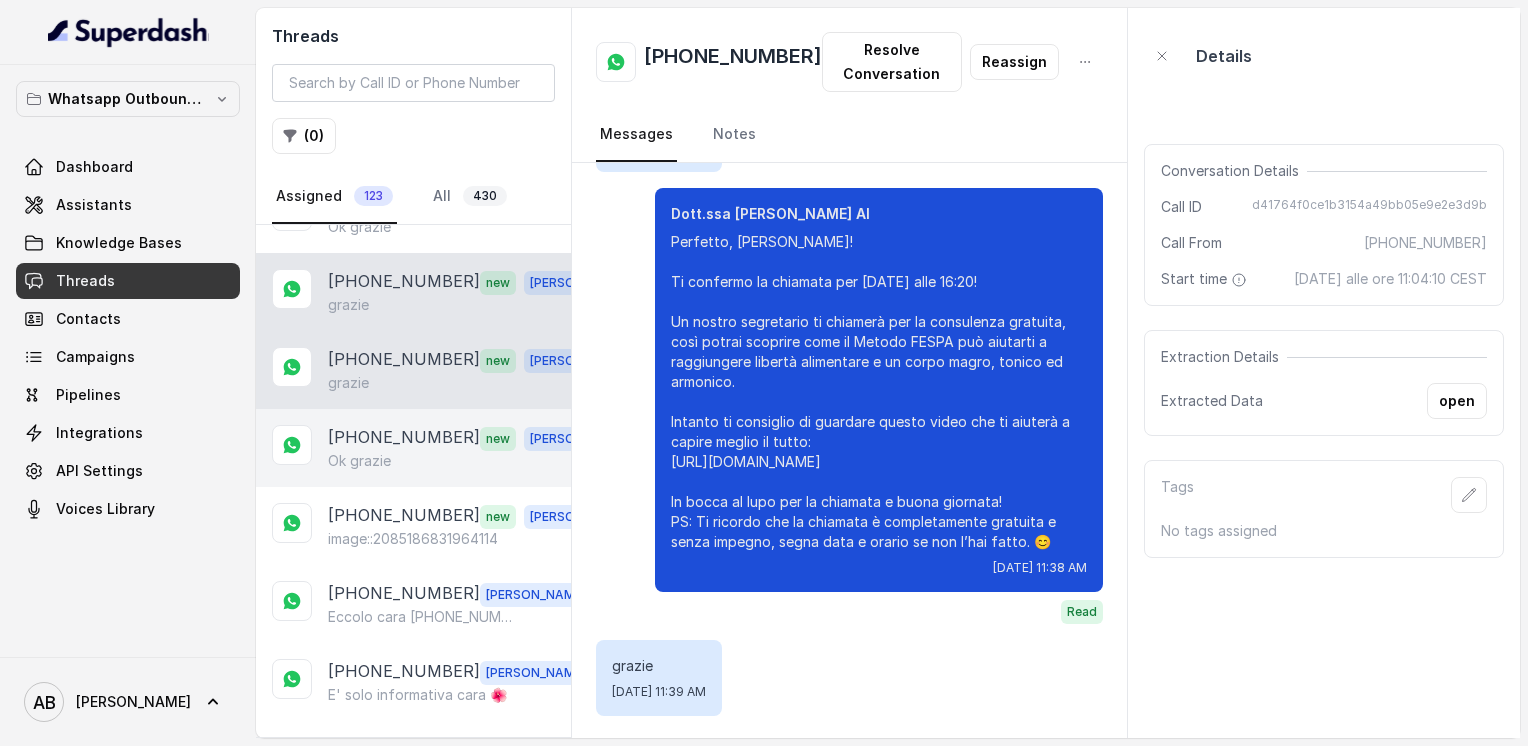 scroll, scrollTop: 3883, scrollLeft: 0, axis: vertical 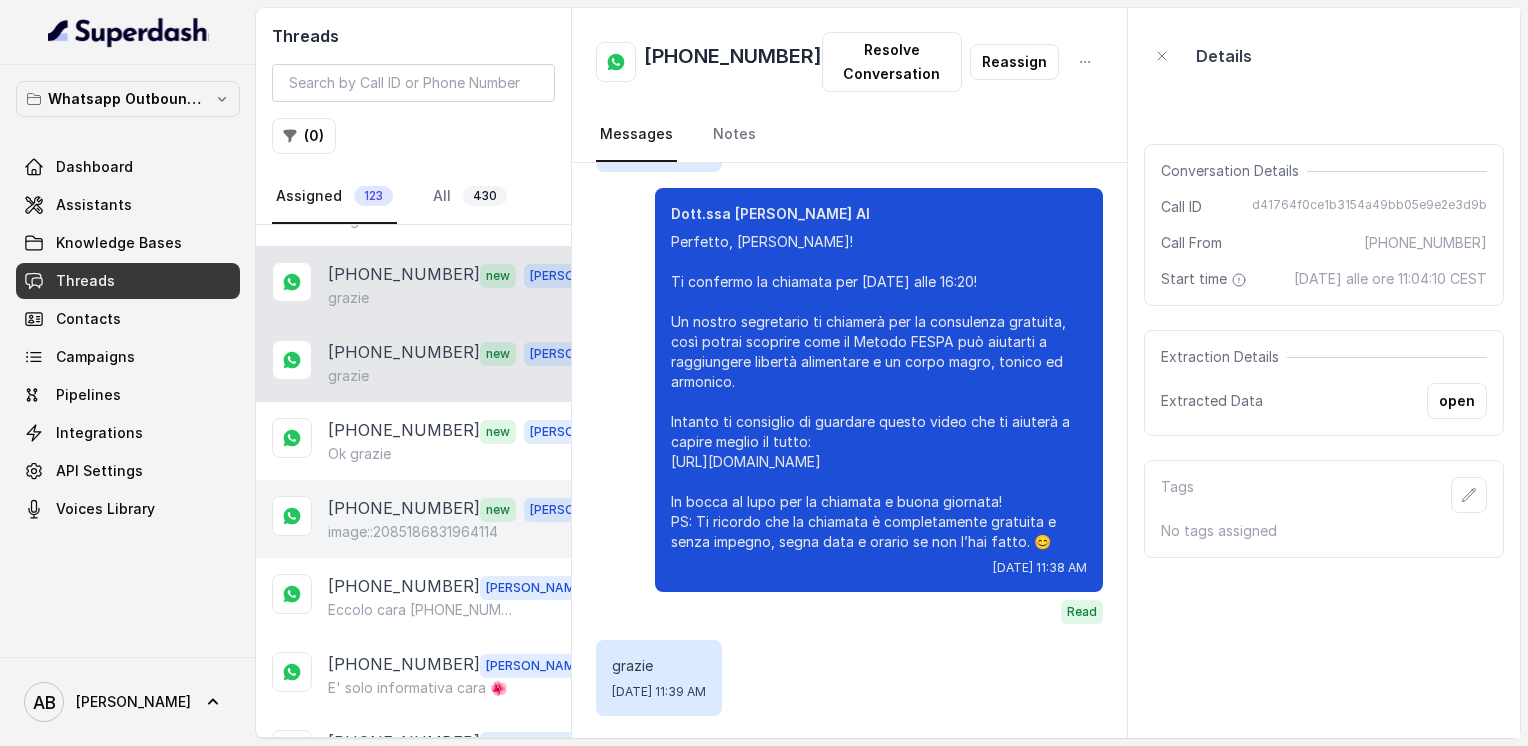 click on "+393460776338   new Alessandro image::2085186831964114" at bounding box center (413, 519) 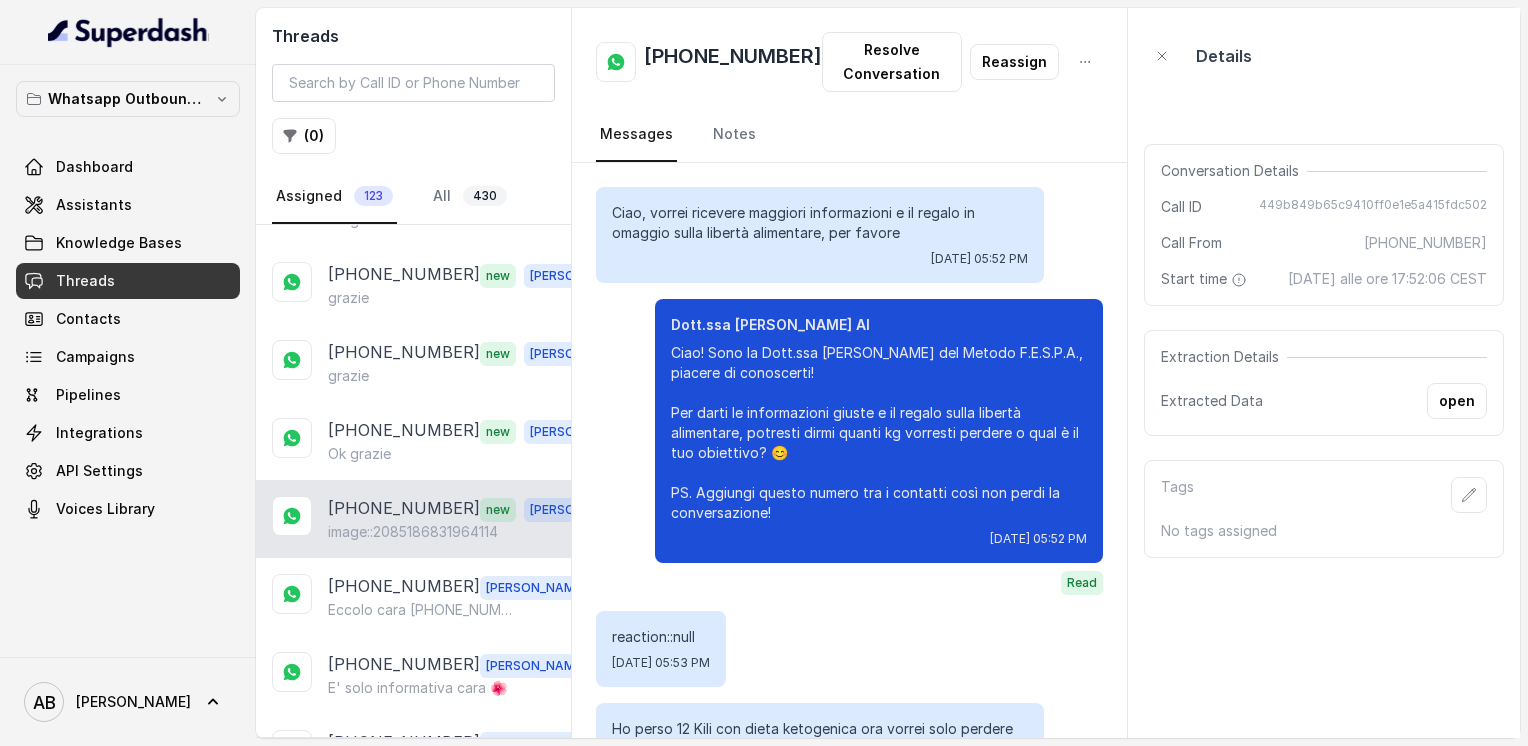 scroll, scrollTop: 1491, scrollLeft: 0, axis: vertical 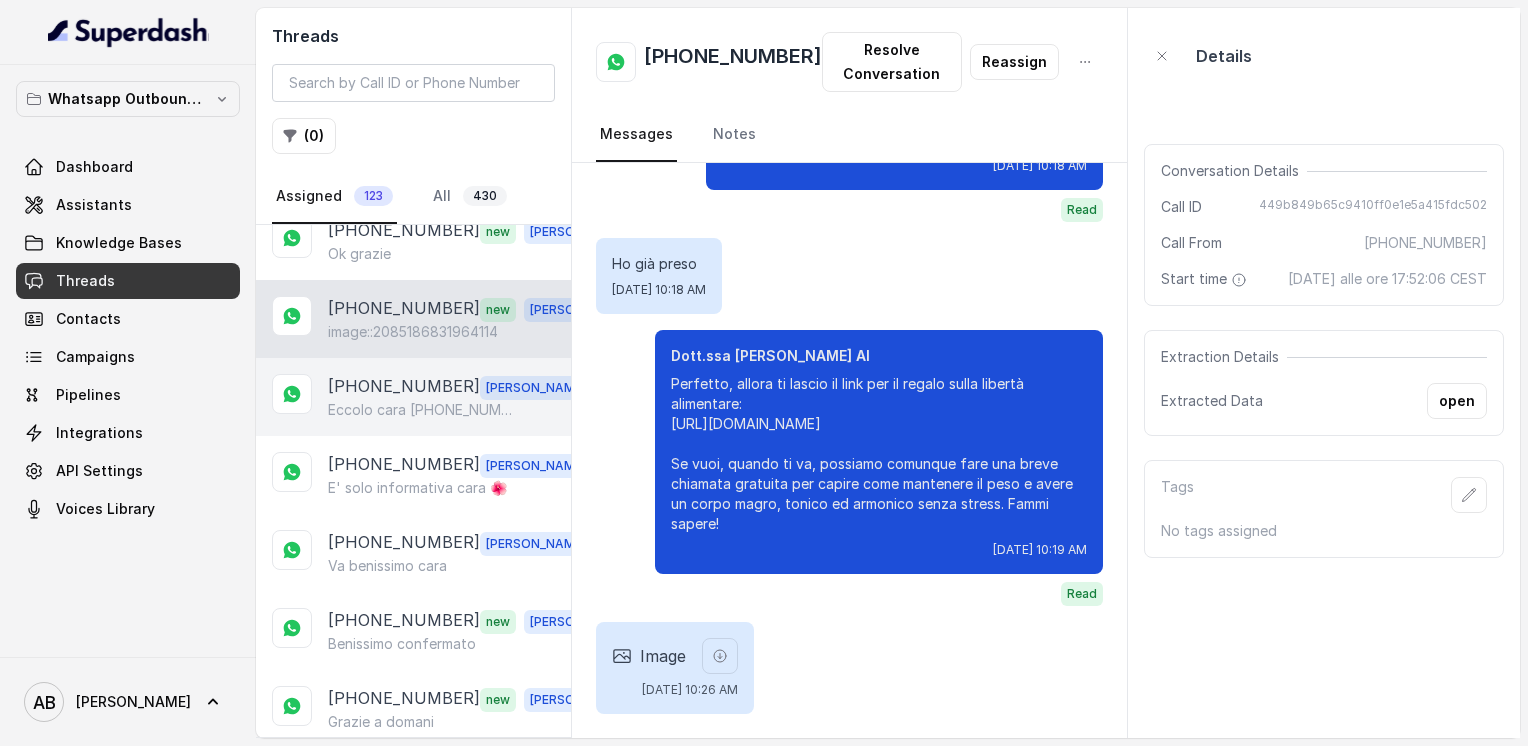 click on "Eccolo cara +39 333 141 6916" at bounding box center (424, 410) 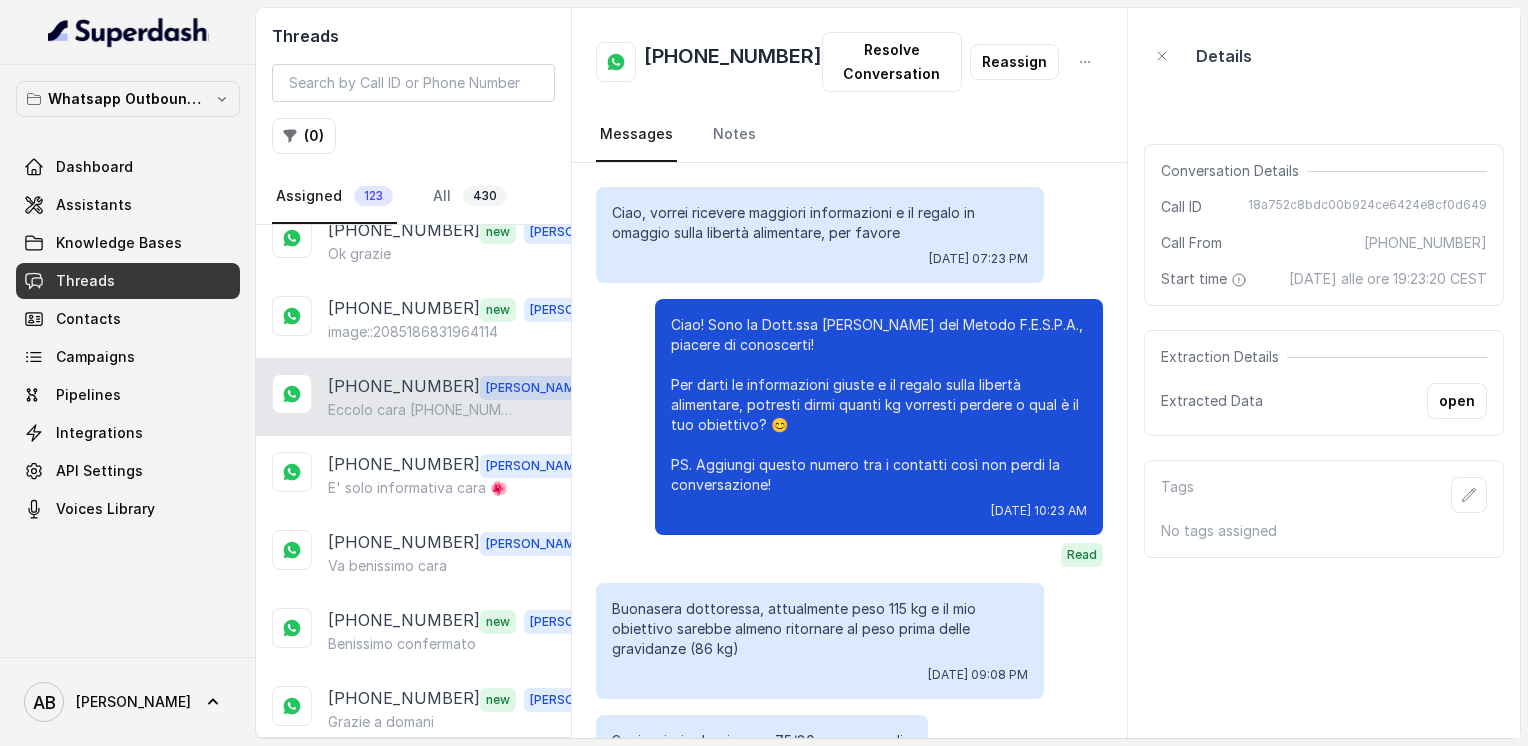 scroll, scrollTop: 2911, scrollLeft: 0, axis: vertical 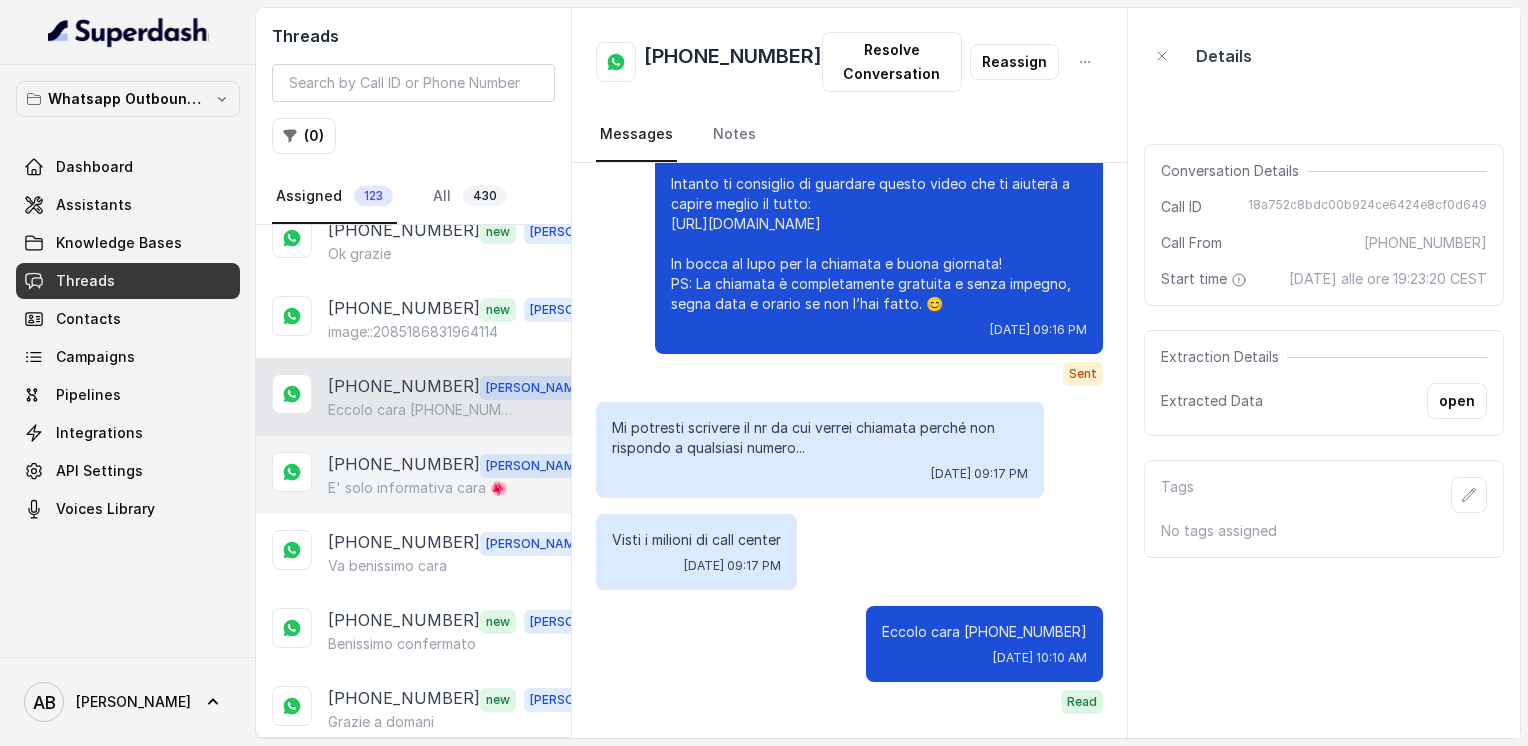 click on "E' solo informativa cara 🌺" at bounding box center (417, 488) 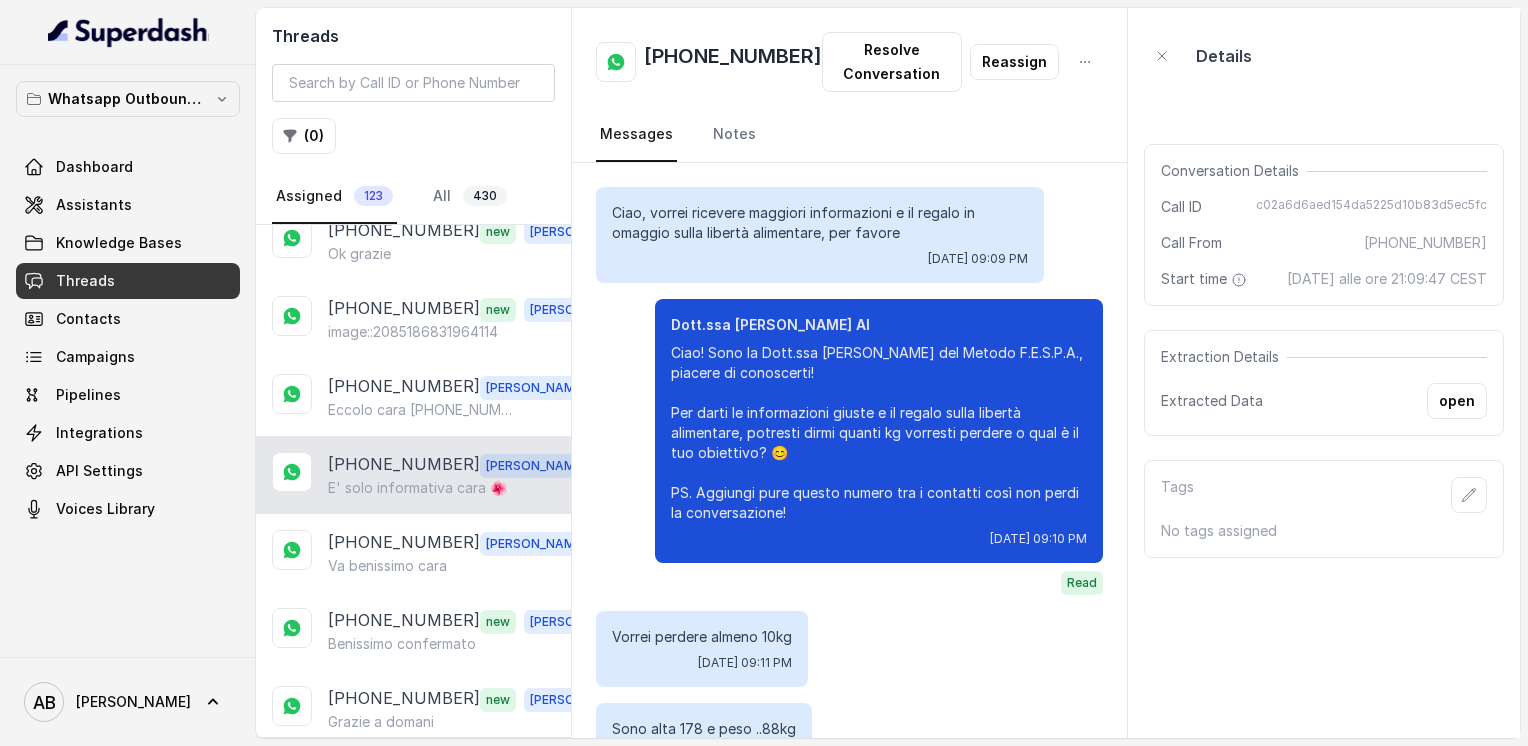 scroll, scrollTop: 1907, scrollLeft: 0, axis: vertical 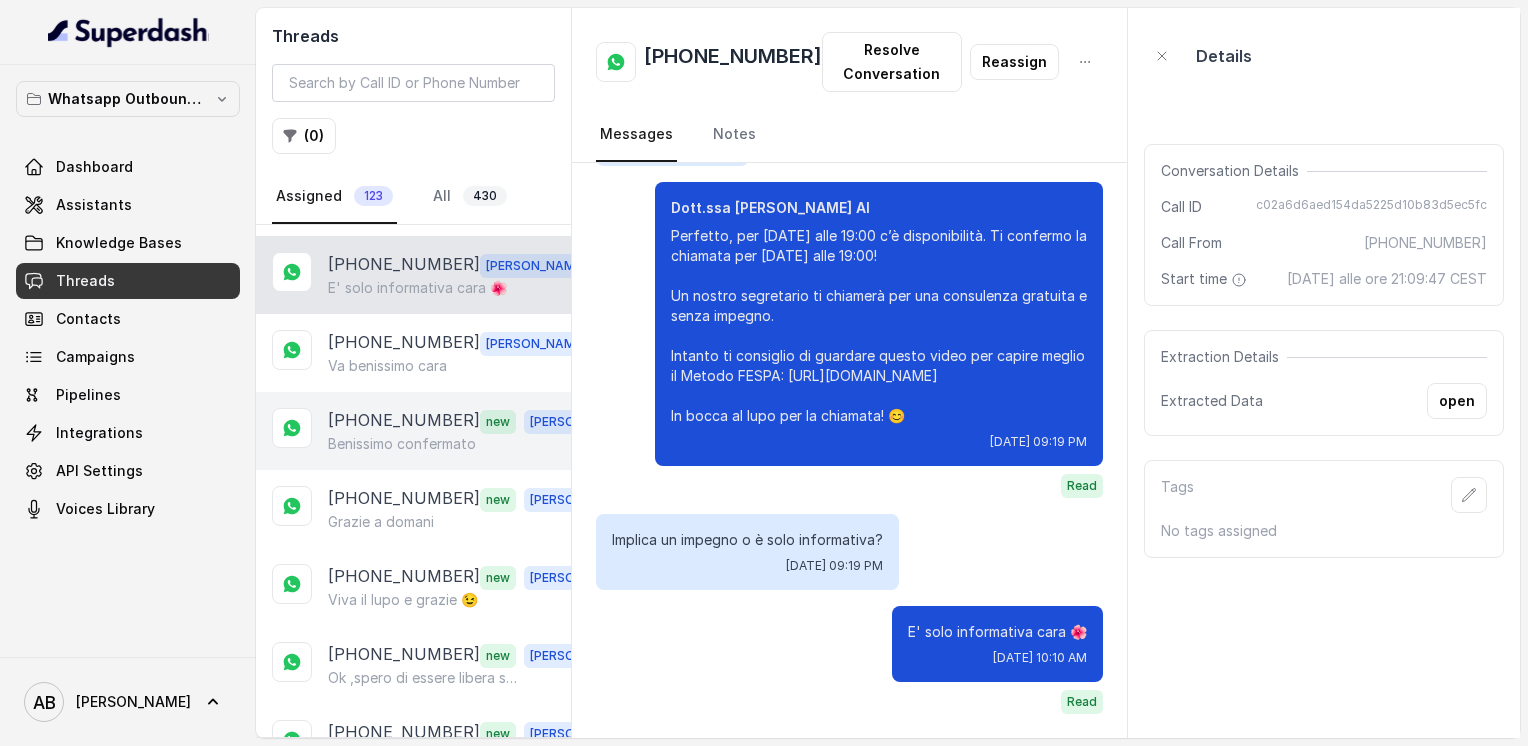click on "Benissimo confermato" at bounding box center (402, 444) 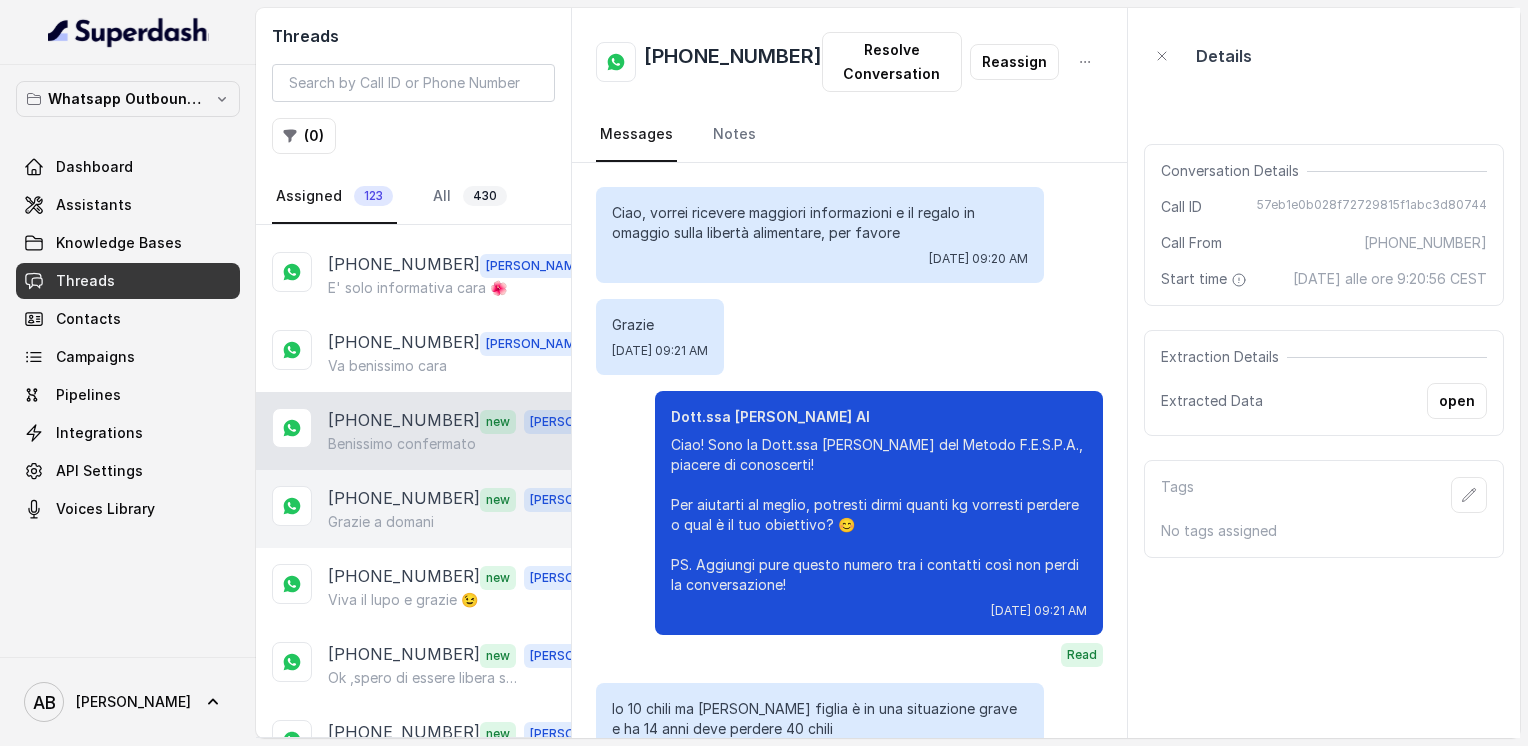 scroll, scrollTop: 3058, scrollLeft: 0, axis: vertical 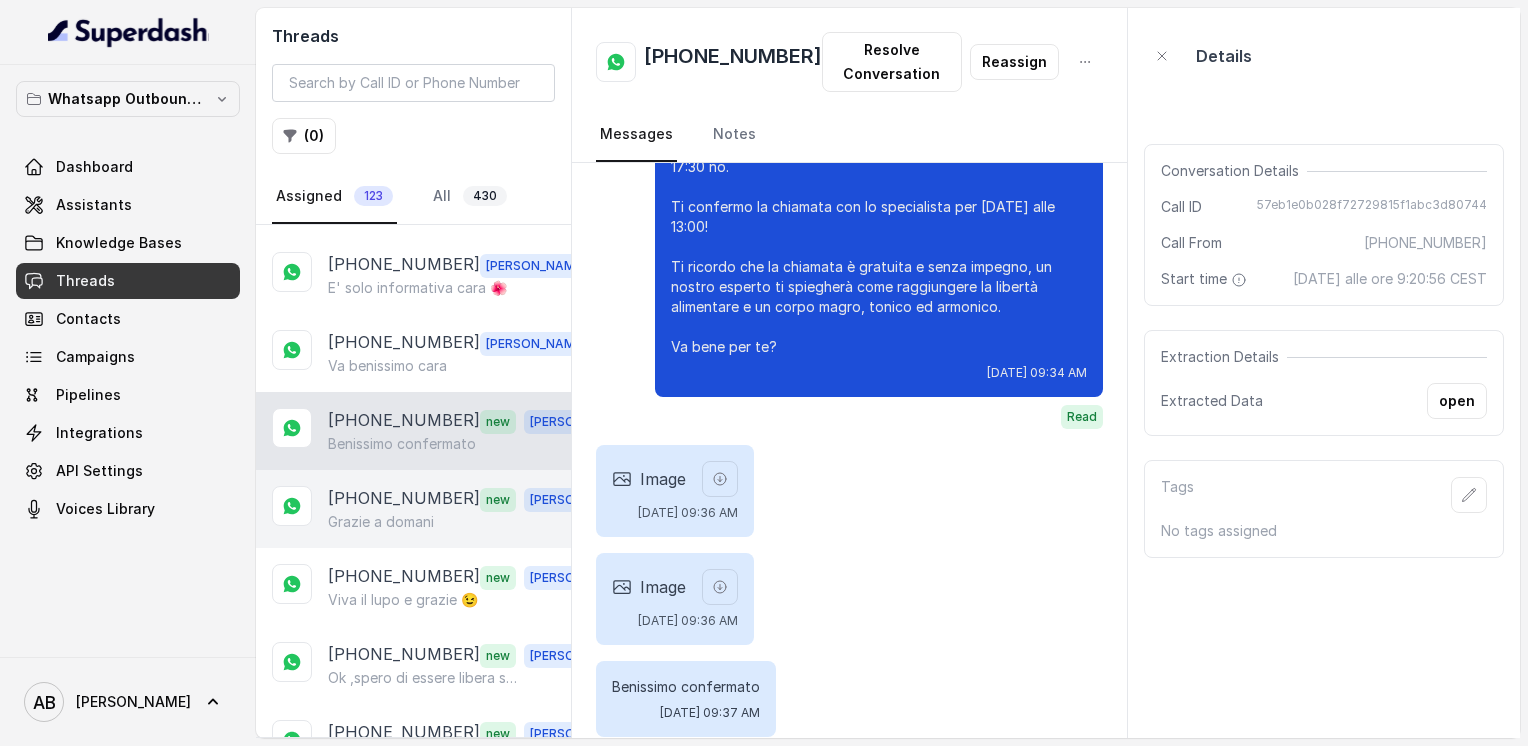 click on "+393791147950   new Alessandro Grazie a domani" at bounding box center (413, 509) 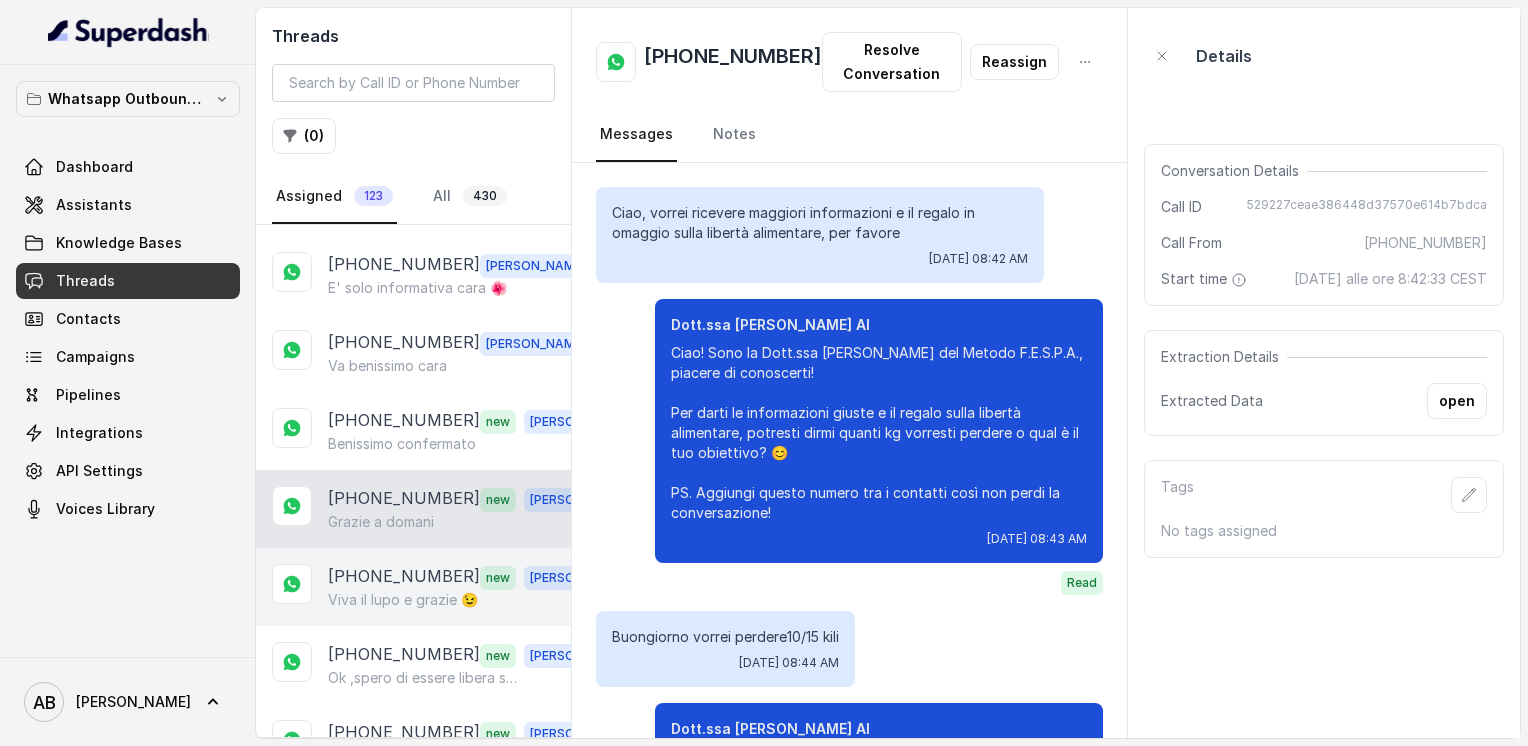 scroll, scrollTop: 2703, scrollLeft: 0, axis: vertical 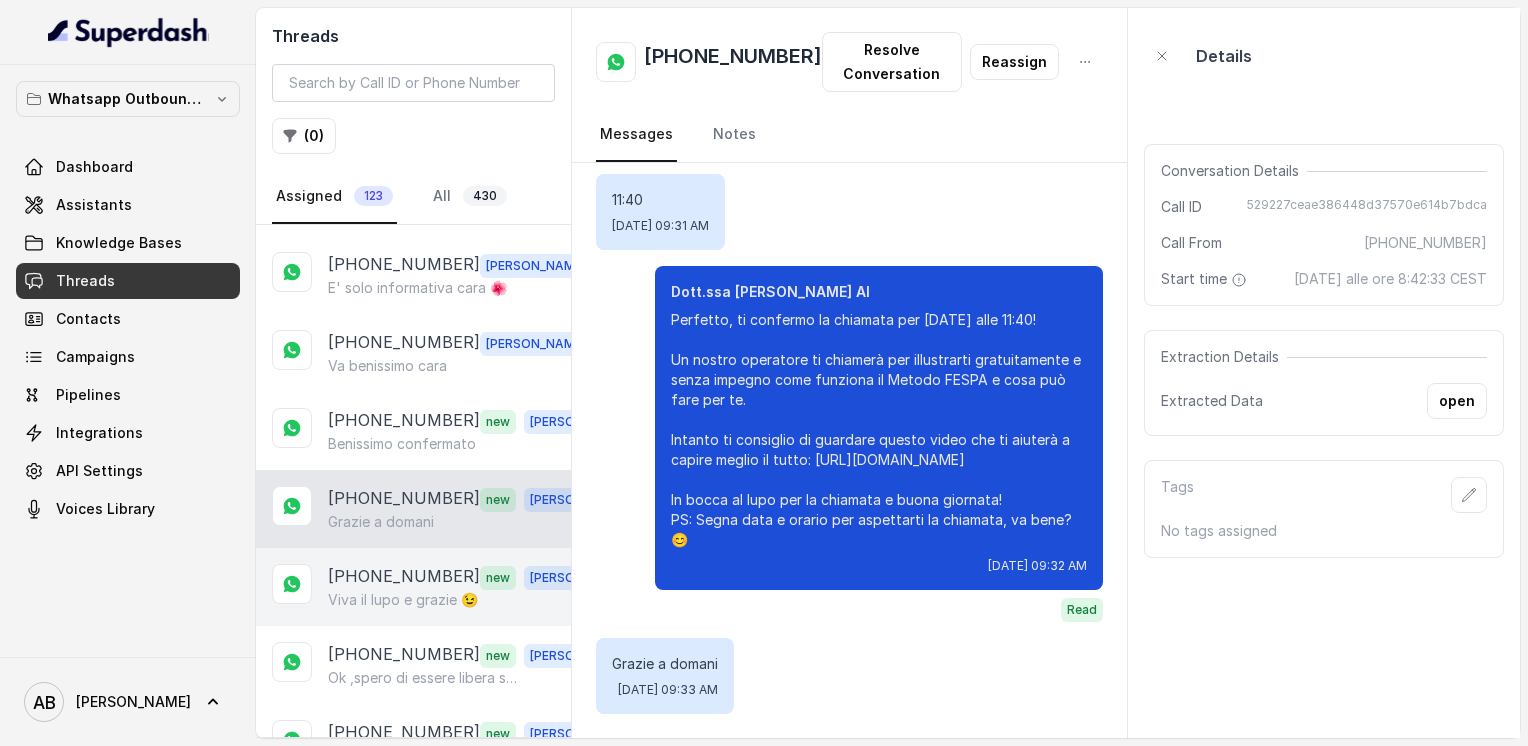 click on "+393347936638" at bounding box center (404, 577) 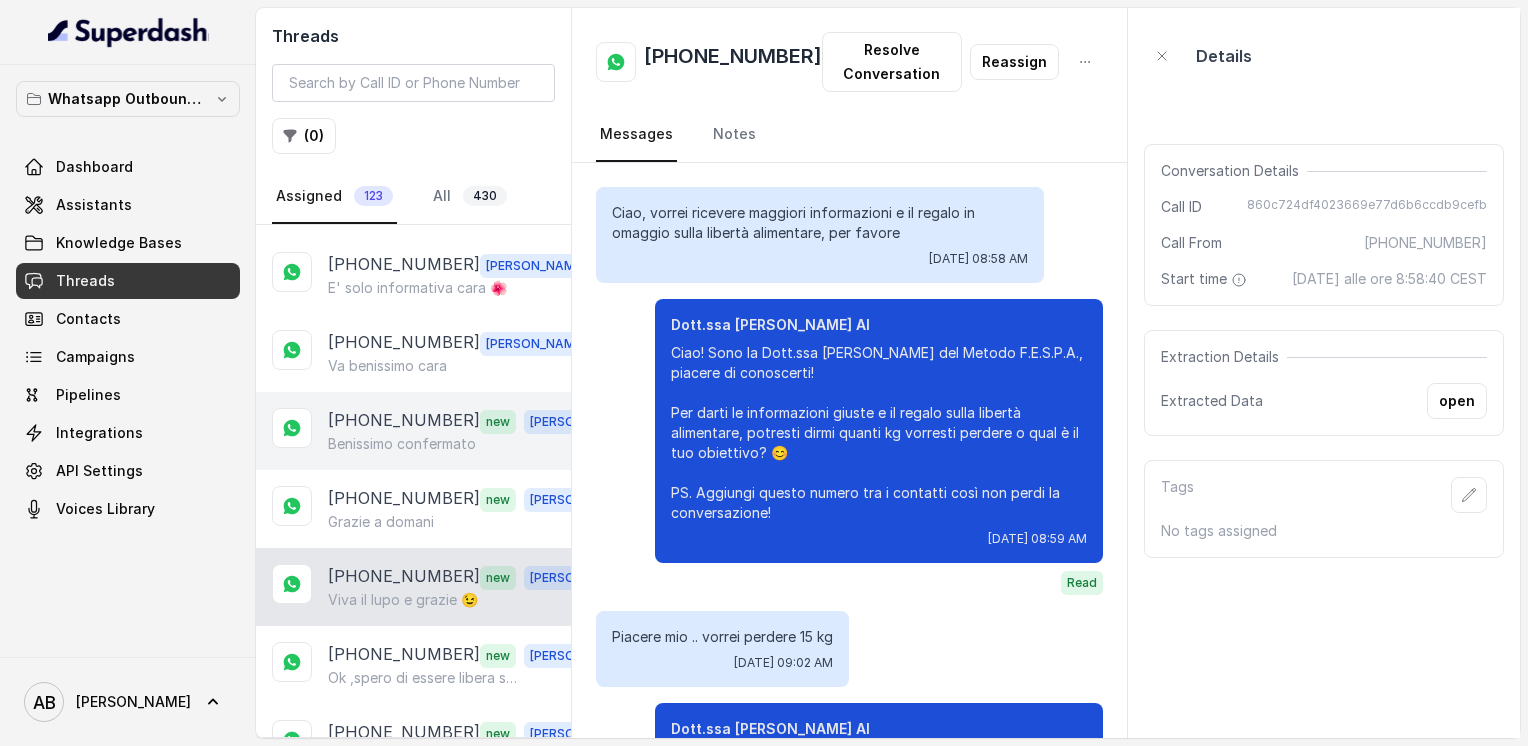 scroll, scrollTop: 2699, scrollLeft: 0, axis: vertical 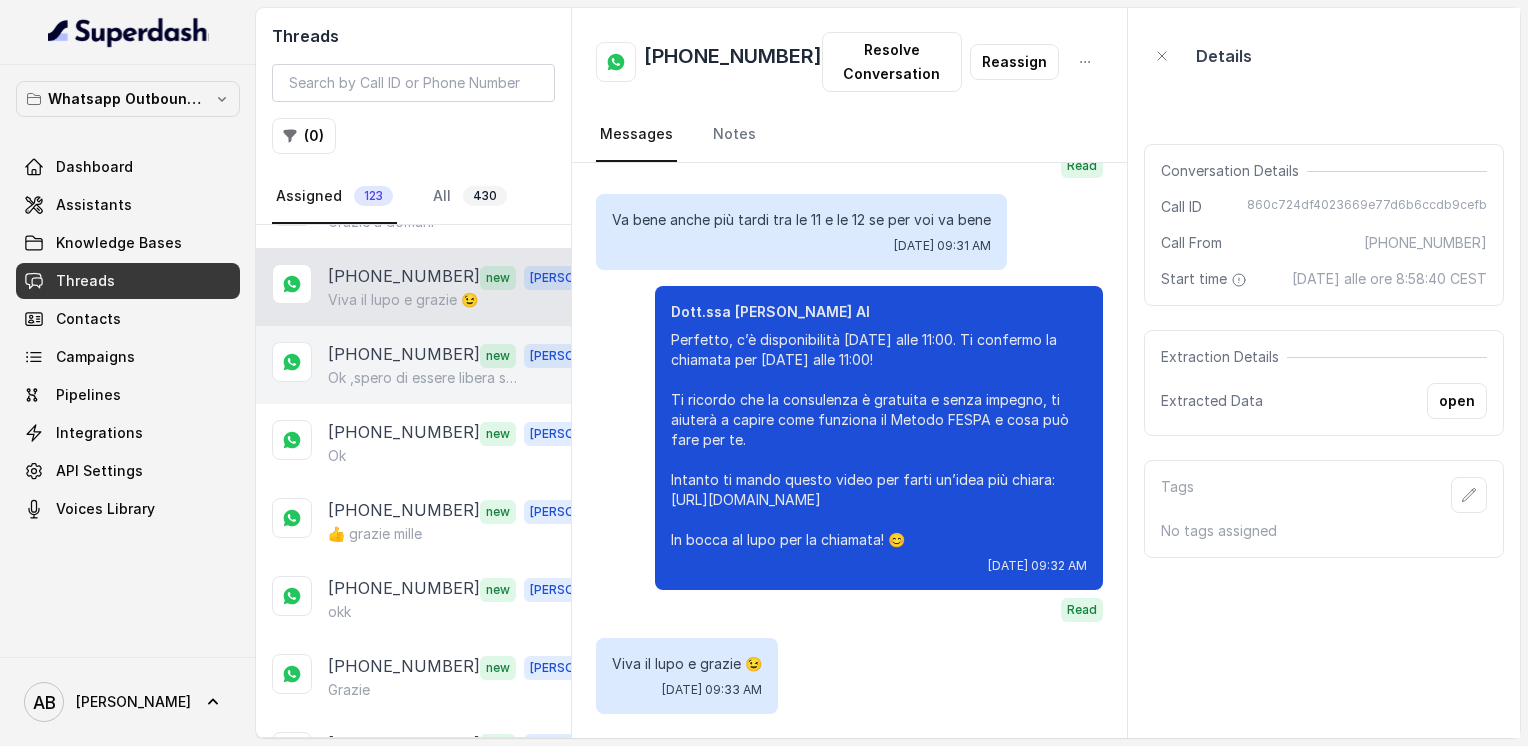 click on "+393382675751" at bounding box center (404, 355) 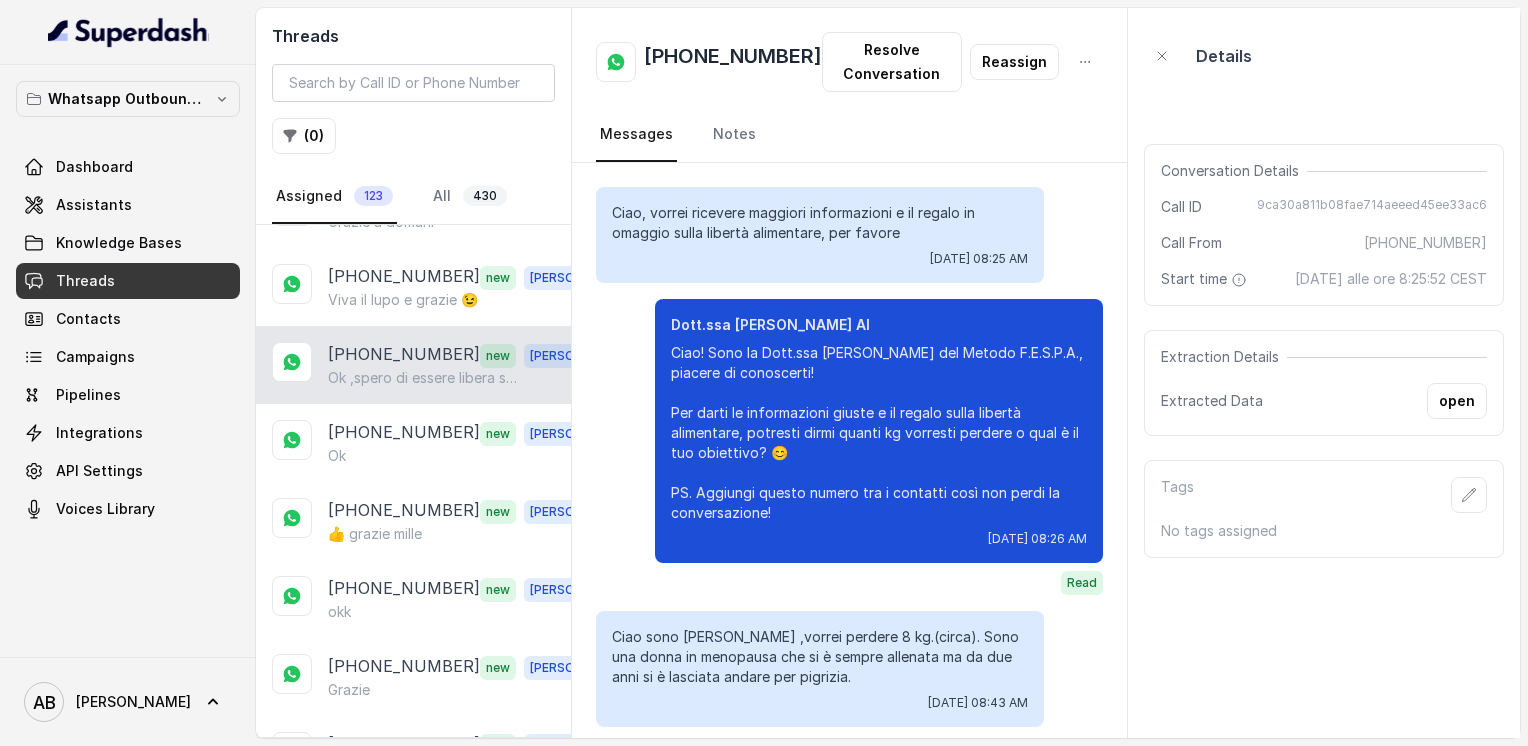 scroll, scrollTop: 2155, scrollLeft: 0, axis: vertical 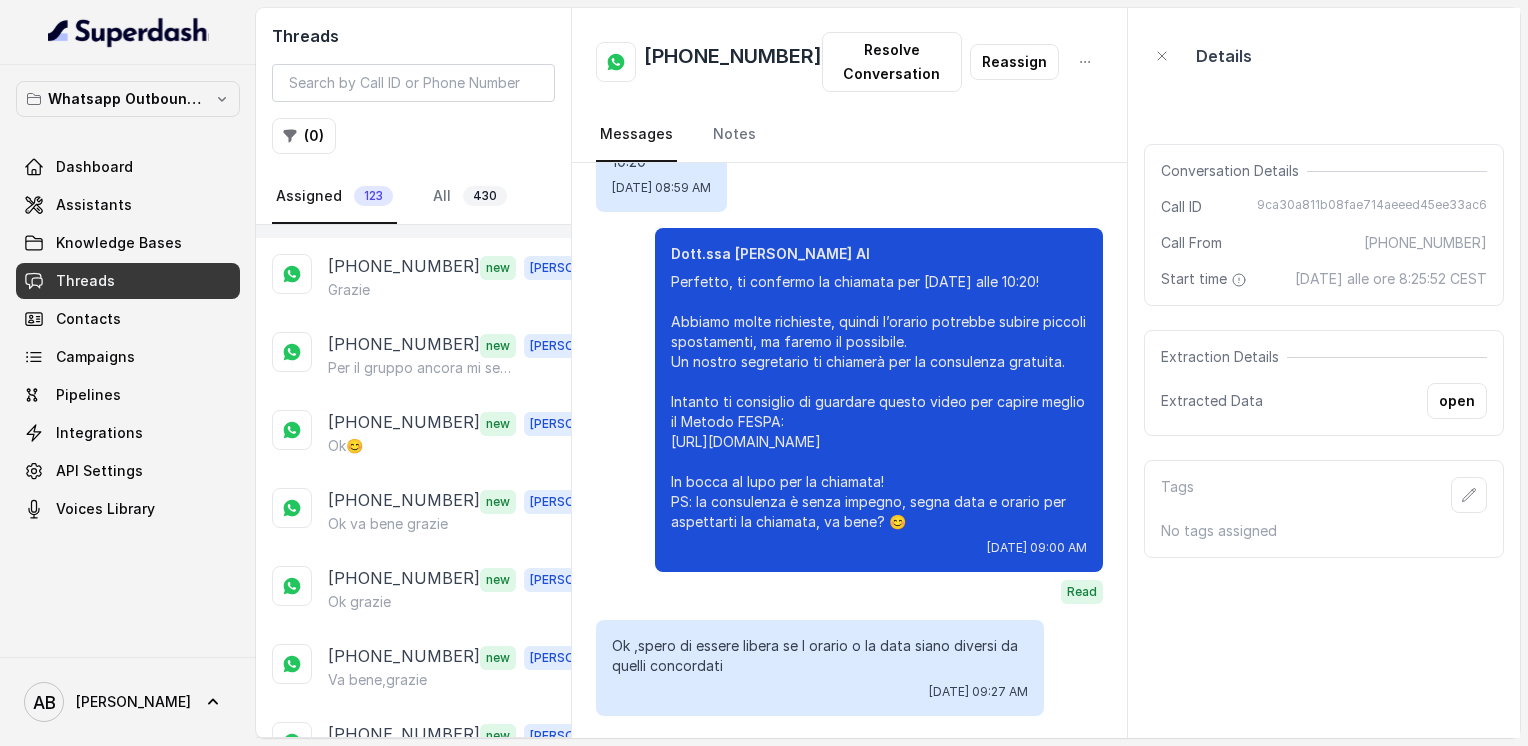 click on "Per il gruppo ancora mi sembra in opportuno ....invece per il telefono ....non ho linea se non su whastapp" at bounding box center [424, 368] 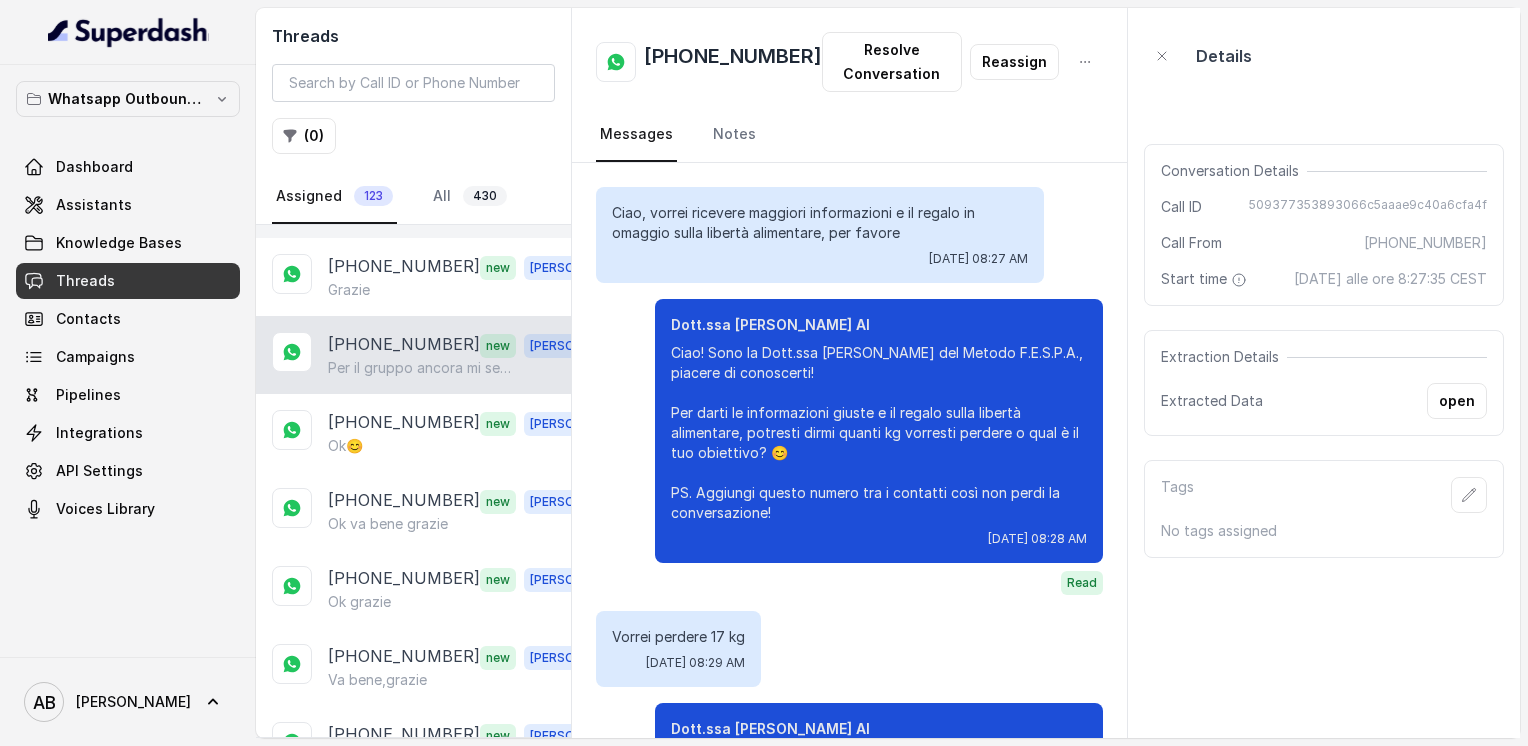 scroll, scrollTop: 1983, scrollLeft: 0, axis: vertical 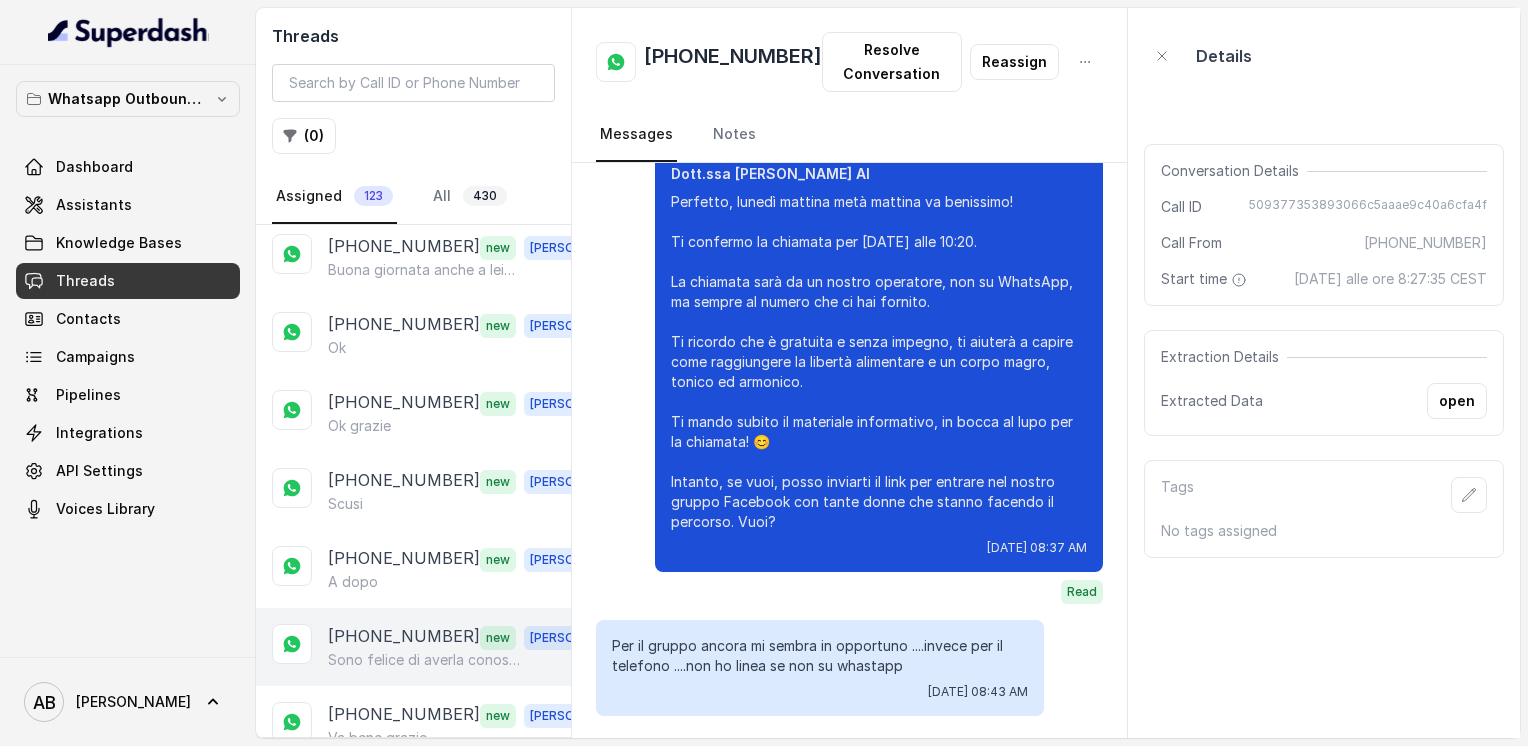 click on "+393404900349" at bounding box center (404, 637) 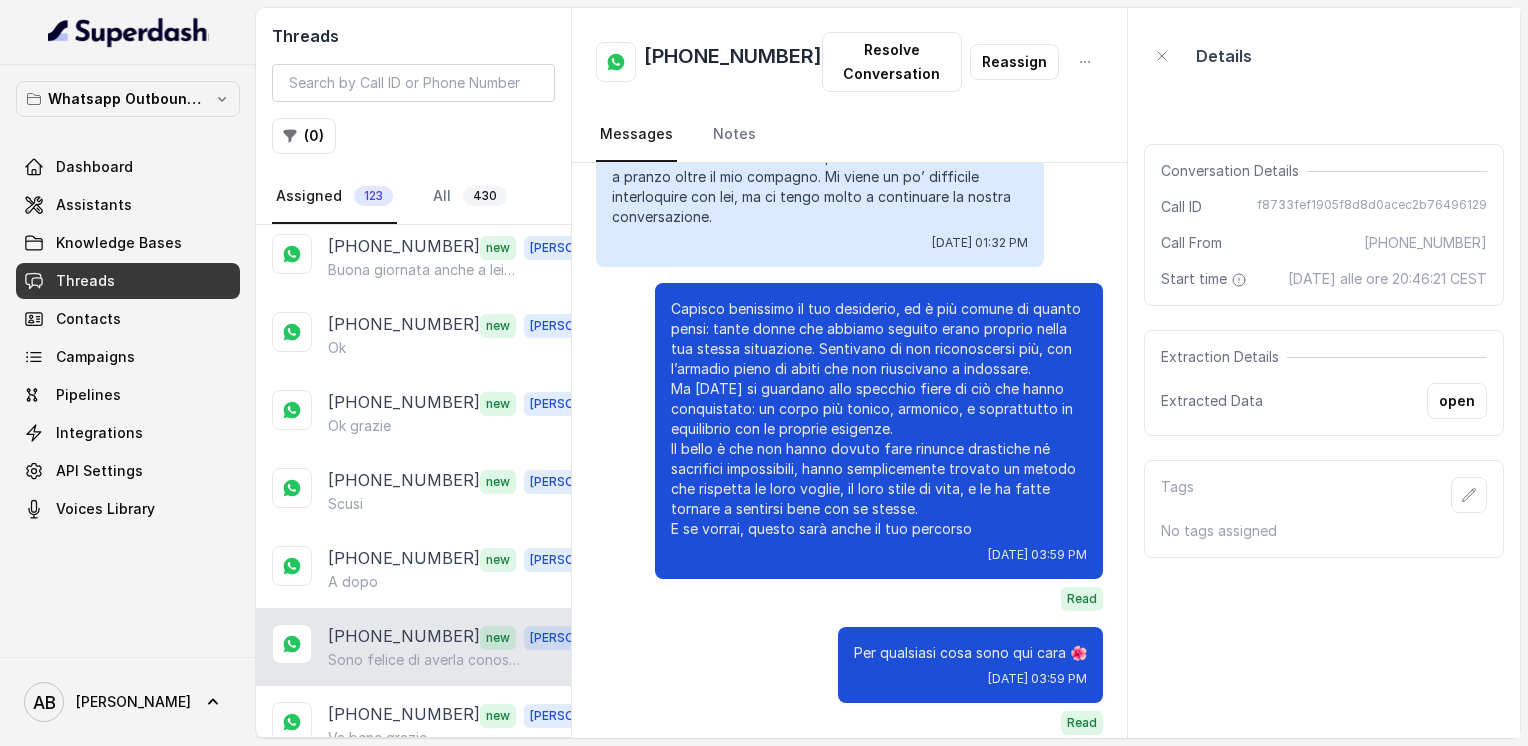 scroll, scrollTop: 1955, scrollLeft: 0, axis: vertical 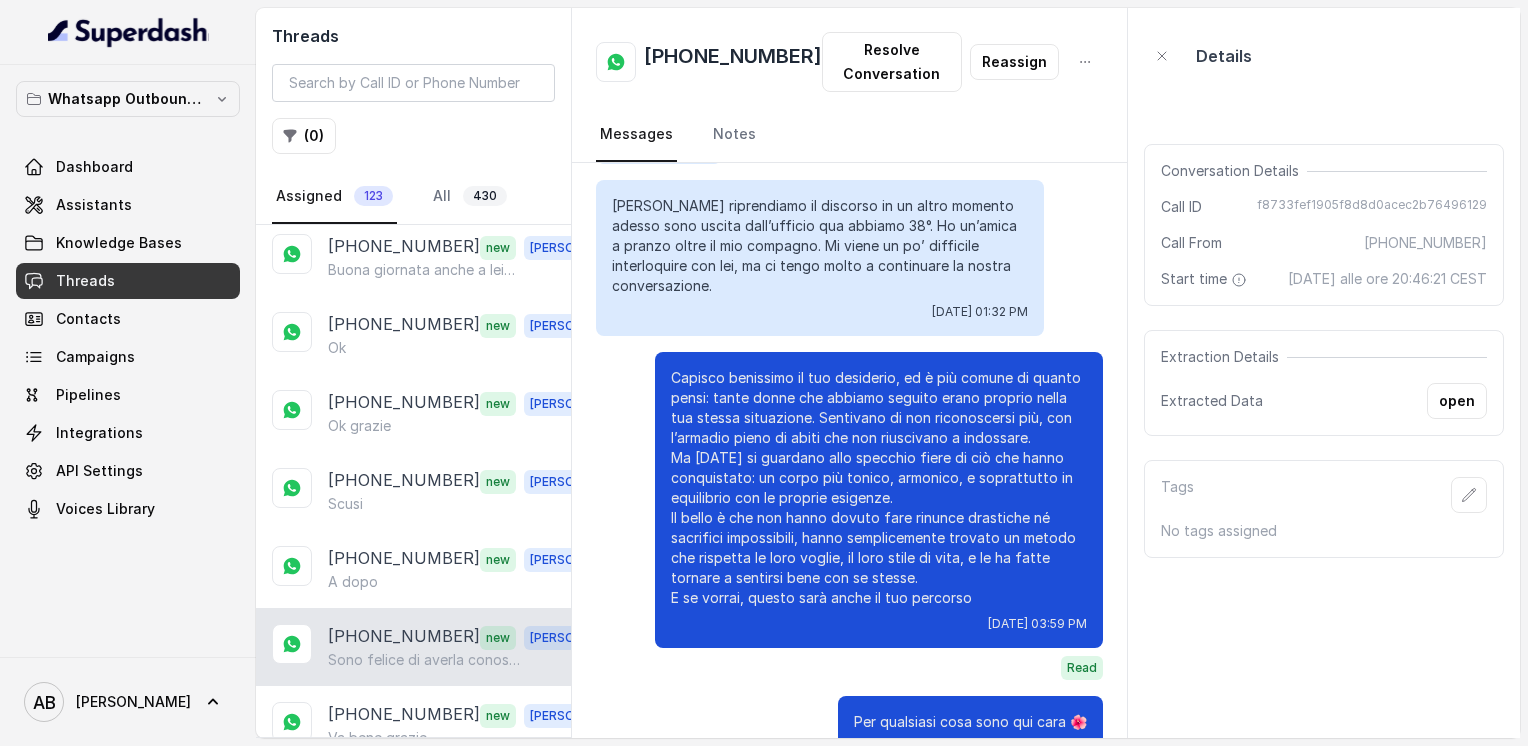 click on "Load more conversations" at bounding box center [414, 792] 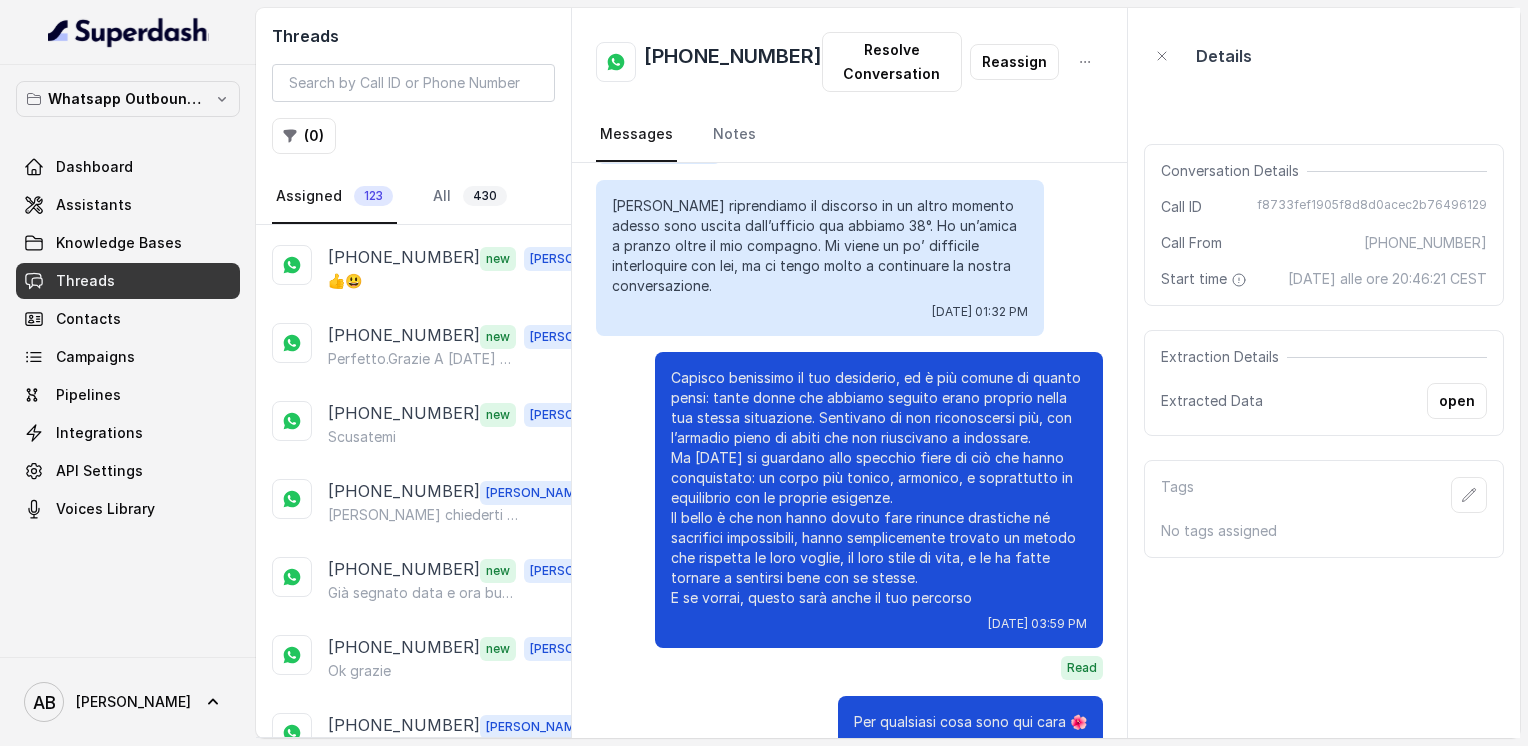 scroll, scrollTop: 7943, scrollLeft: 0, axis: vertical 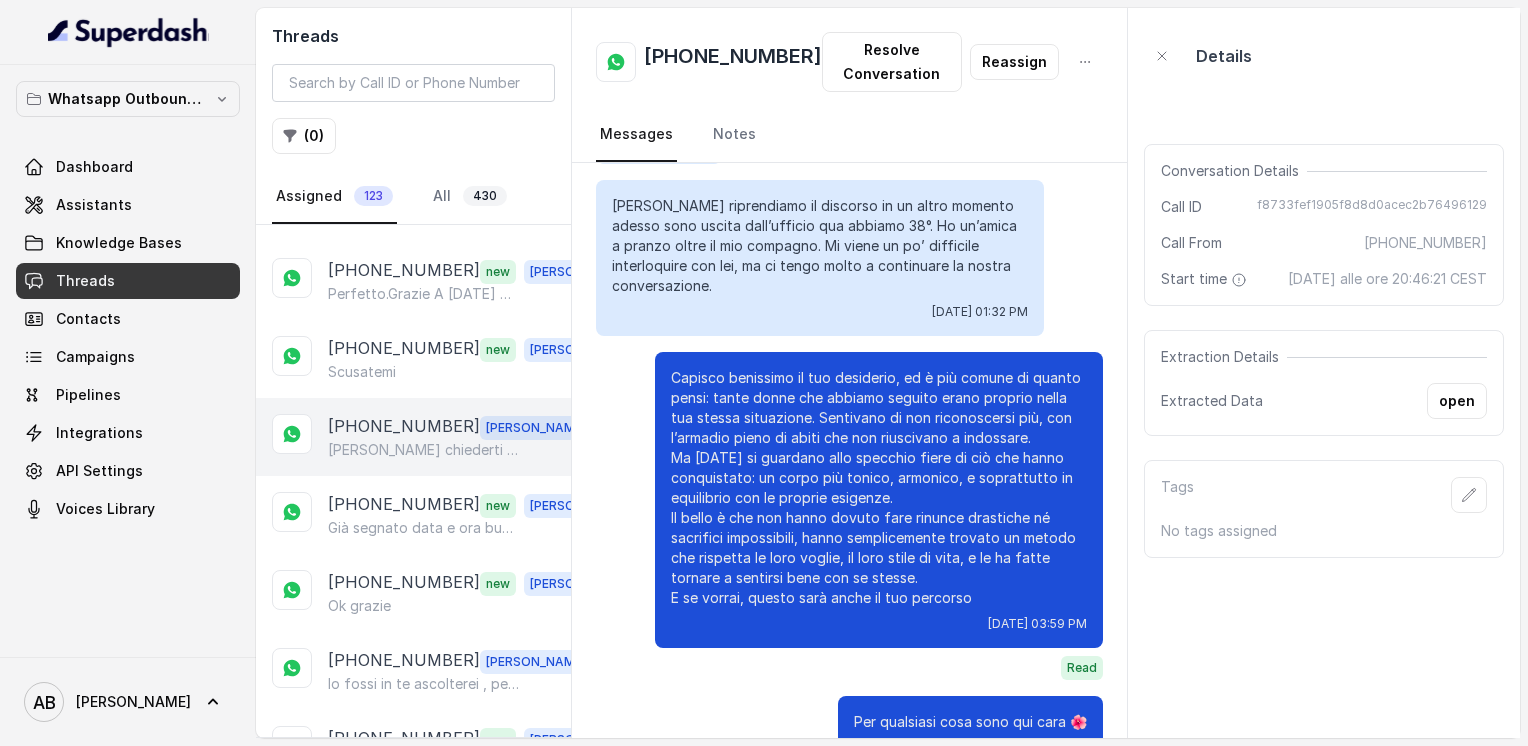 click on "+393891383669   Alessandro Posso chiederti come mai cara ?" at bounding box center [413, 437] 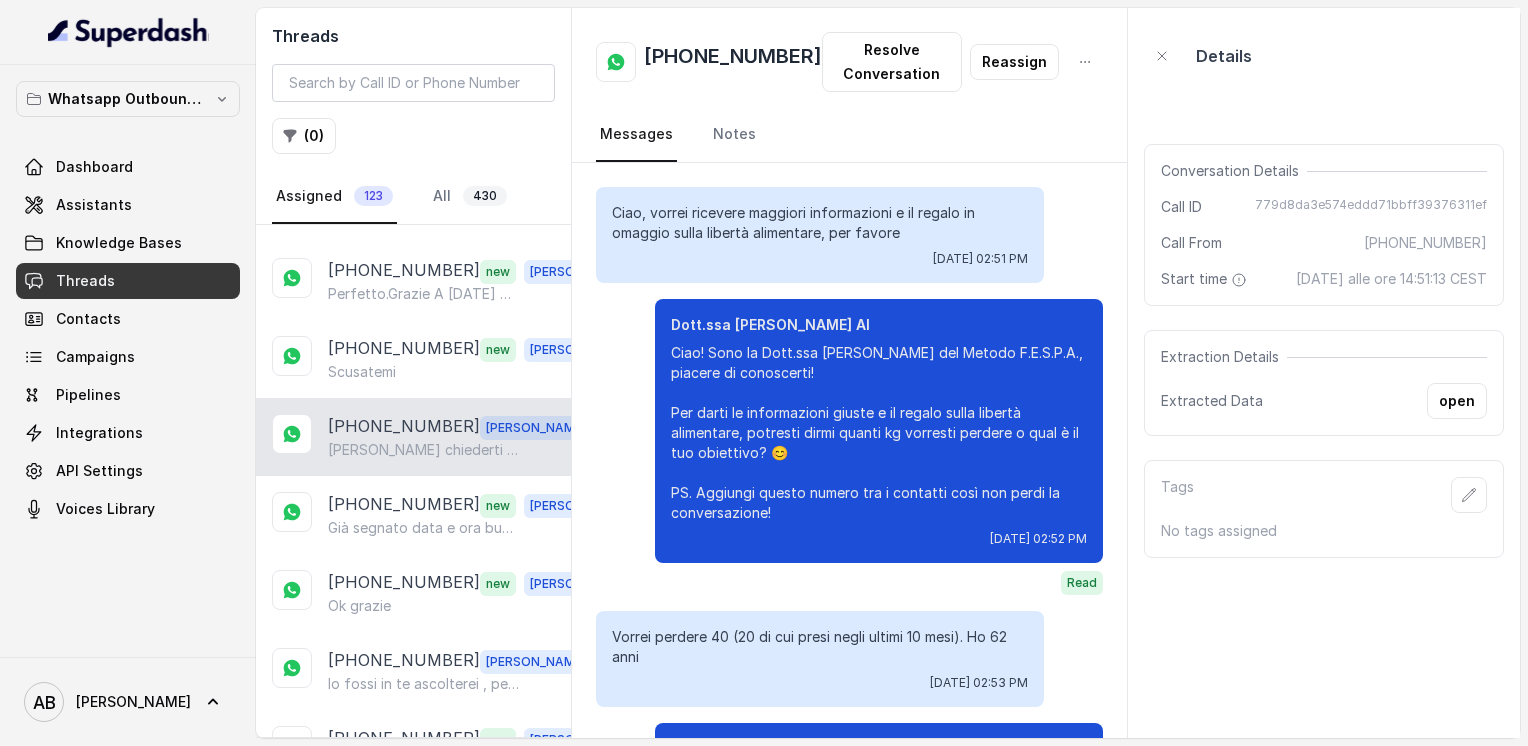 scroll, scrollTop: 2503, scrollLeft: 0, axis: vertical 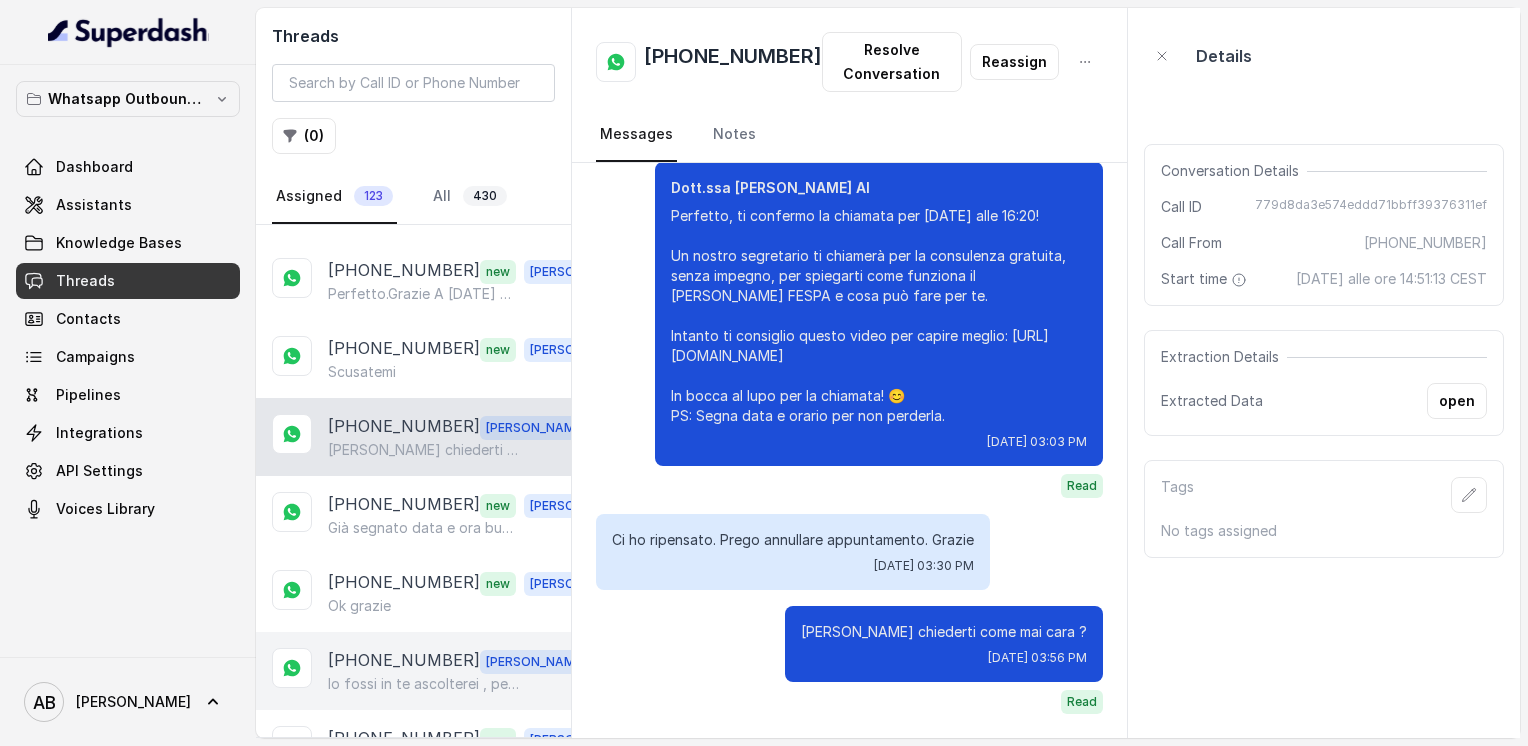 click on "+393392547359   Alessandro Io fossi in te ascolterei , per il resto sono qui per qualsiasi cosa 😊" at bounding box center [413, 671] 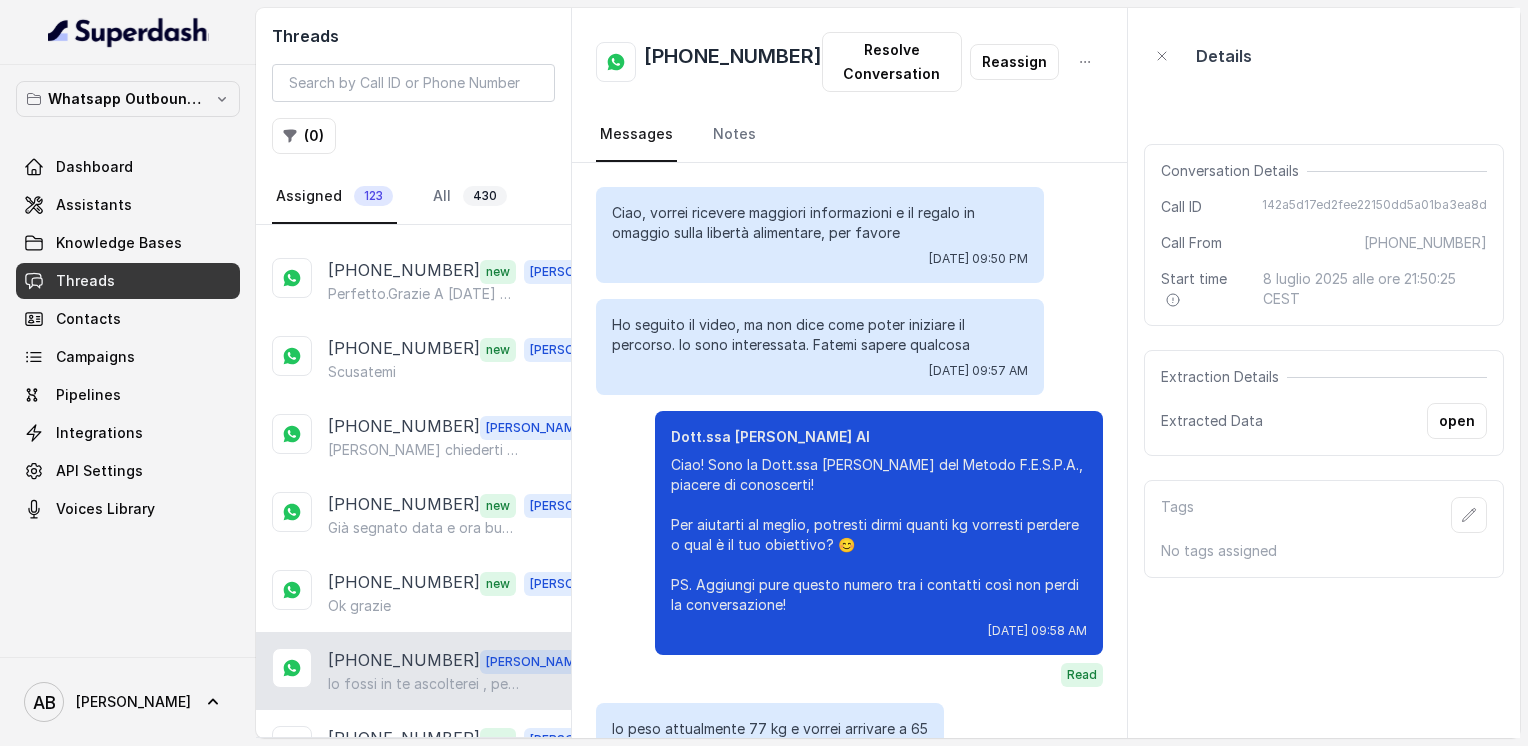 scroll, scrollTop: 2383, scrollLeft: 0, axis: vertical 